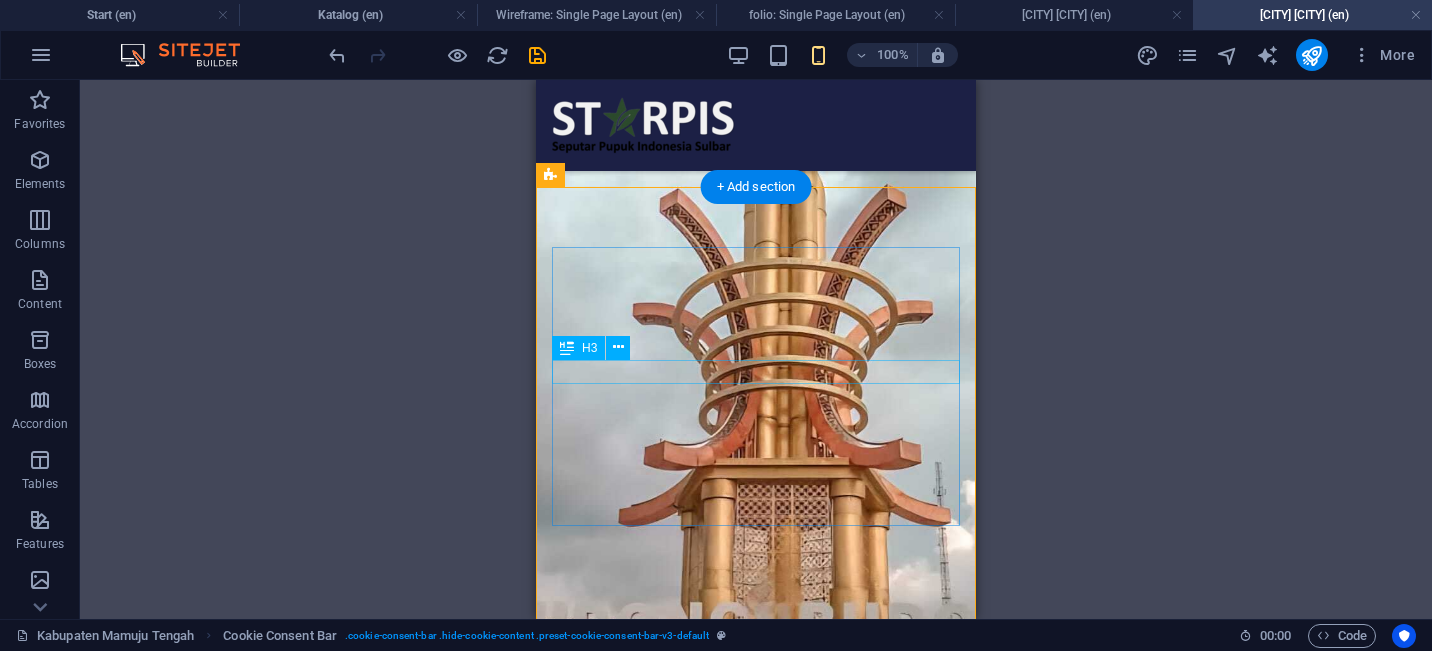 scroll, scrollTop: 1496, scrollLeft: 0, axis: vertical 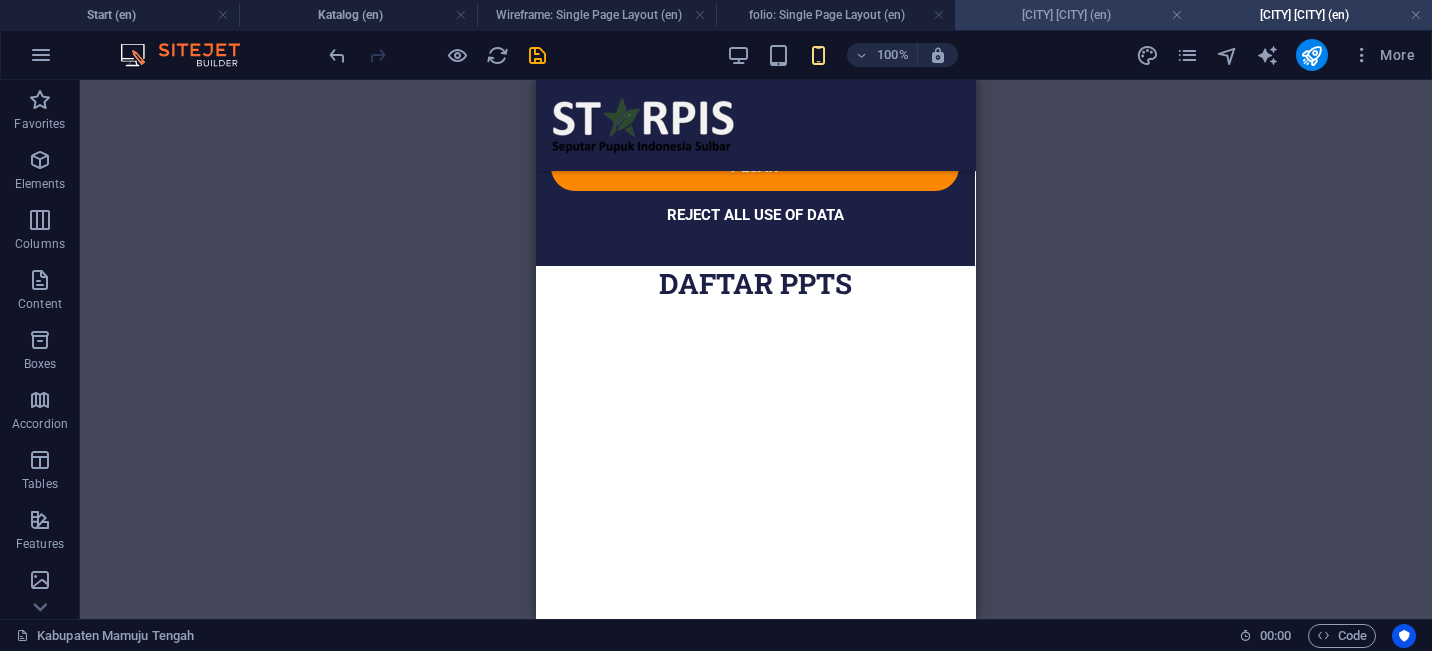 click on "[CITY] [CITY] (en)" at bounding box center [1074, 15] 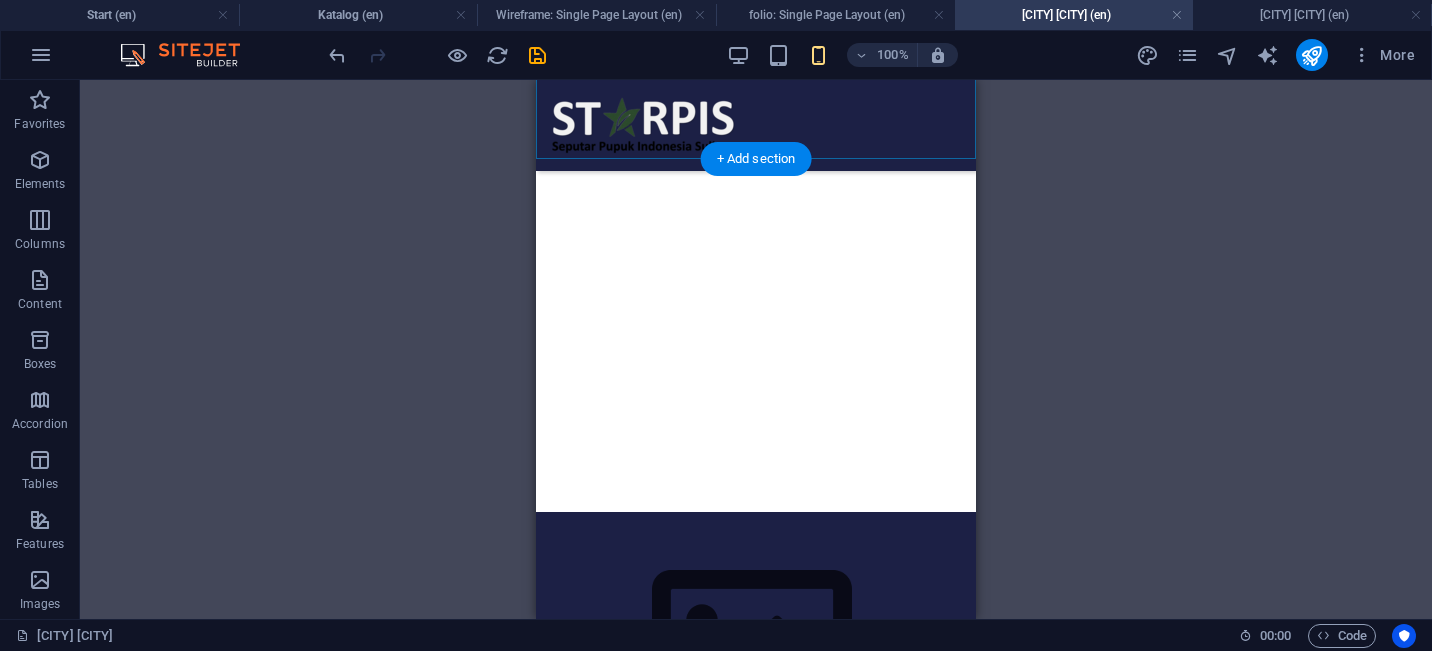 scroll, scrollTop: 1595, scrollLeft: 0, axis: vertical 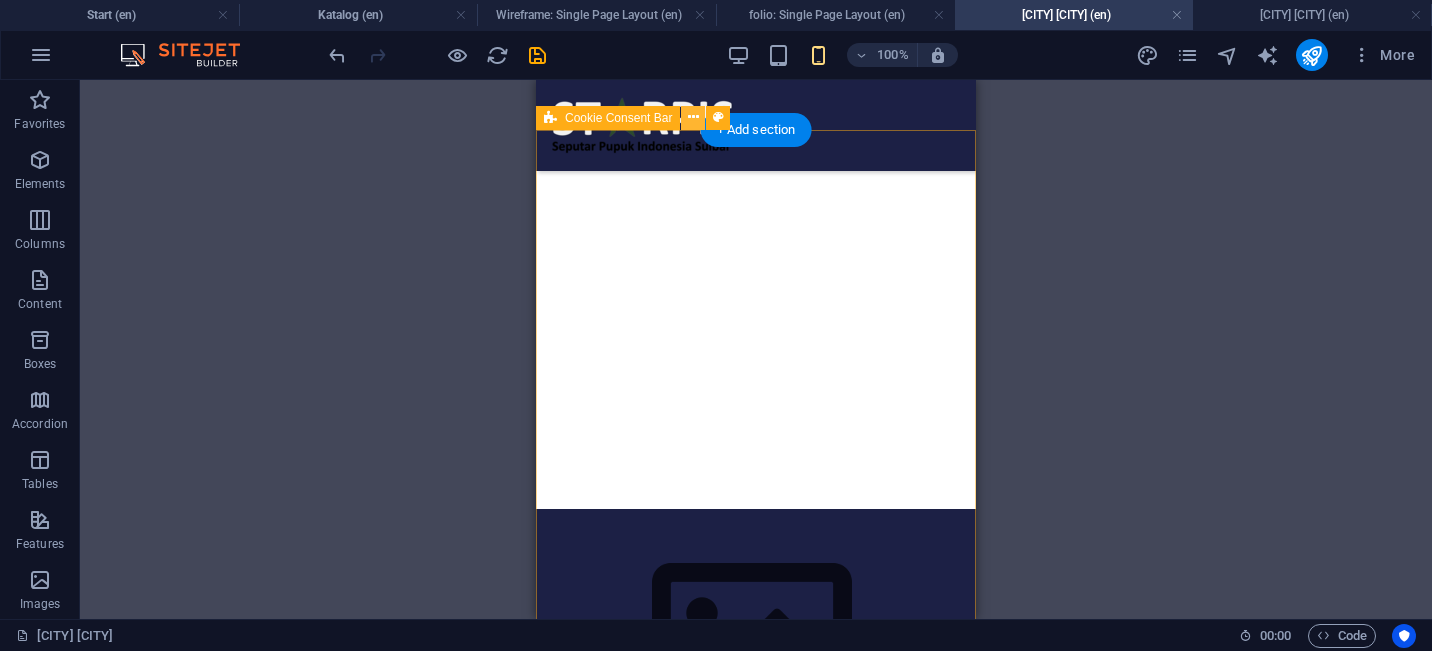 click at bounding box center [693, 117] 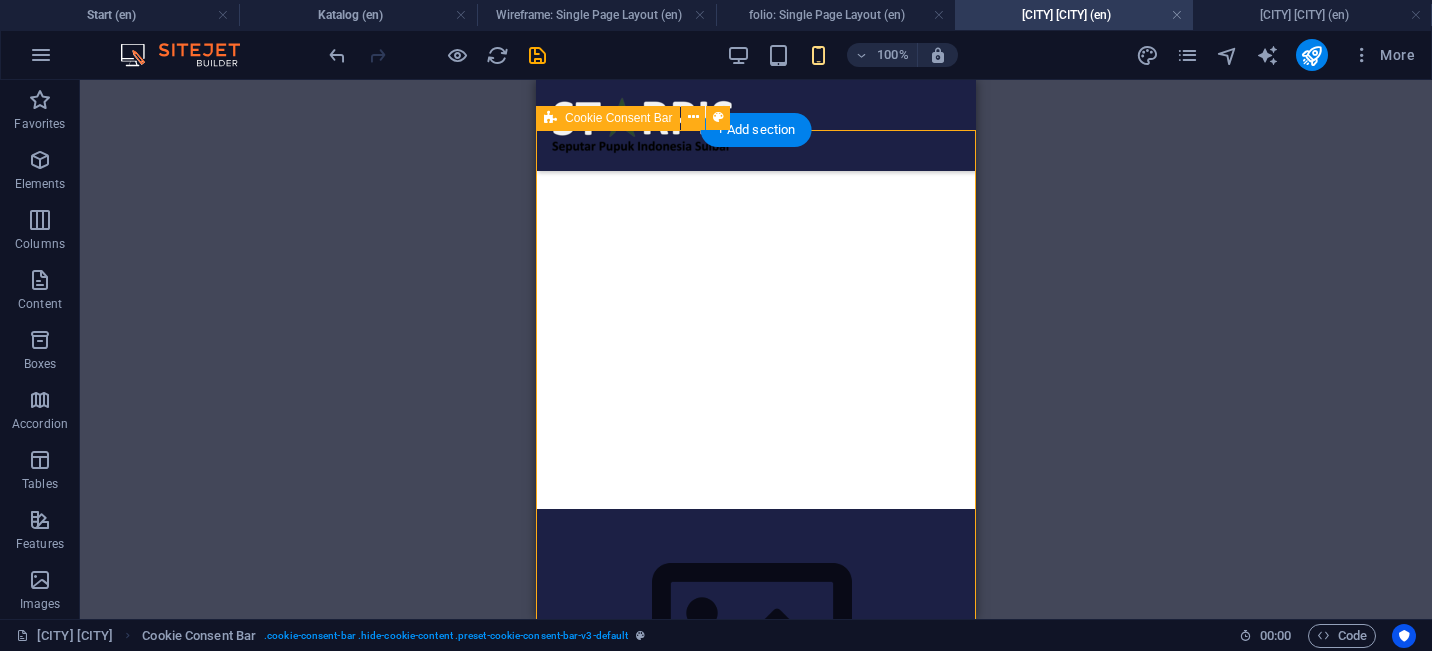 click on "Cookie Consent Bar" at bounding box center (618, 118) 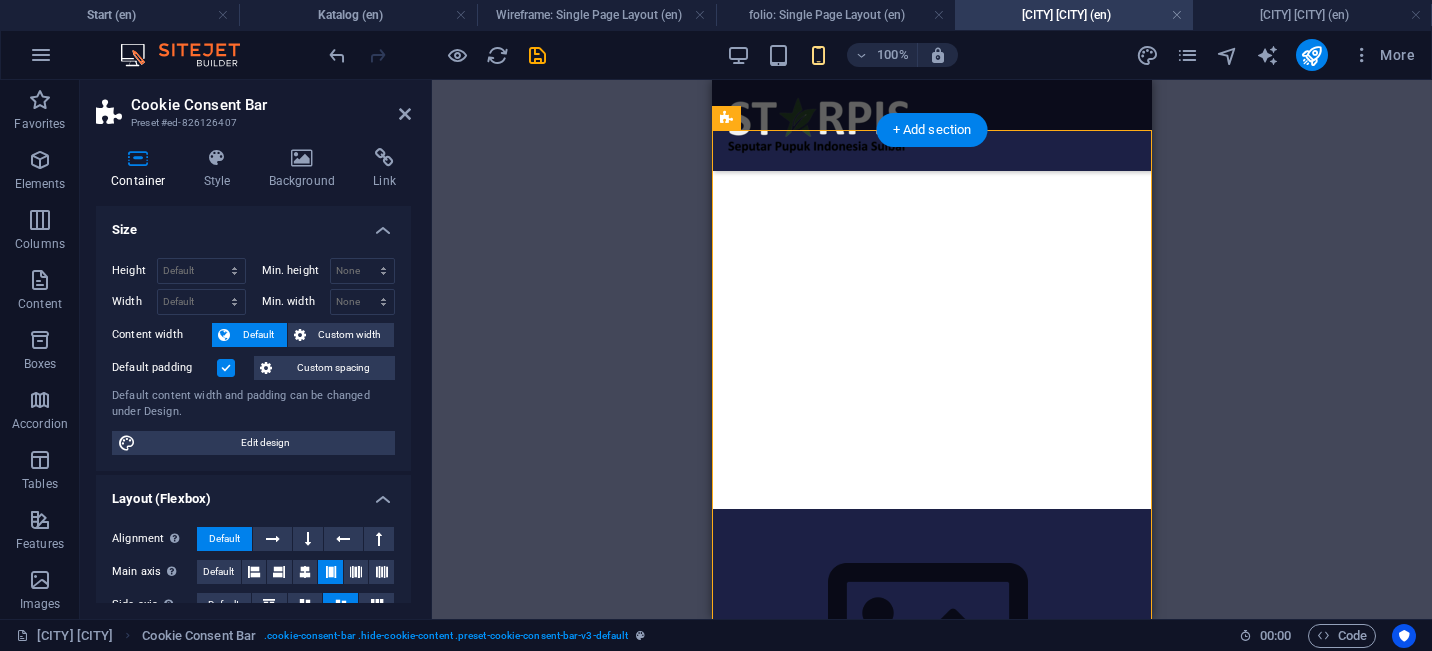 scroll, scrollTop: 0, scrollLeft: 0, axis: both 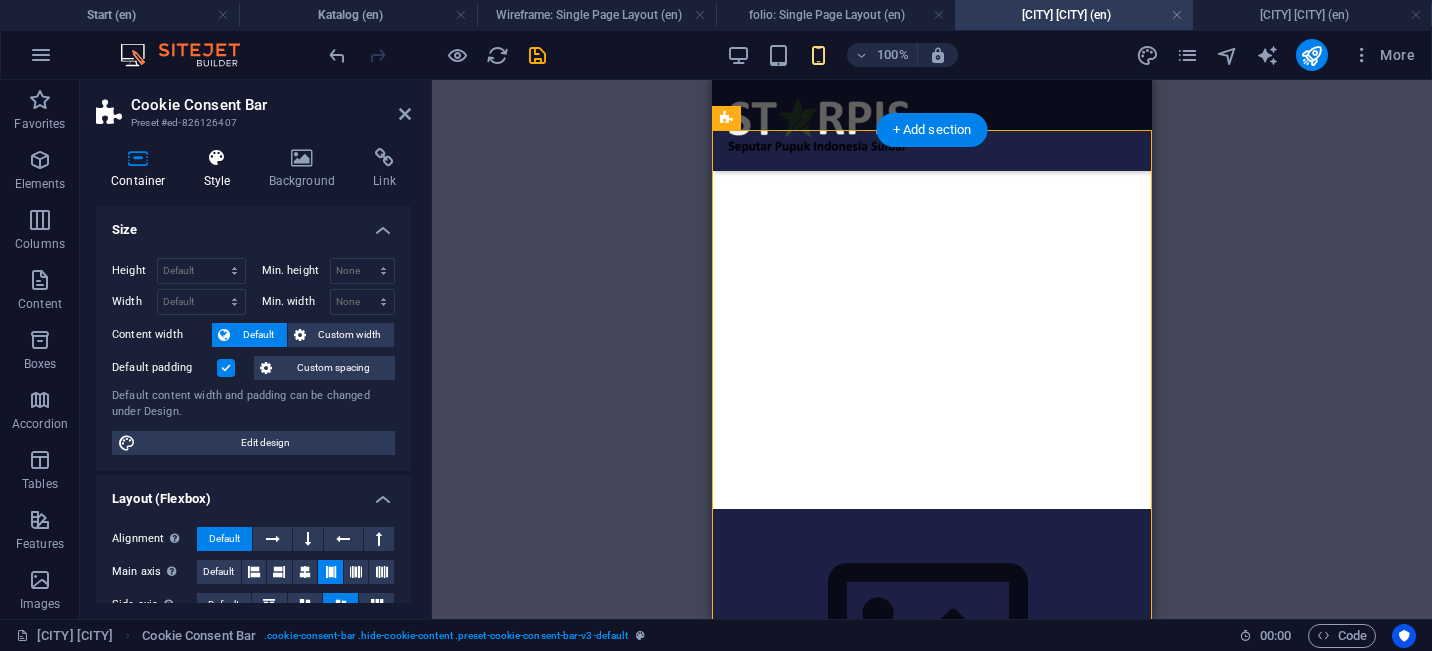 click on "Style" at bounding box center [221, 169] 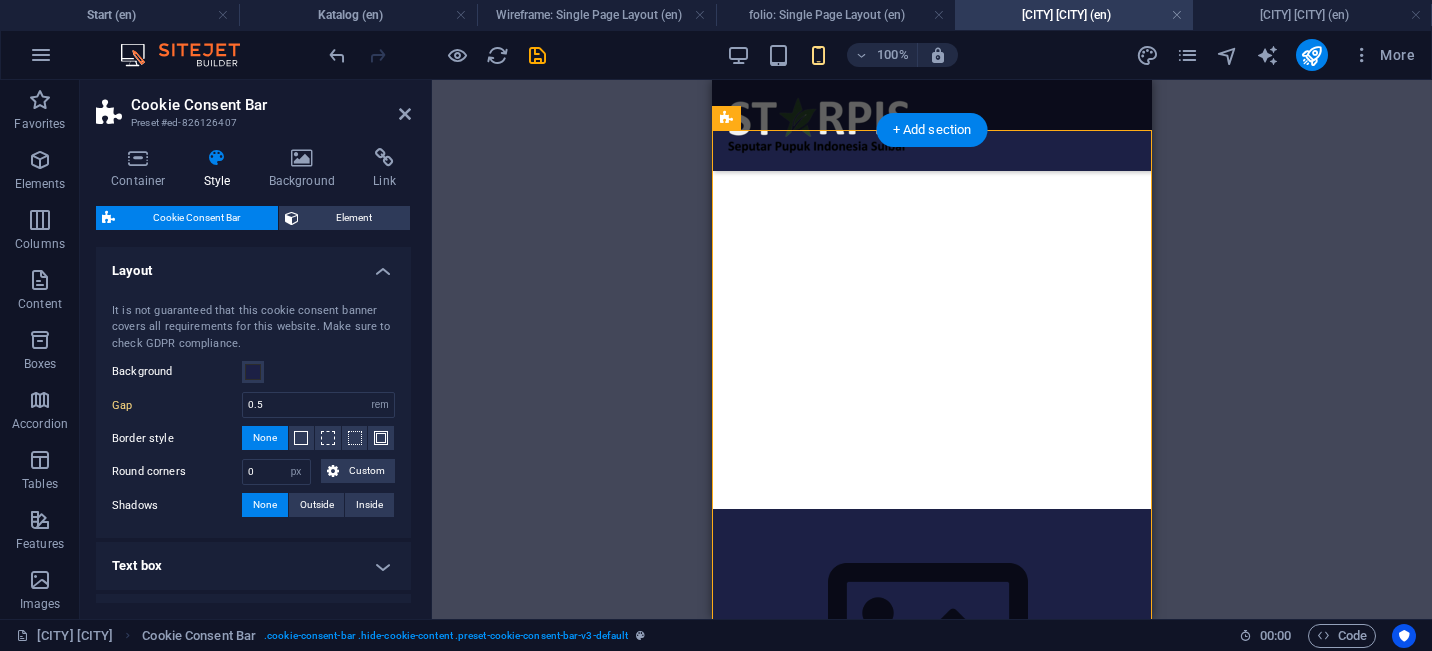 click on "Cookie Consent Bar" at bounding box center (196, 218) 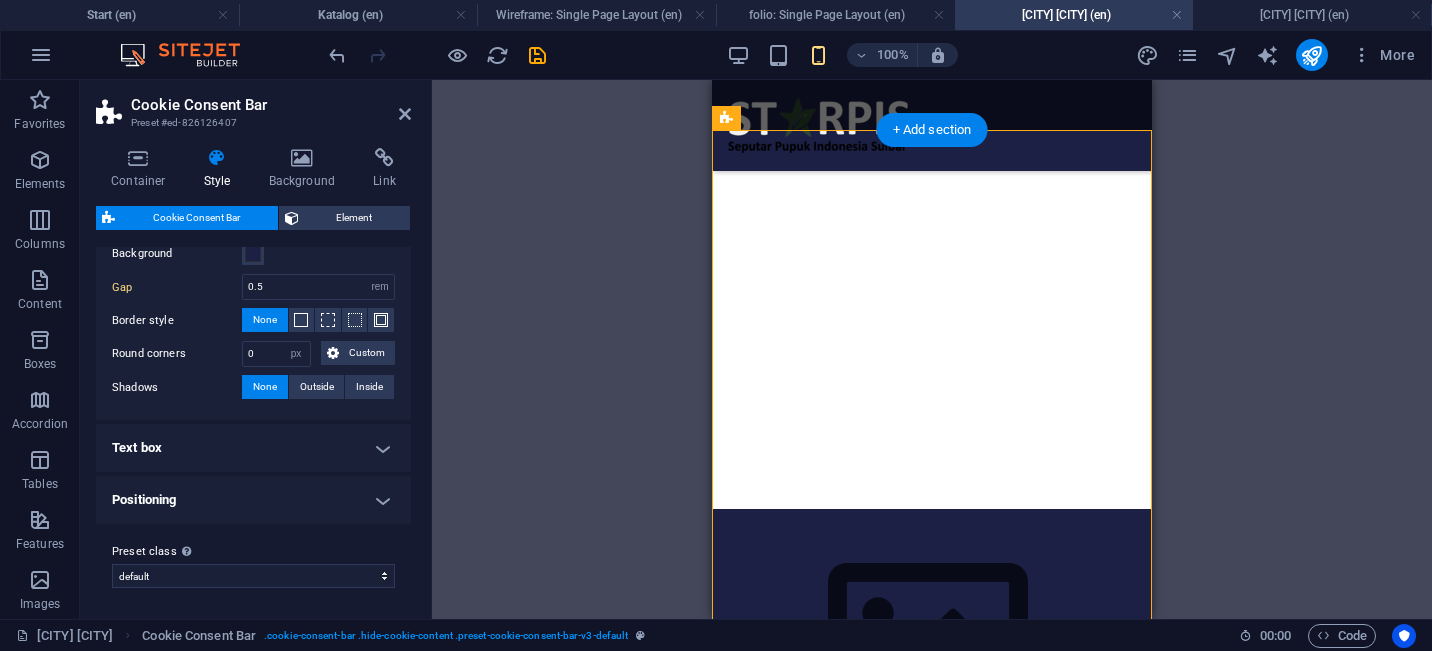 scroll, scrollTop: 117, scrollLeft: 0, axis: vertical 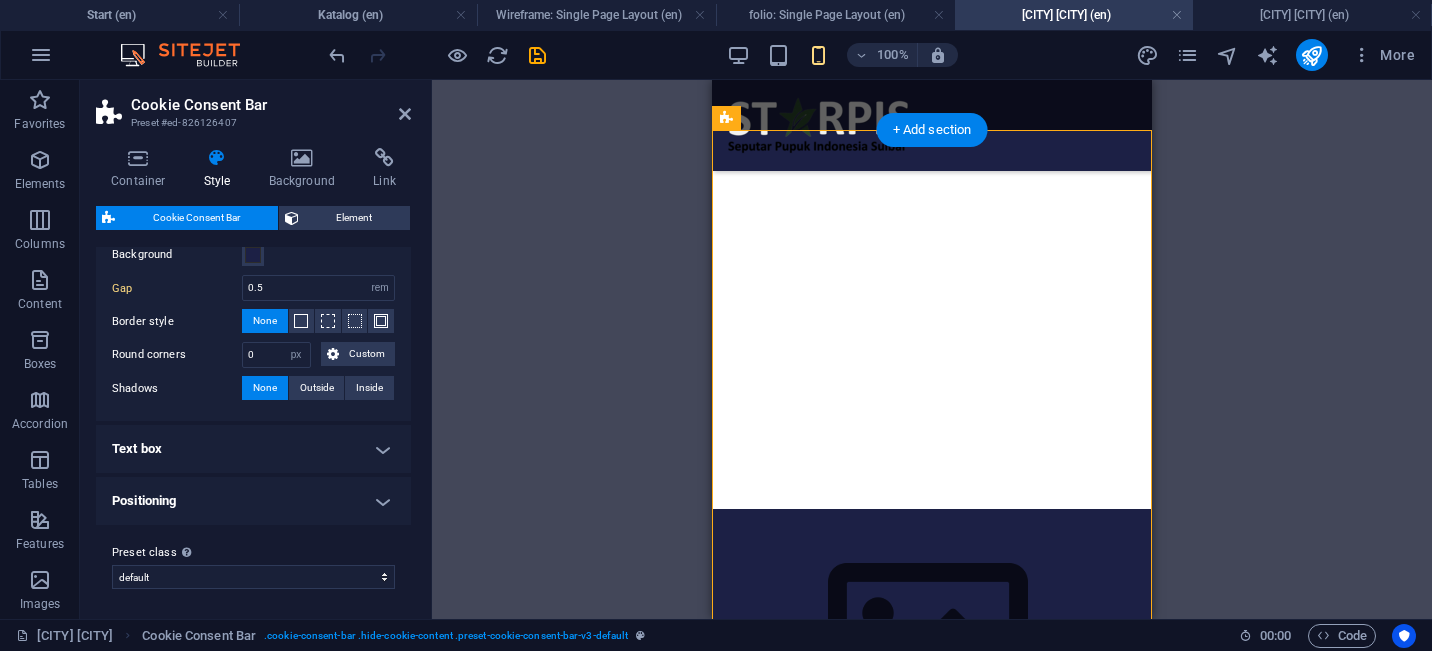 click on "Positioning" at bounding box center (253, 501) 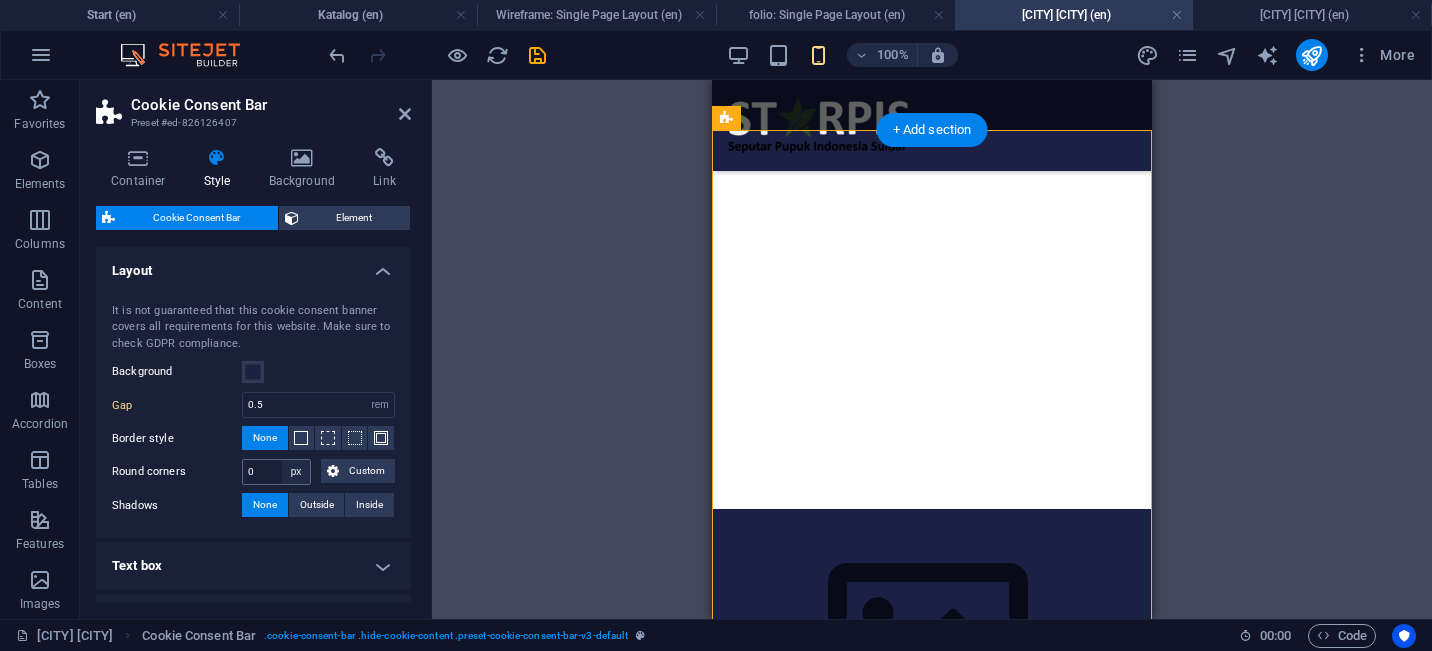 scroll, scrollTop: 0, scrollLeft: 0, axis: both 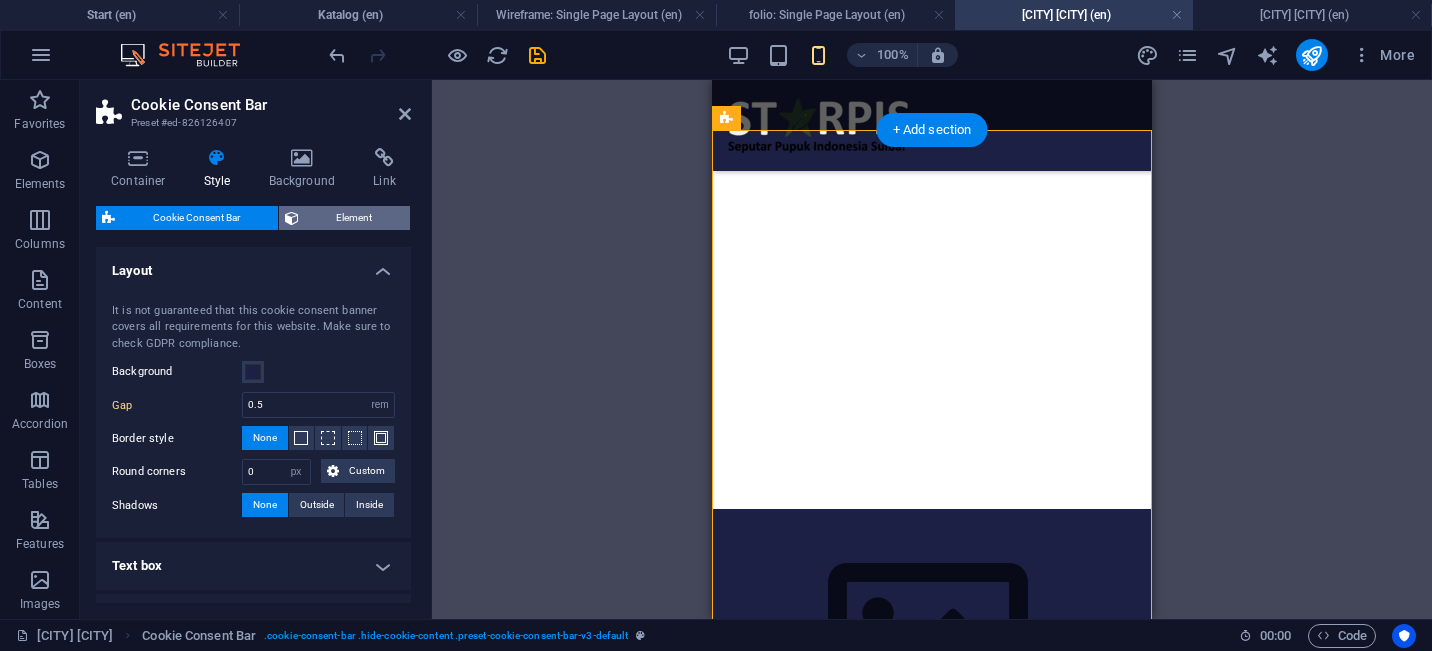 click on "Element" at bounding box center (355, 218) 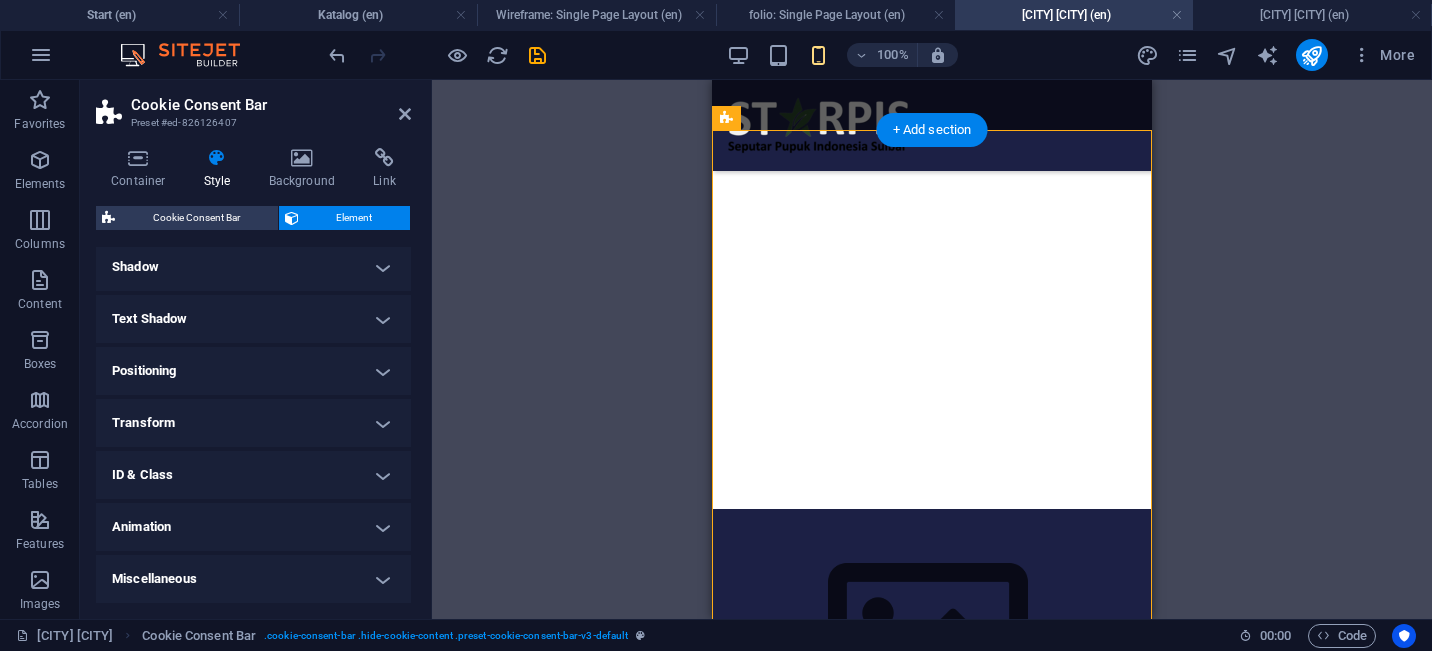 scroll, scrollTop: 274, scrollLeft: 0, axis: vertical 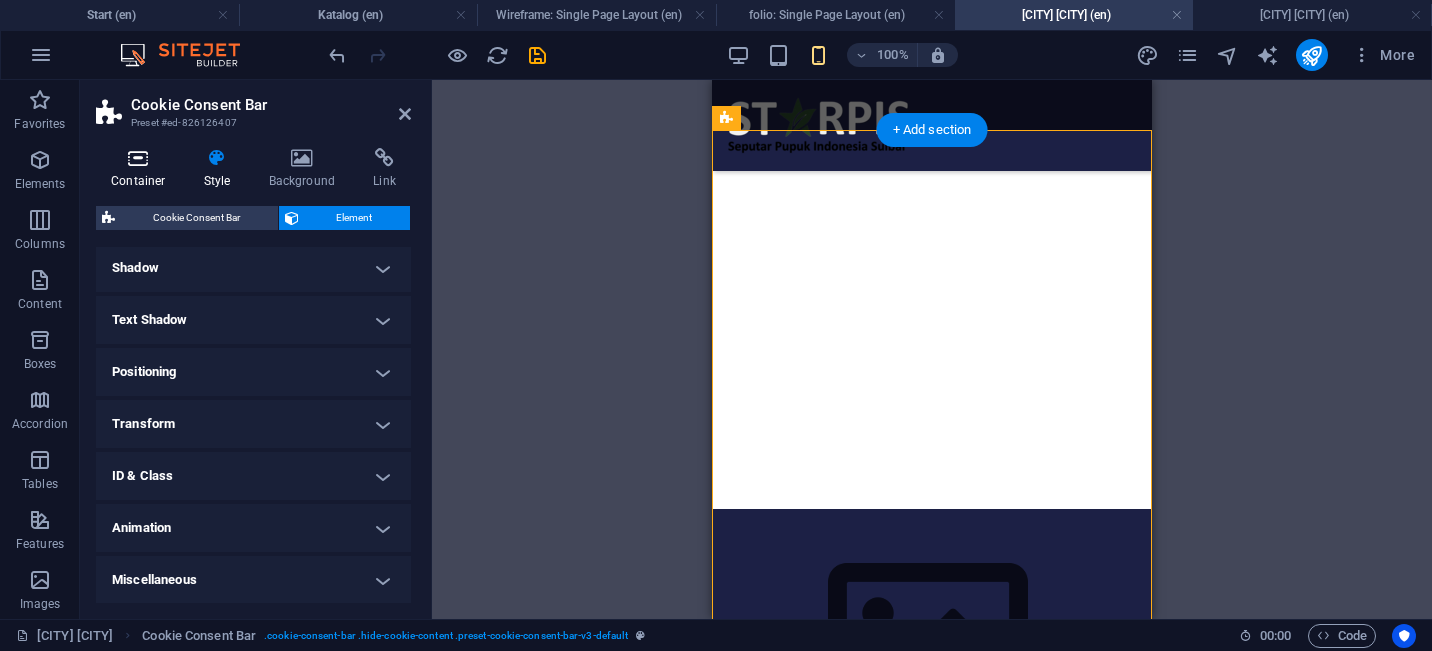 click at bounding box center (138, 158) 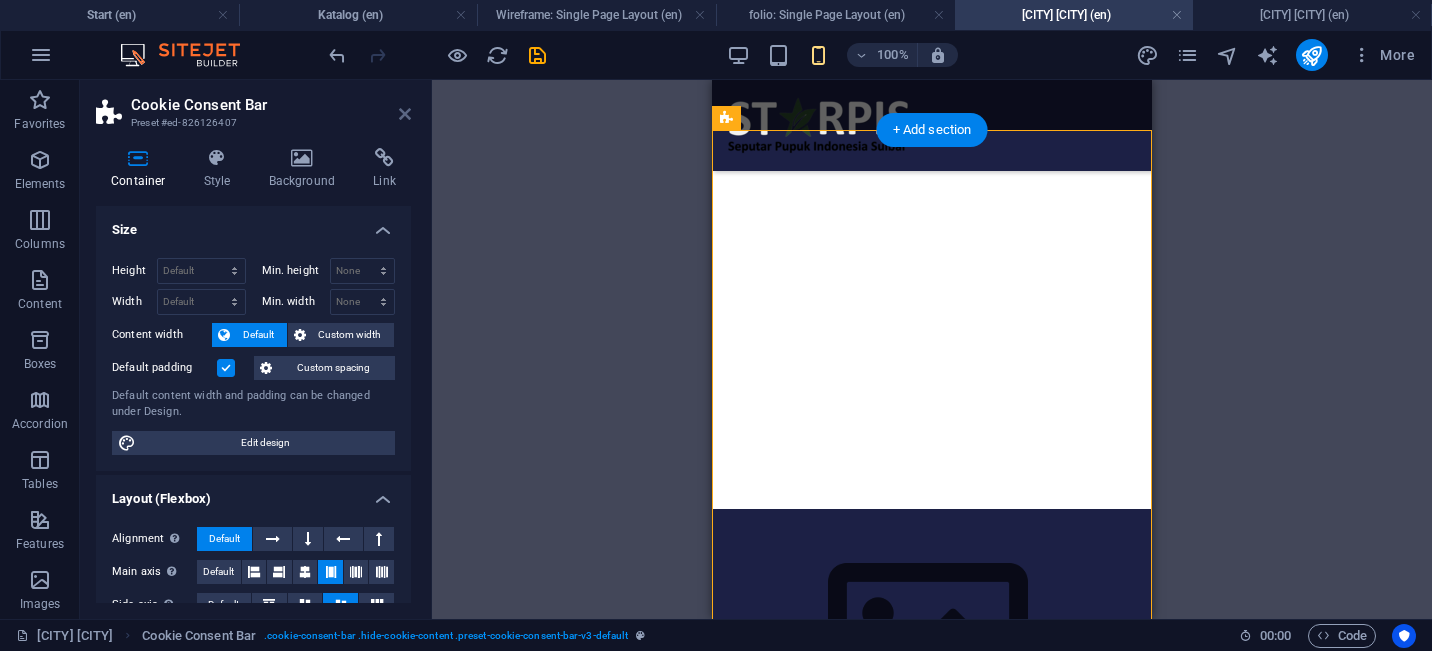 click at bounding box center (405, 114) 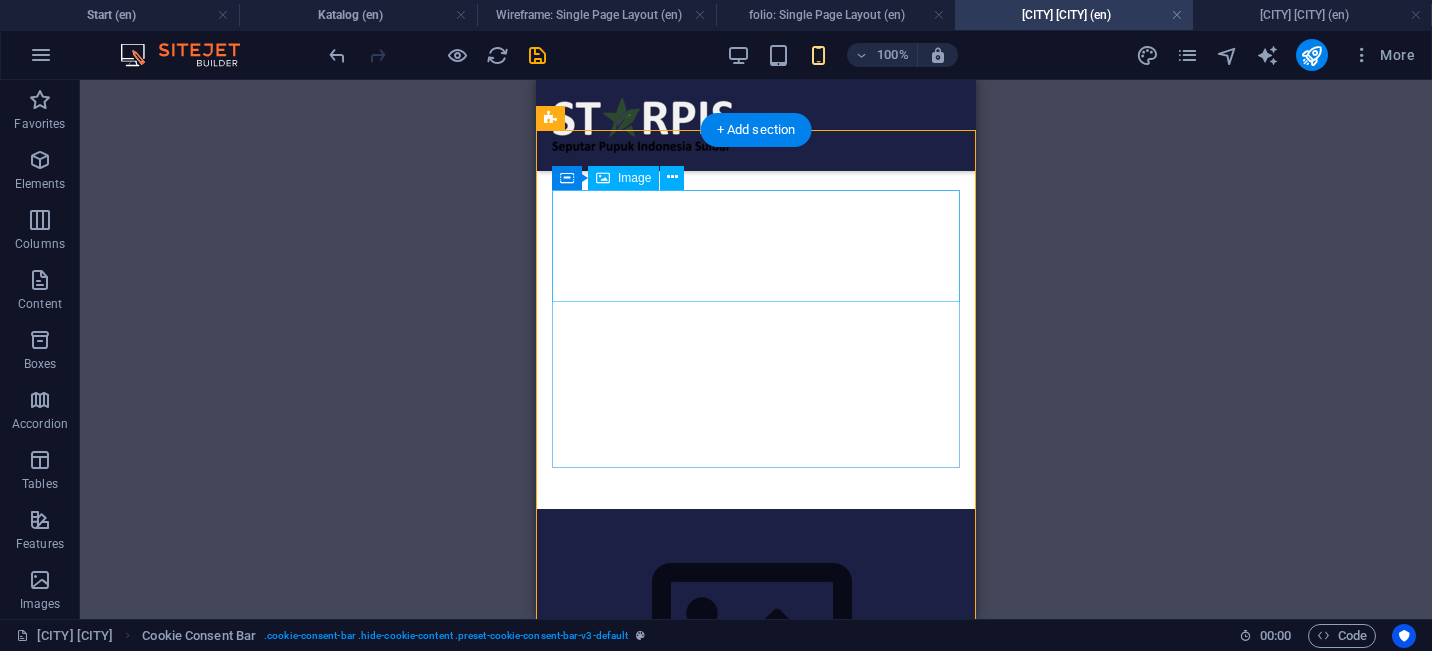 click at bounding box center [756, 639] 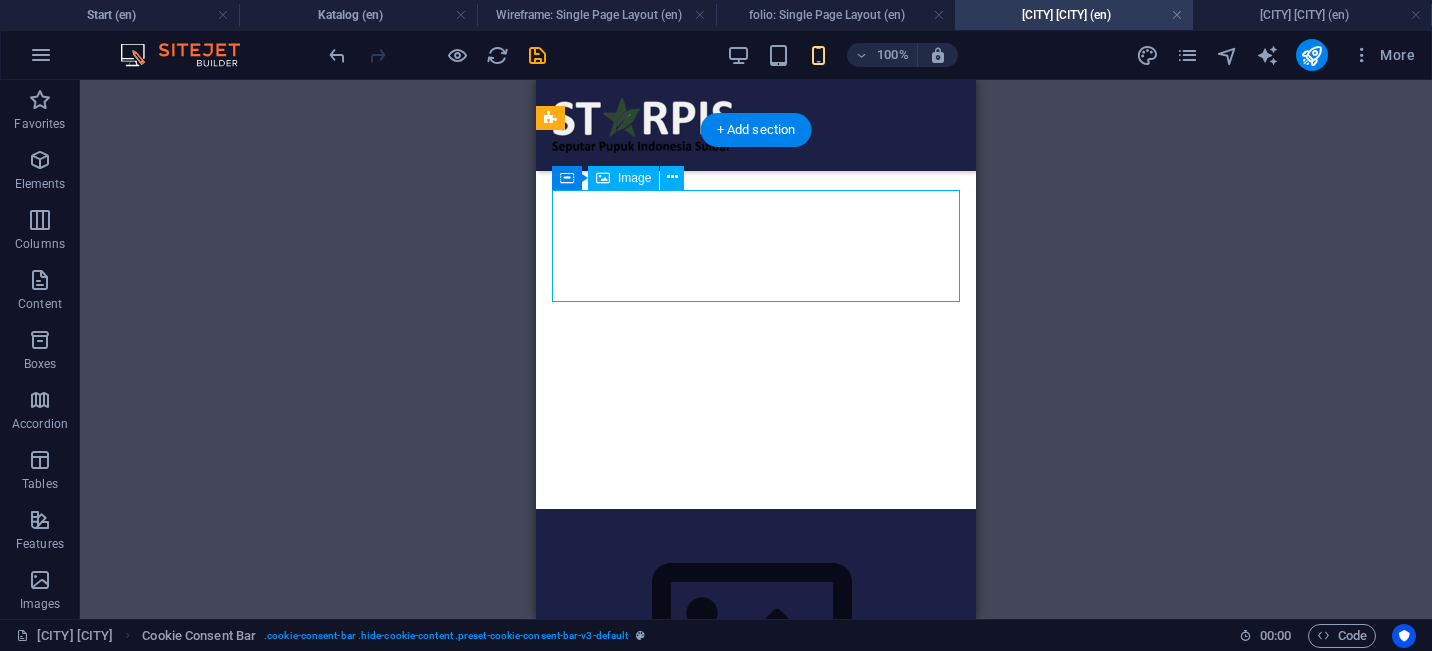 click at bounding box center [756, 639] 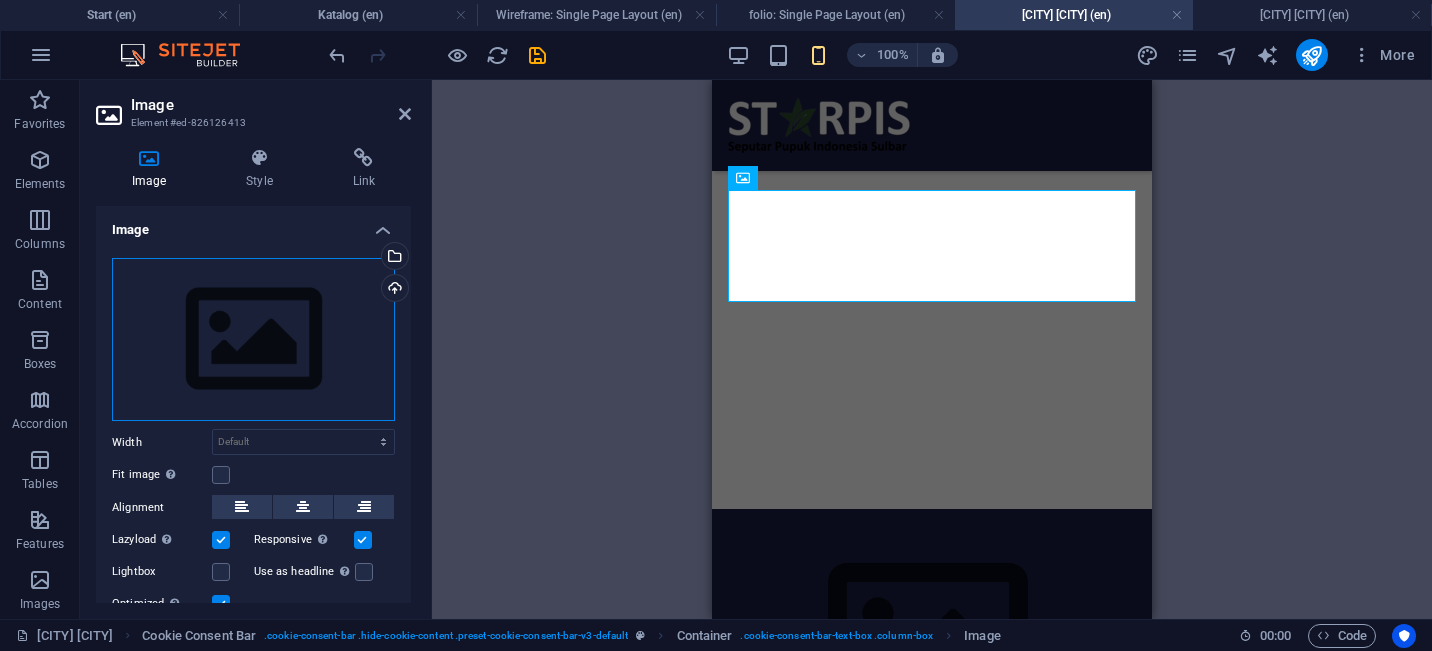 click on "Drag files here, click to choose files or select files from Files or our free stock photos & videos" at bounding box center [253, 340] 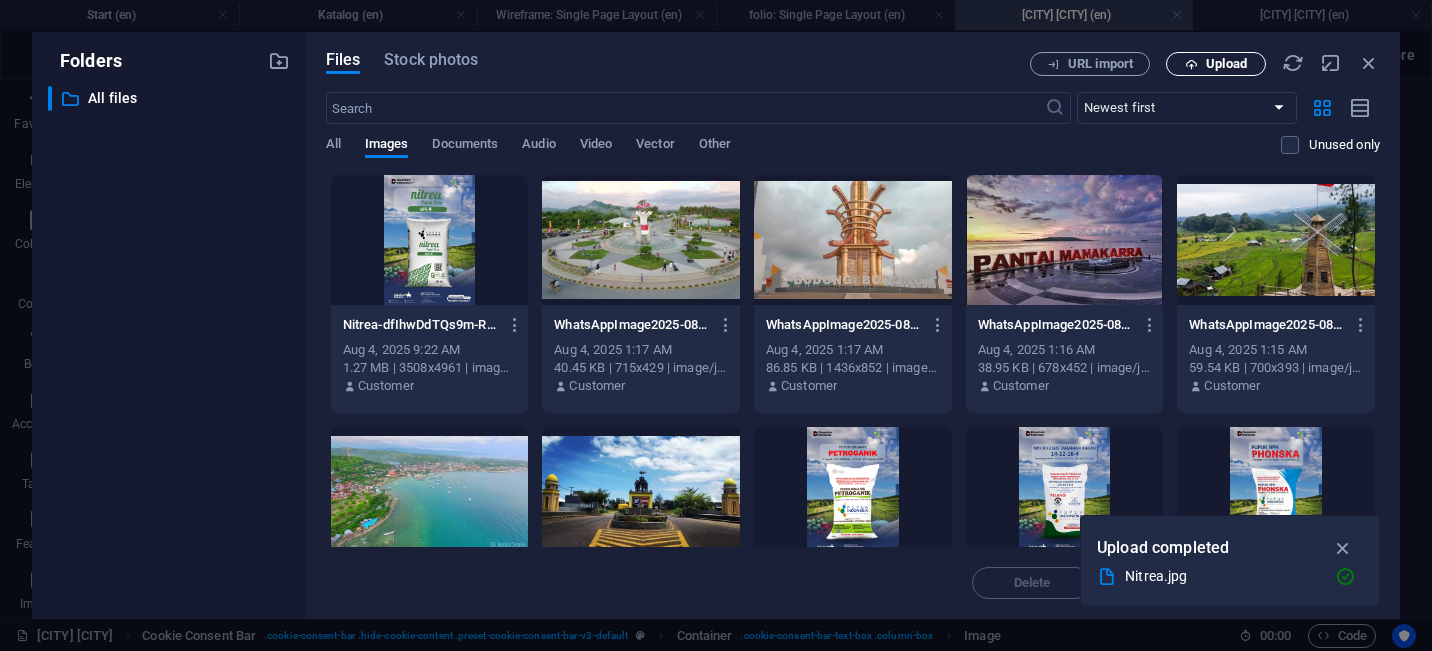 click on "Upload" at bounding box center (1216, 64) 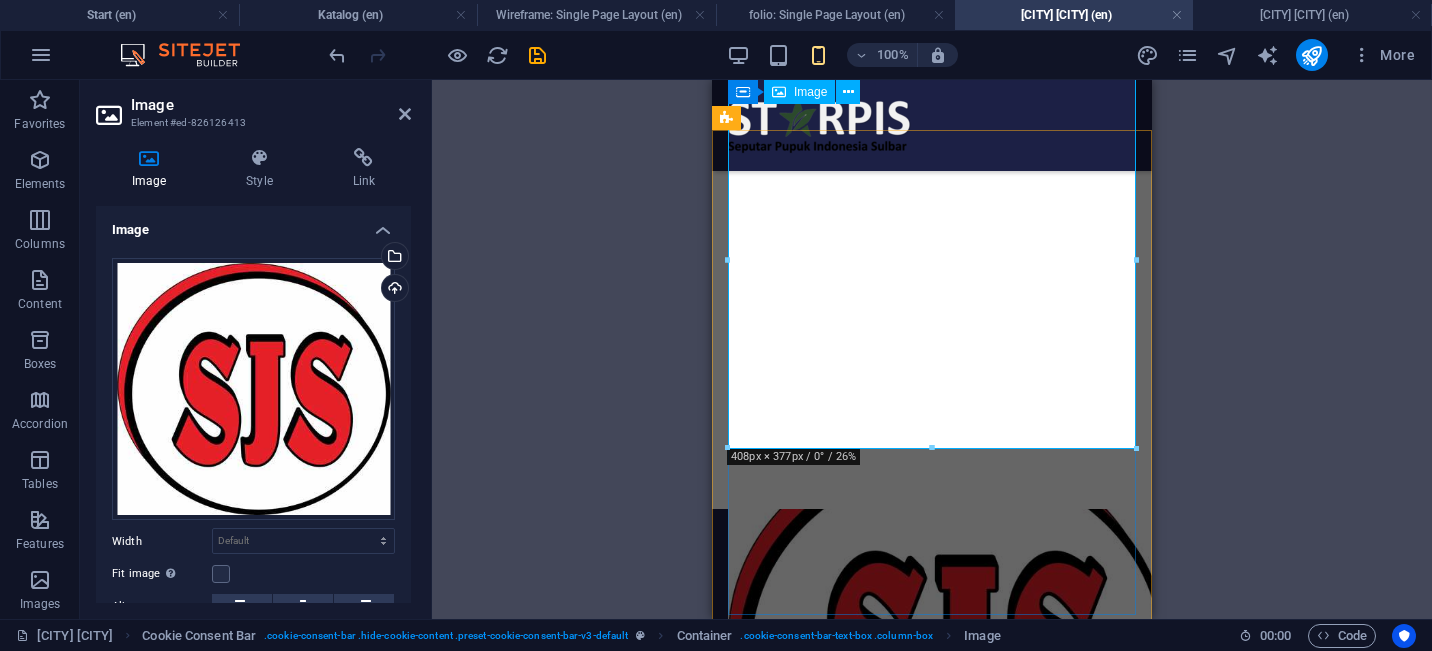 scroll, scrollTop: -118, scrollLeft: 0, axis: vertical 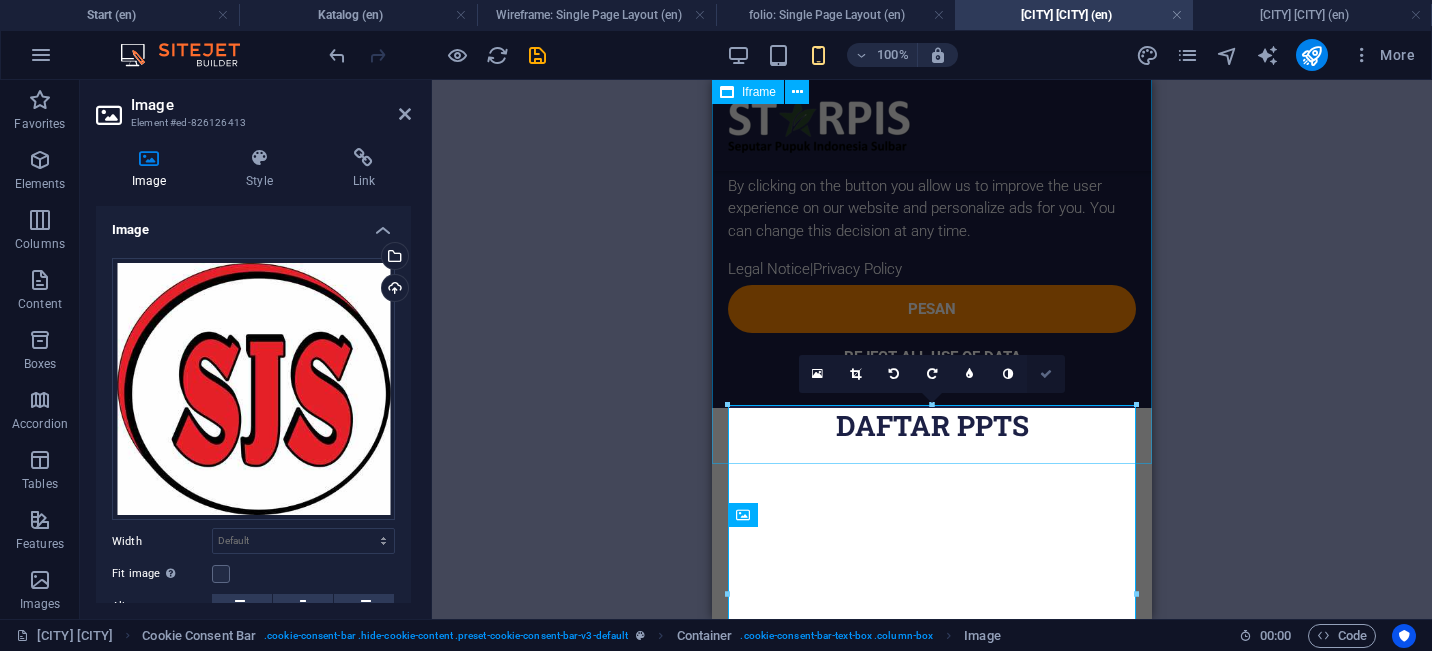 click at bounding box center [1046, 374] 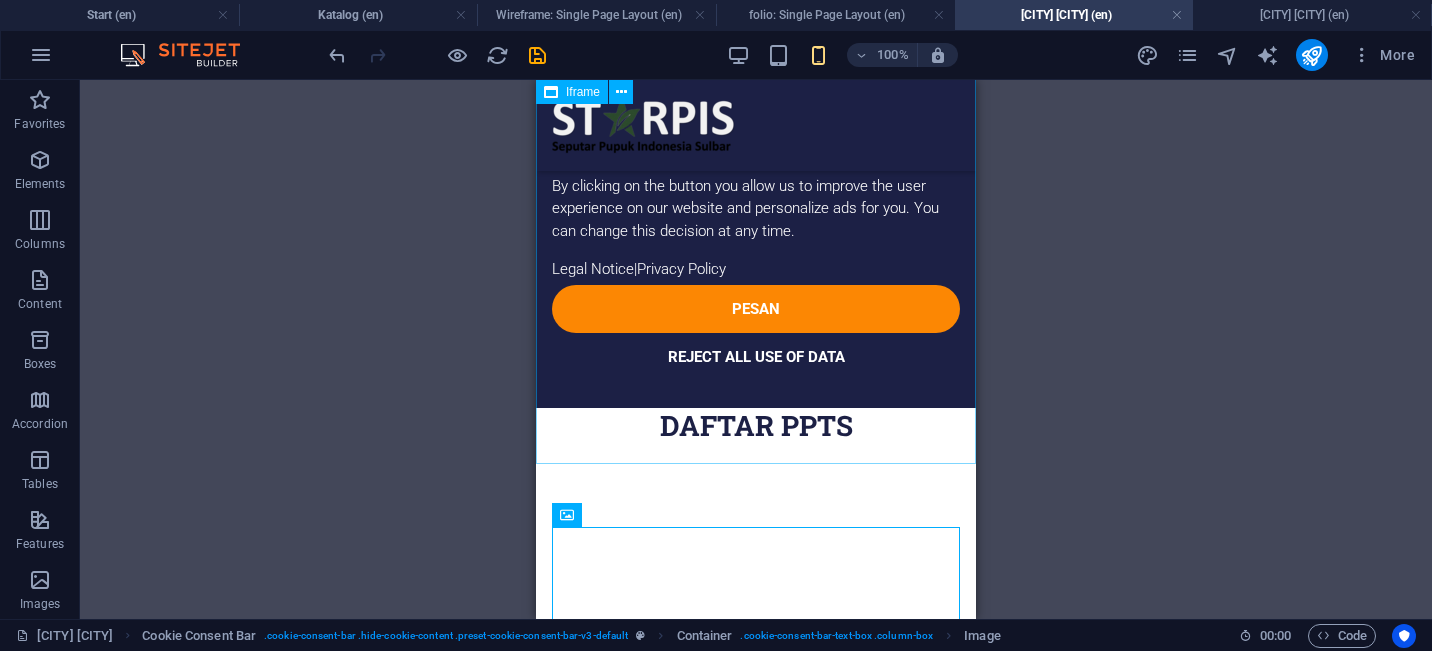 click on "</div>" at bounding box center (756, 643) 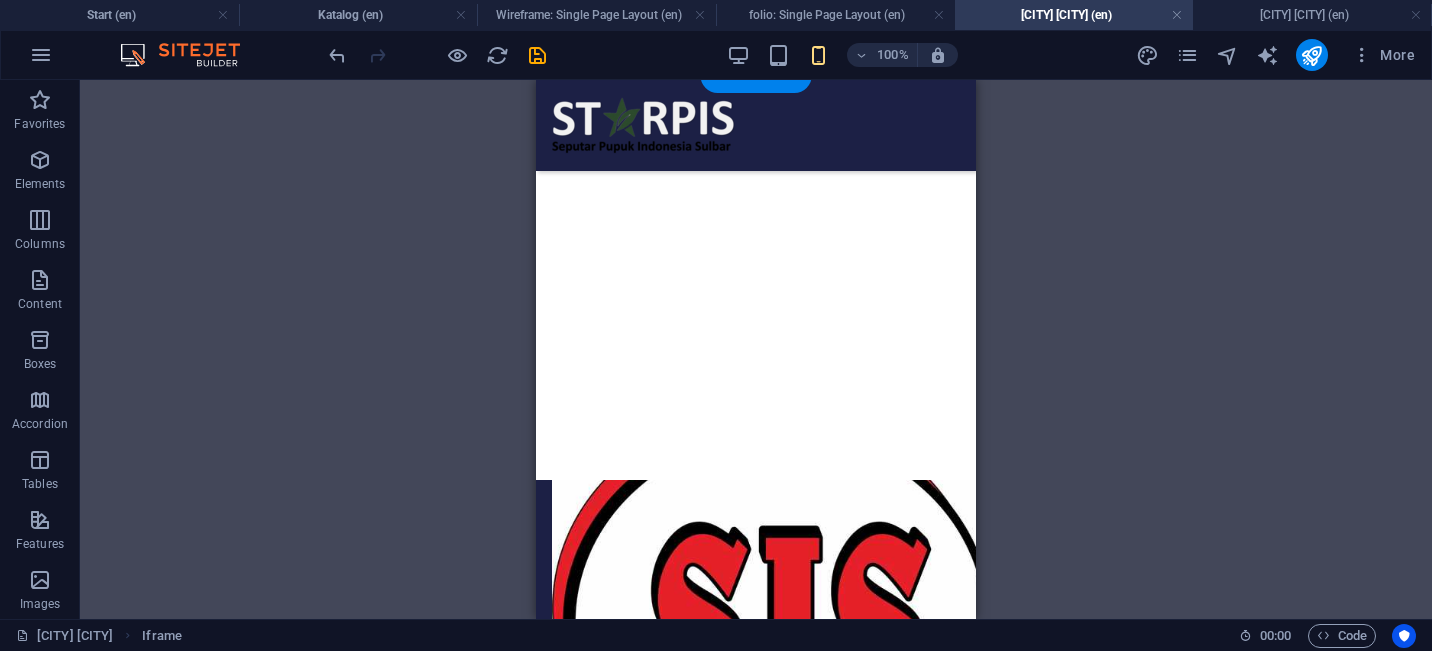 scroll, scrollTop: 2623, scrollLeft: 0, axis: vertical 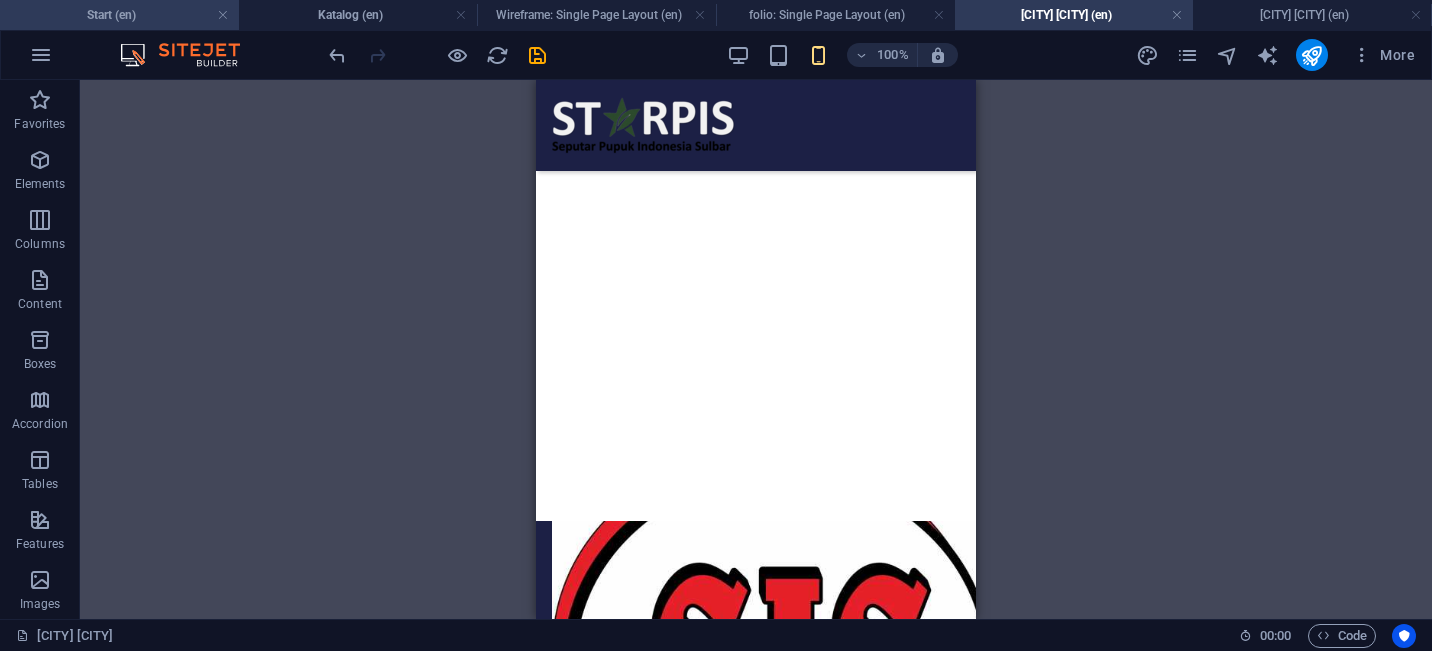 click on "Start (en)" at bounding box center (119, 15) 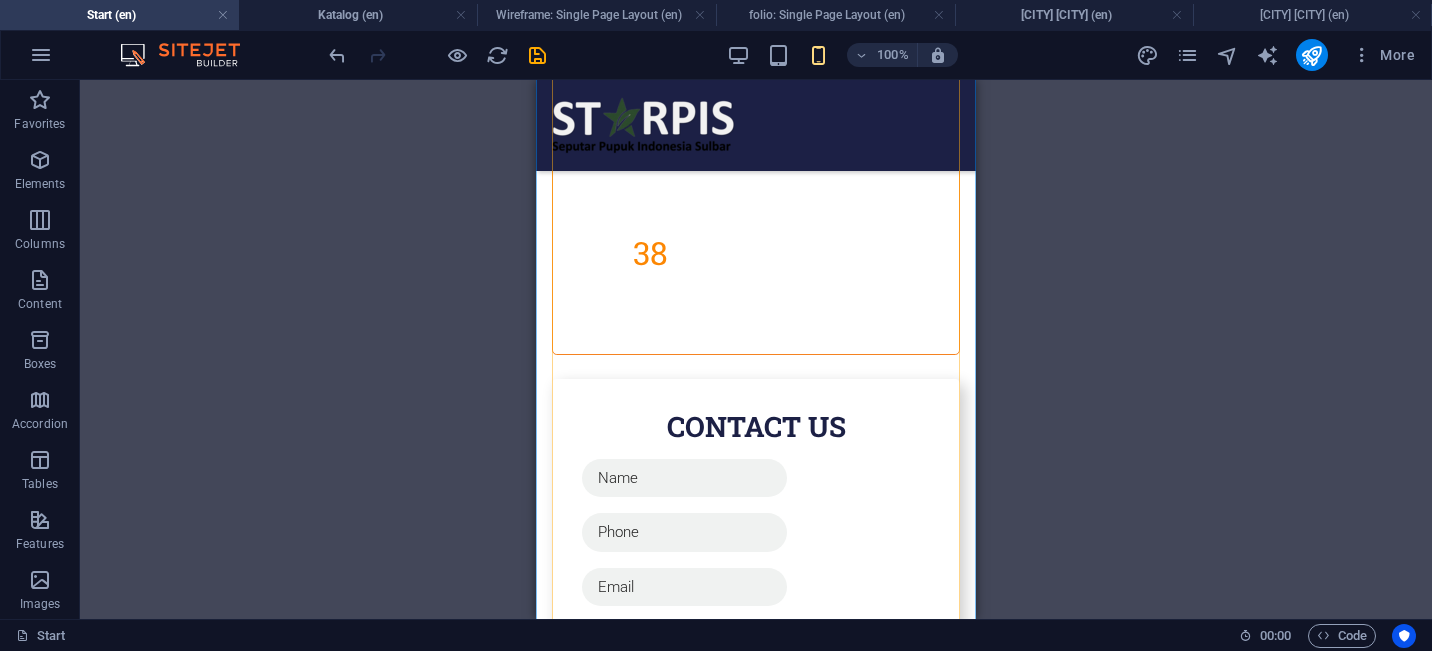 scroll, scrollTop: 7676, scrollLeft: 0, axis: vertical 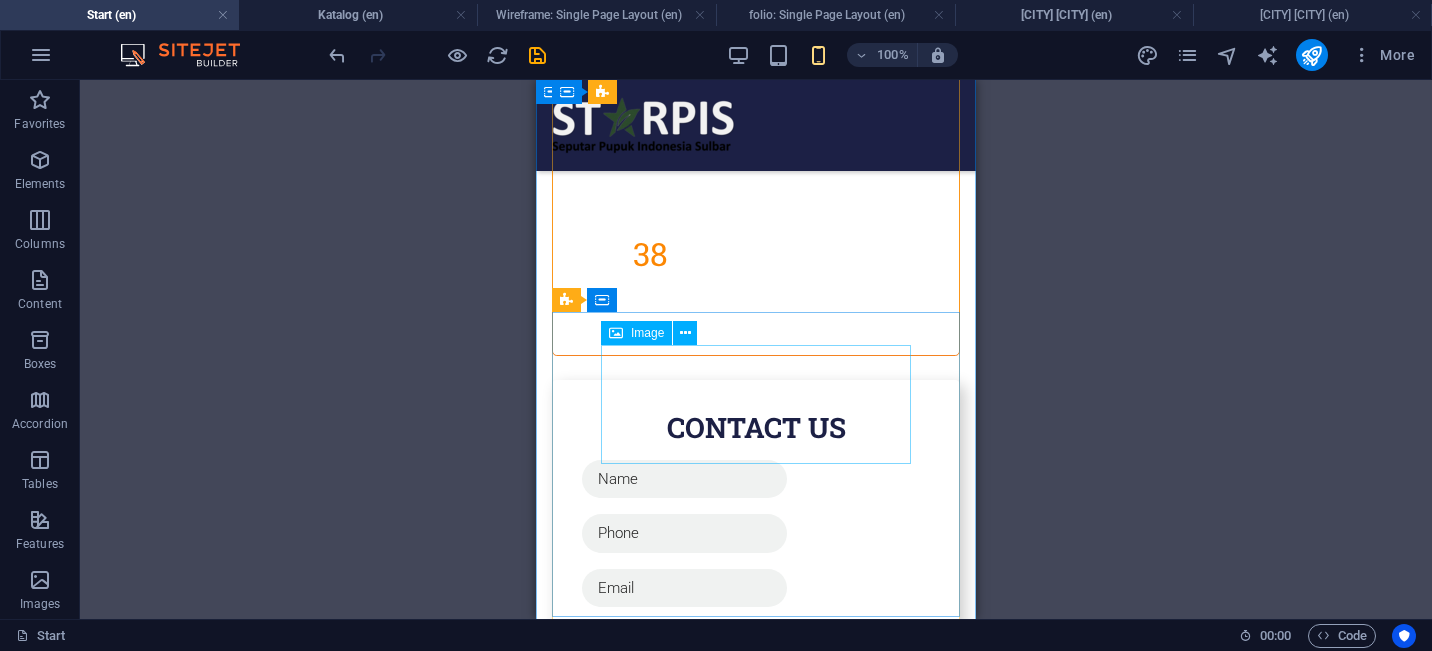 click at bounding box center (756, 1819) 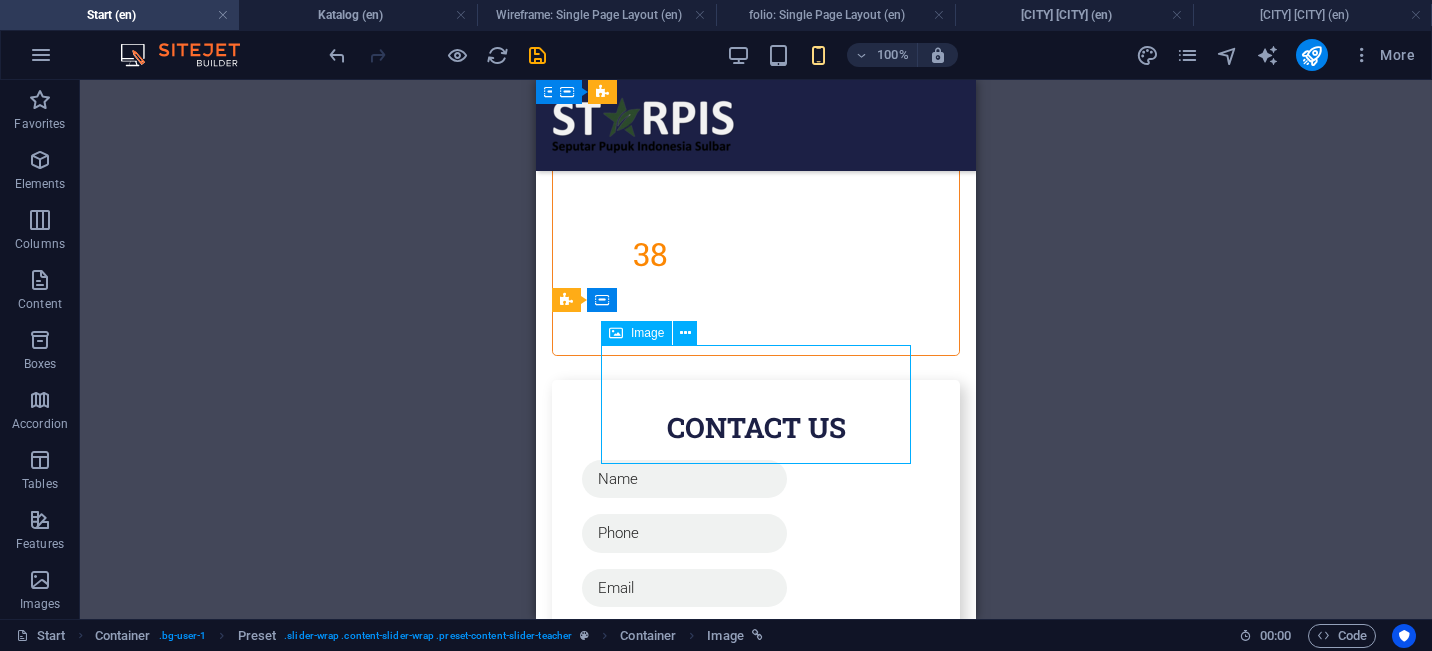 click at bounding box center (756, 1819) 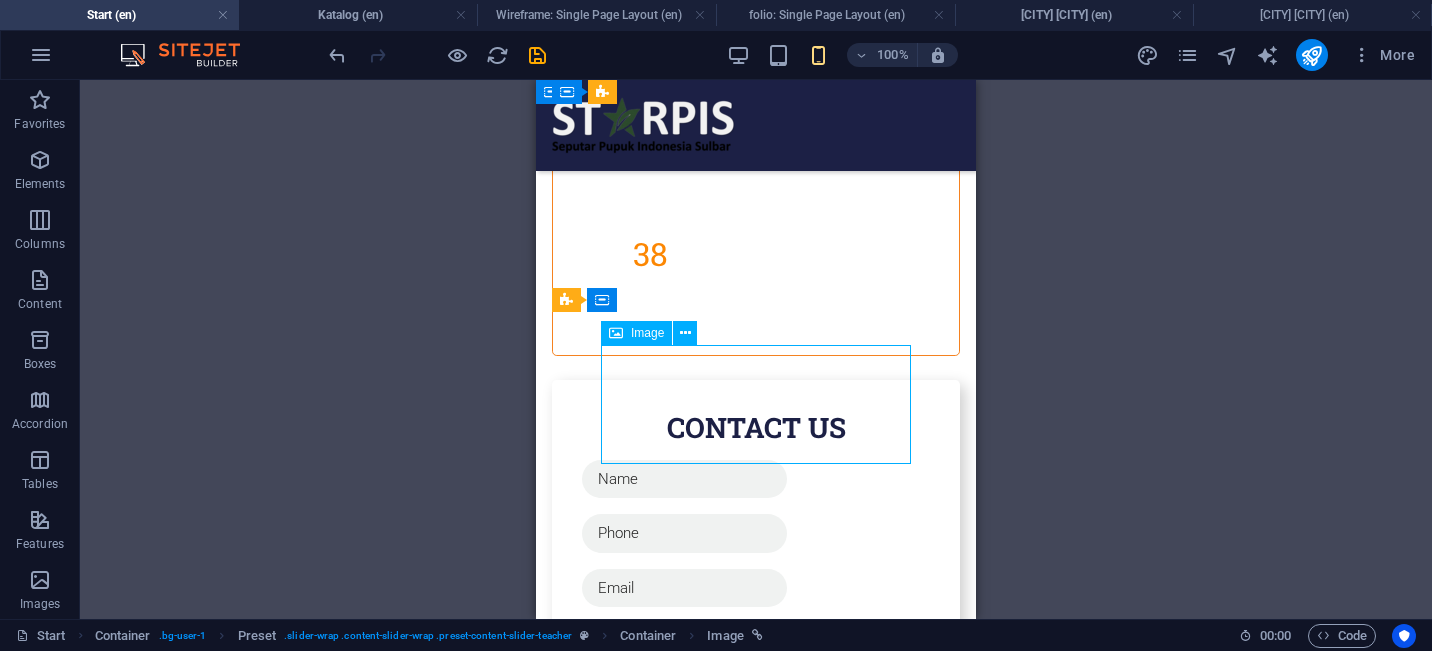 click at bounding box center (756, 1819) 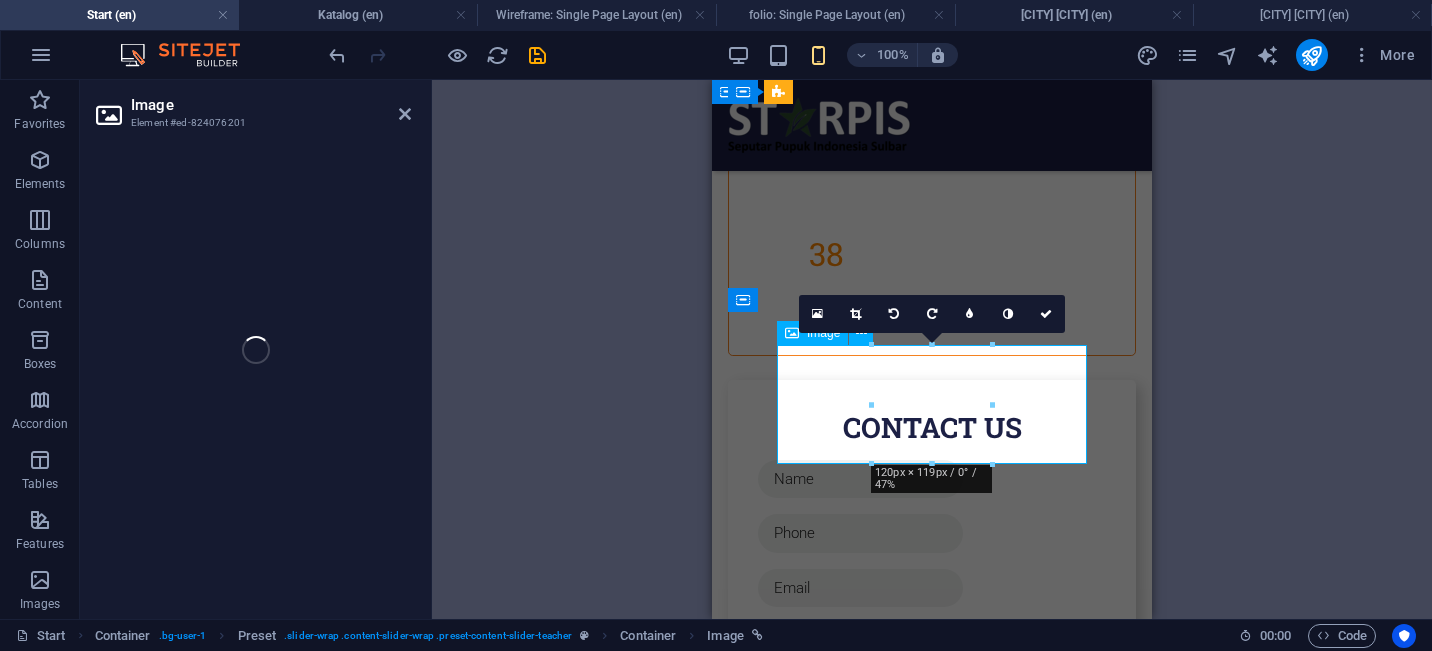 select on "px" 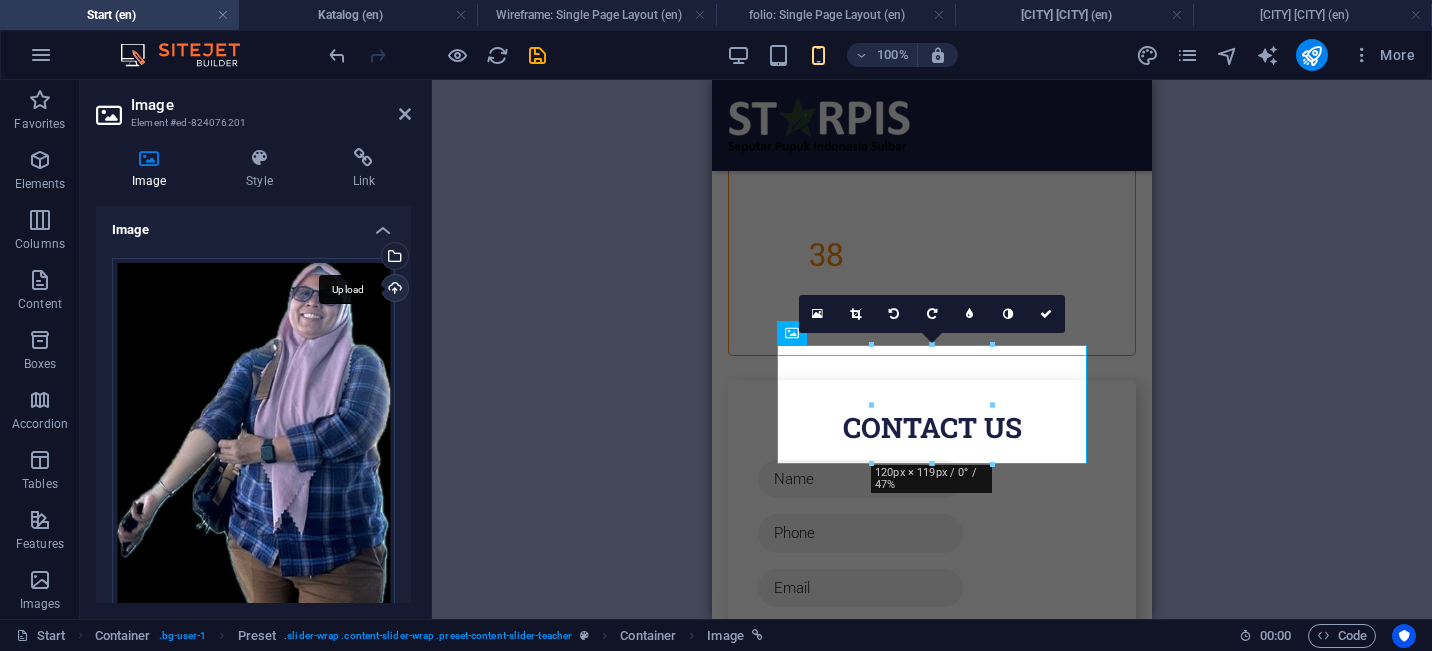 click on "Upload" at bounding box center (393, 290) 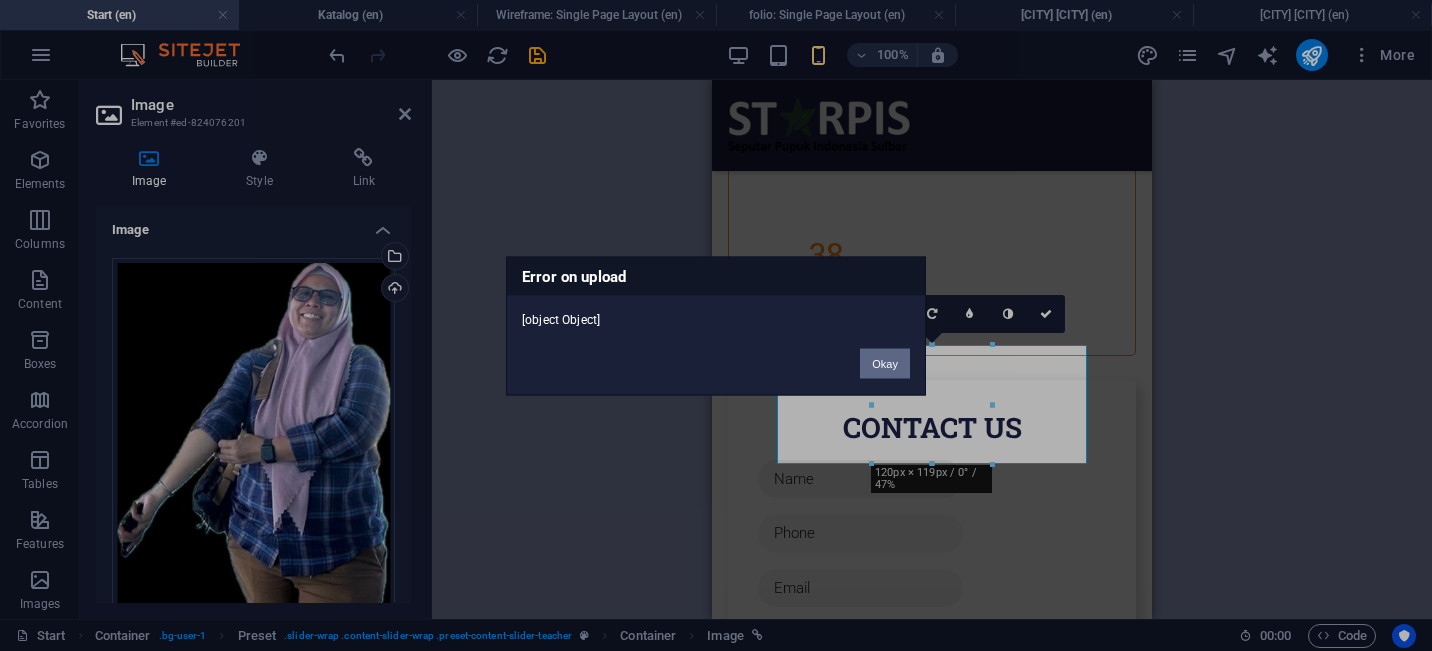 click on "Okay" at bounding box center [885, 363] 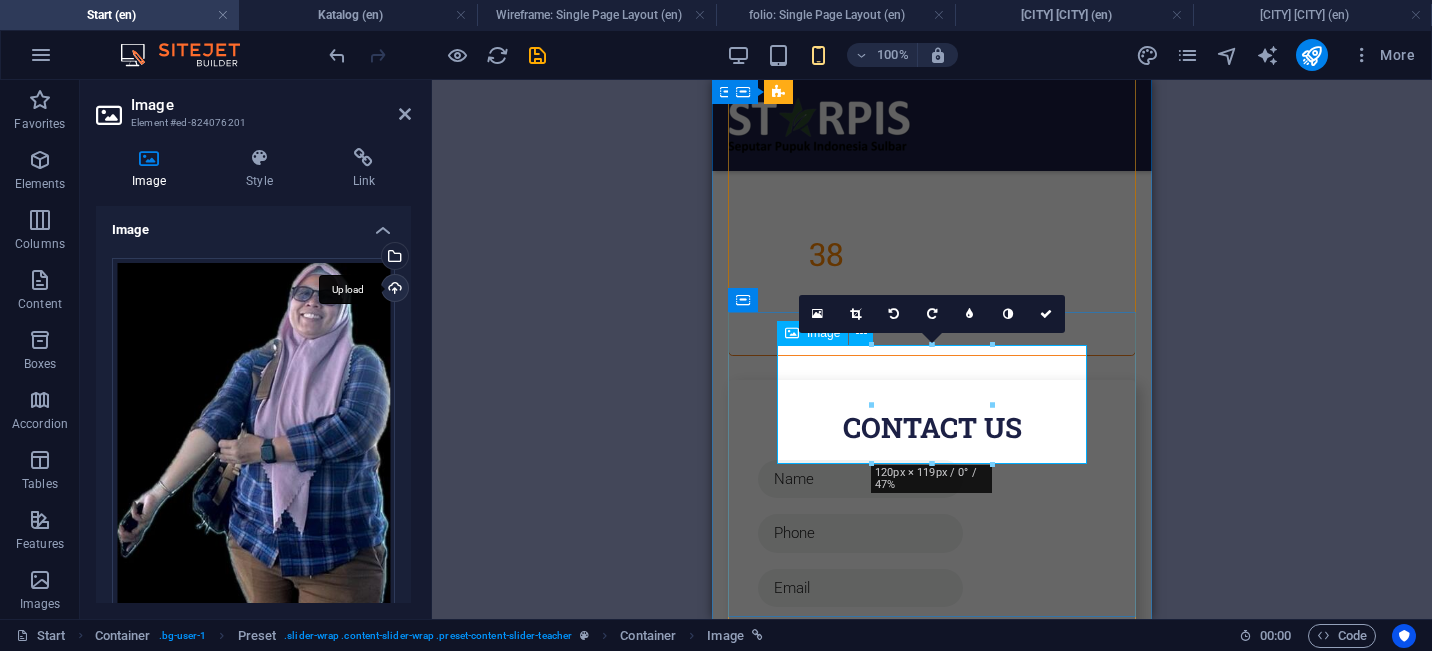 click on "Upload" at bounding box center [393, 290] 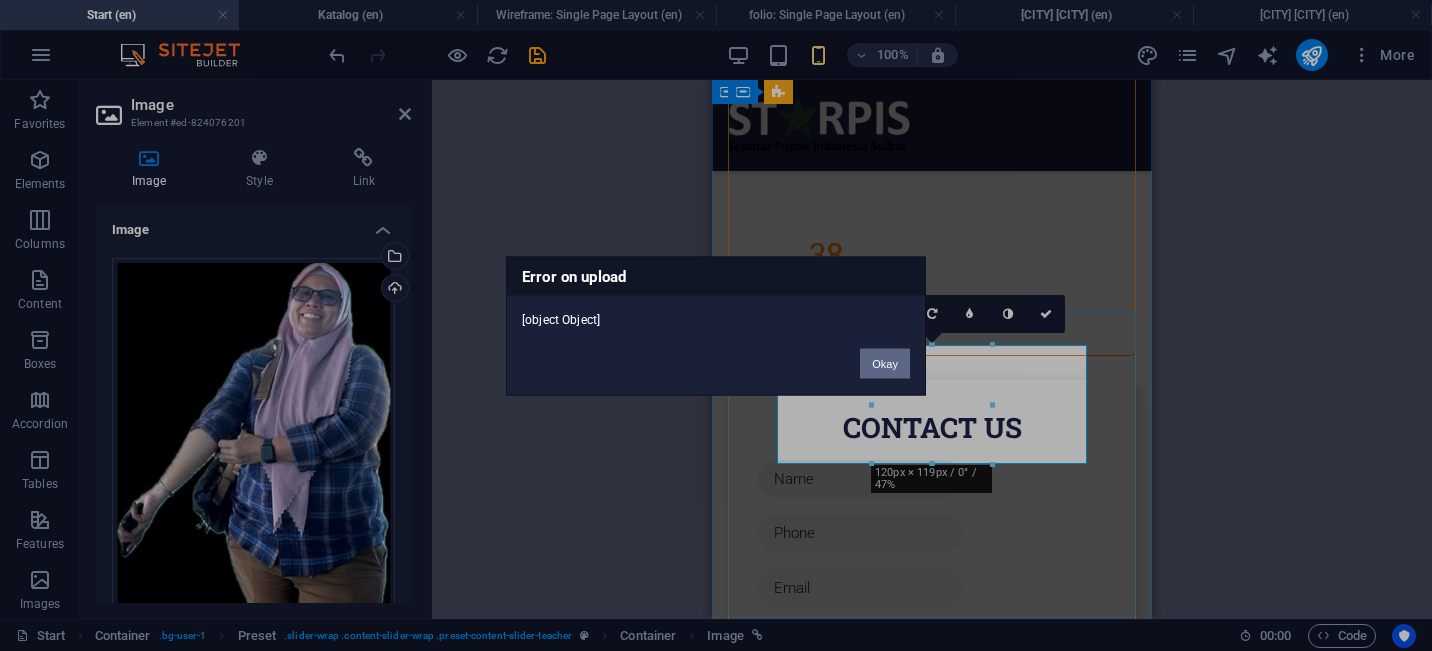 click on "Okay" at bounding box center [885, 363] 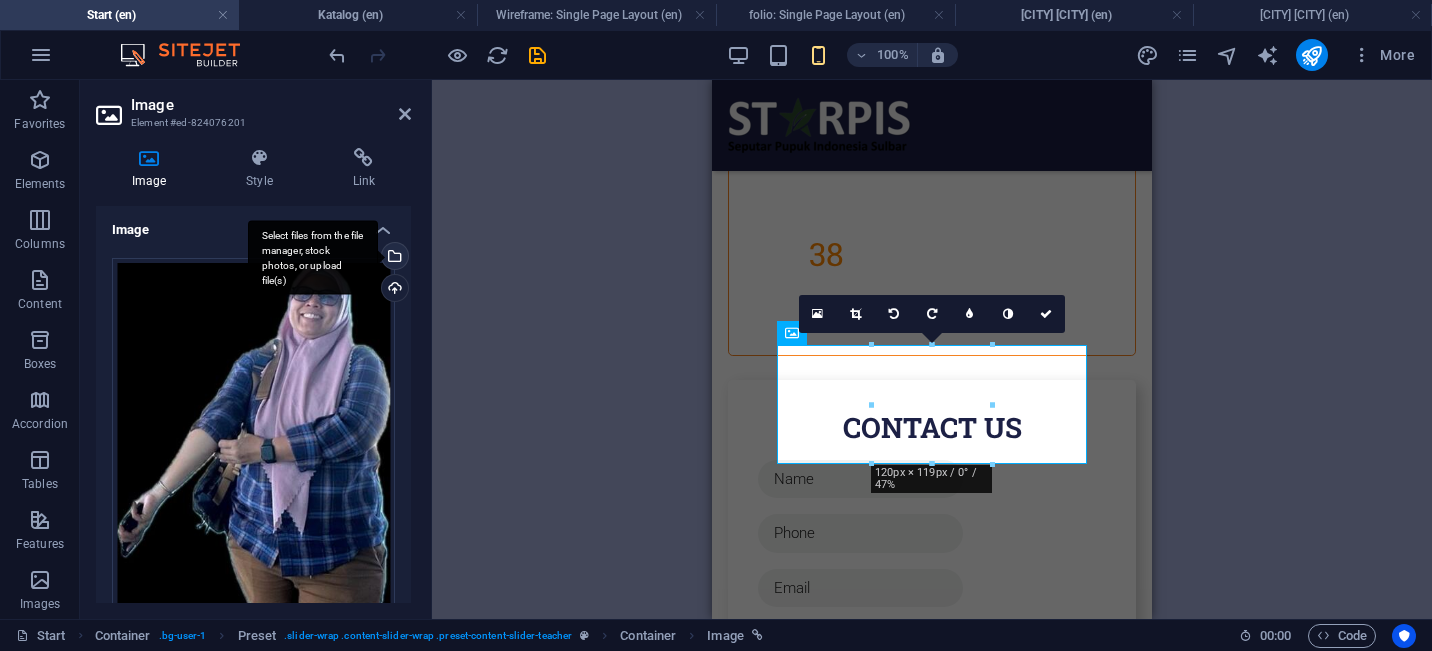 click on "Select files from the file manager, stock photos, or upload file(s)" at bounding box center [393, 258] 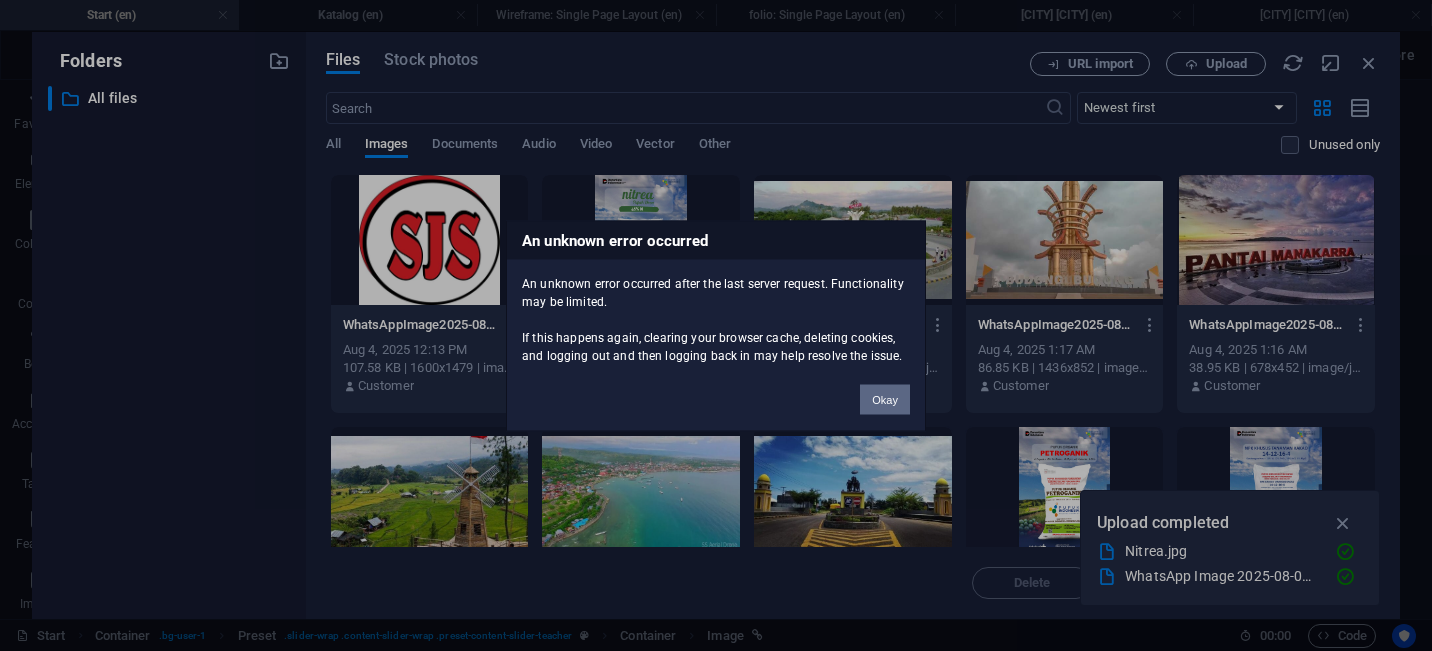click on "Okay" at bounding box center (885, 399) 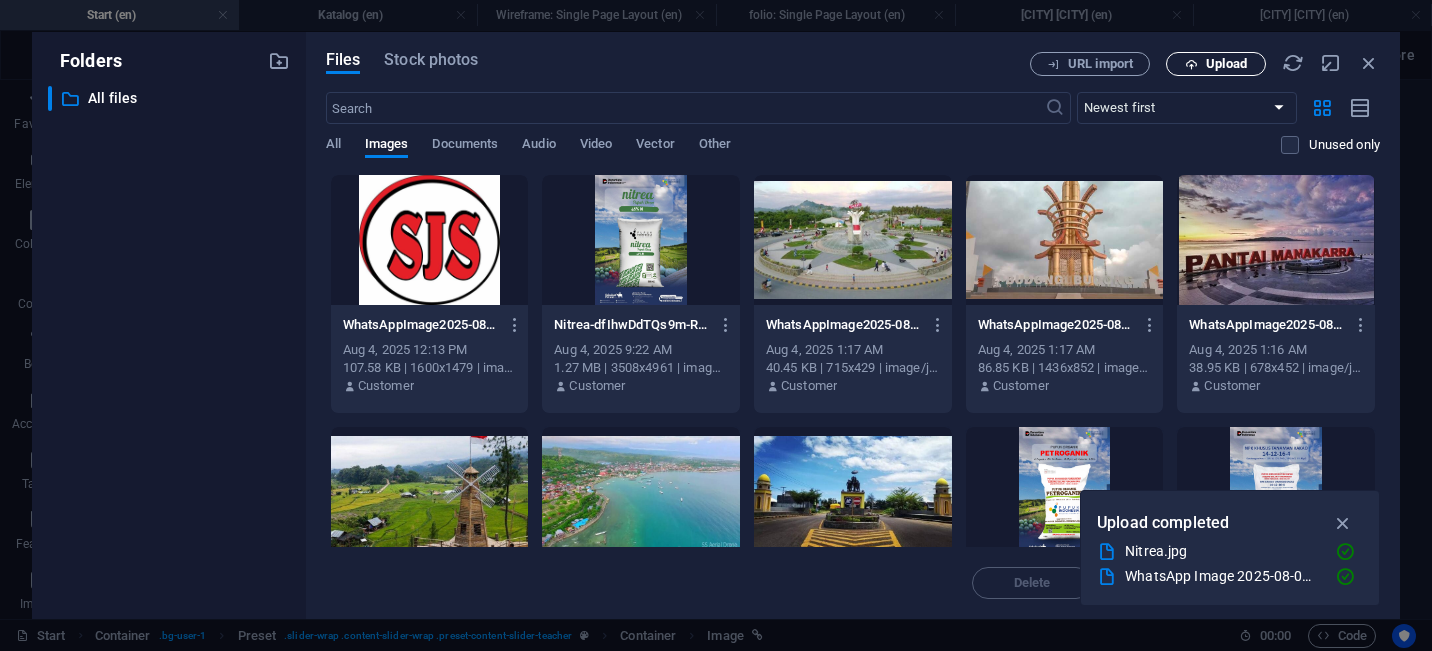 click on "Upload" at bounding box center (1226, 64) 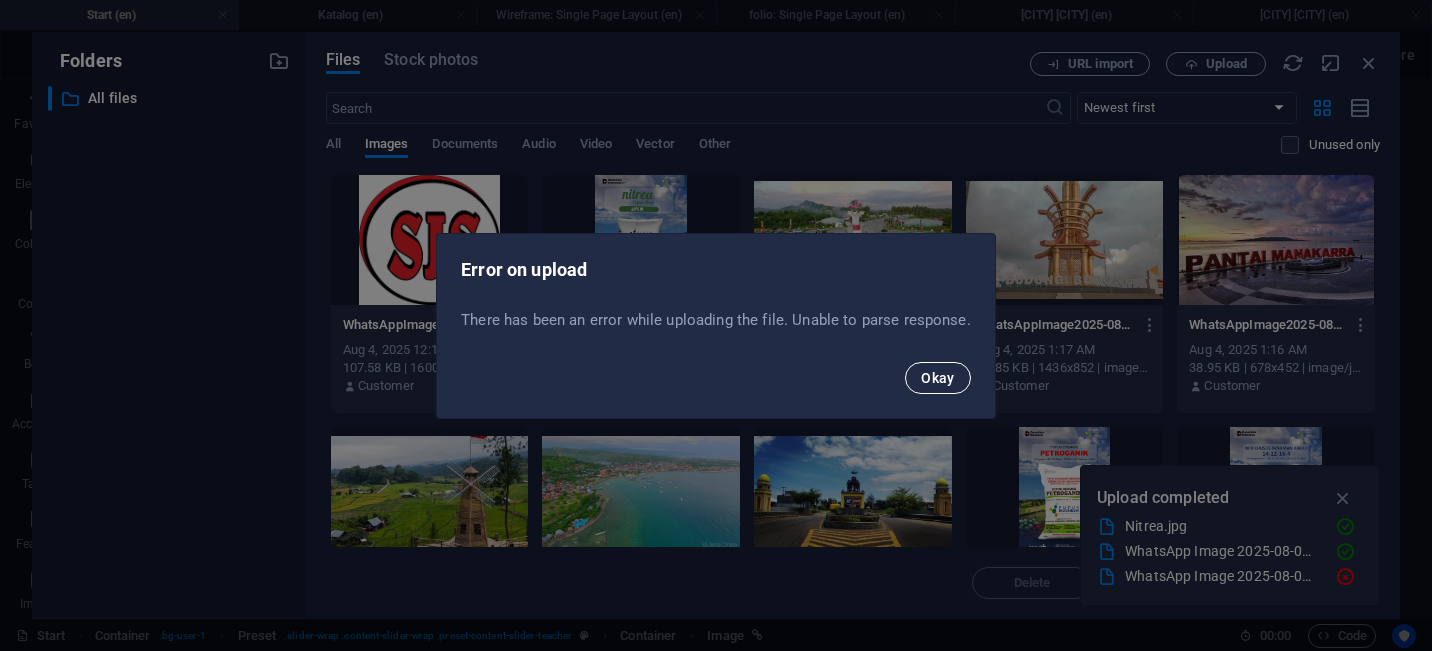 click on "Okay" at bounding box center [938, 378] 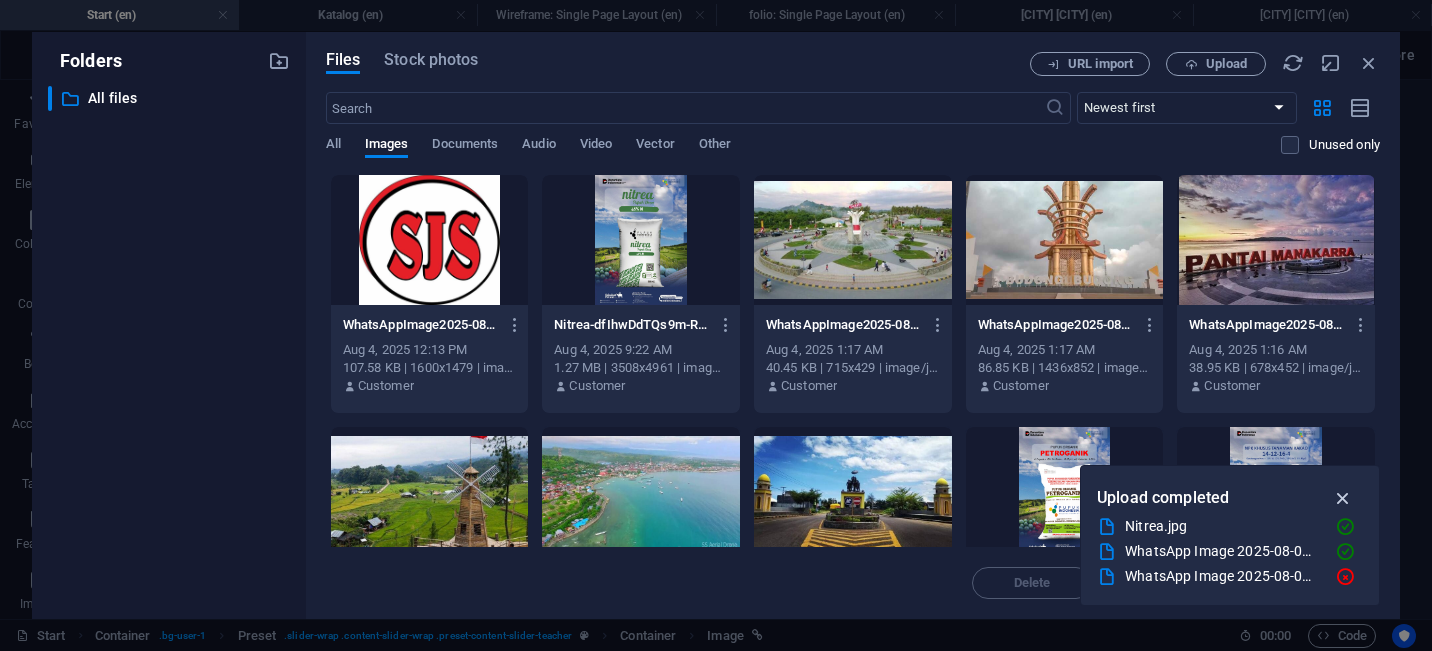click at bounding box center (1343, 498) 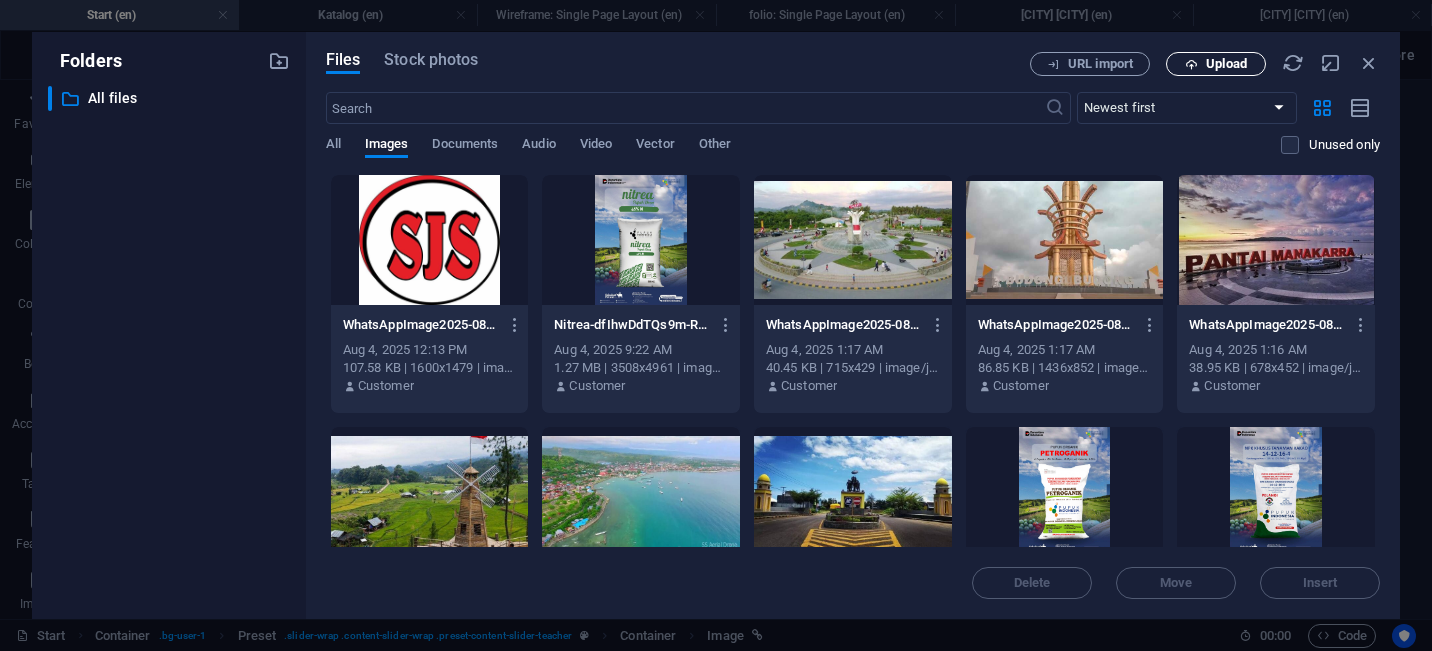 click at bounding box center (1191, 64) 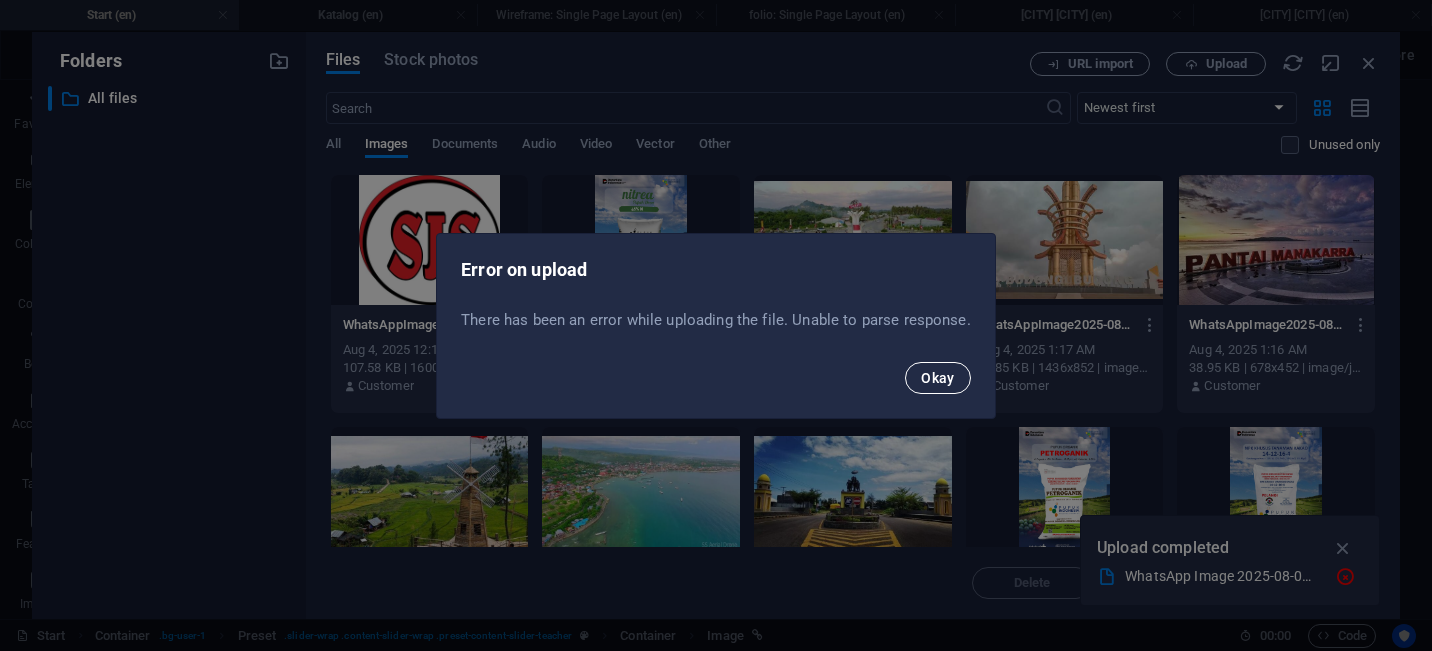 click on "Okay" at bounding box center [938, 378] 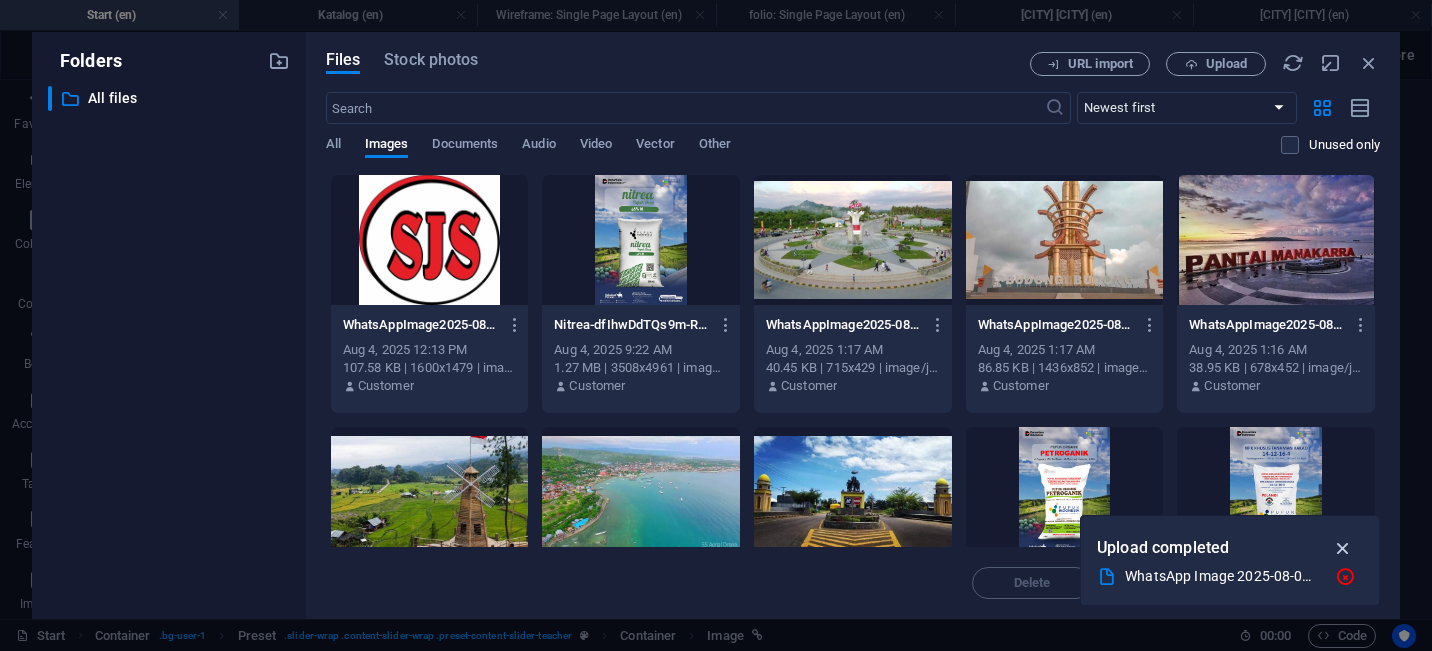 click at bounding box center (1343, 548) 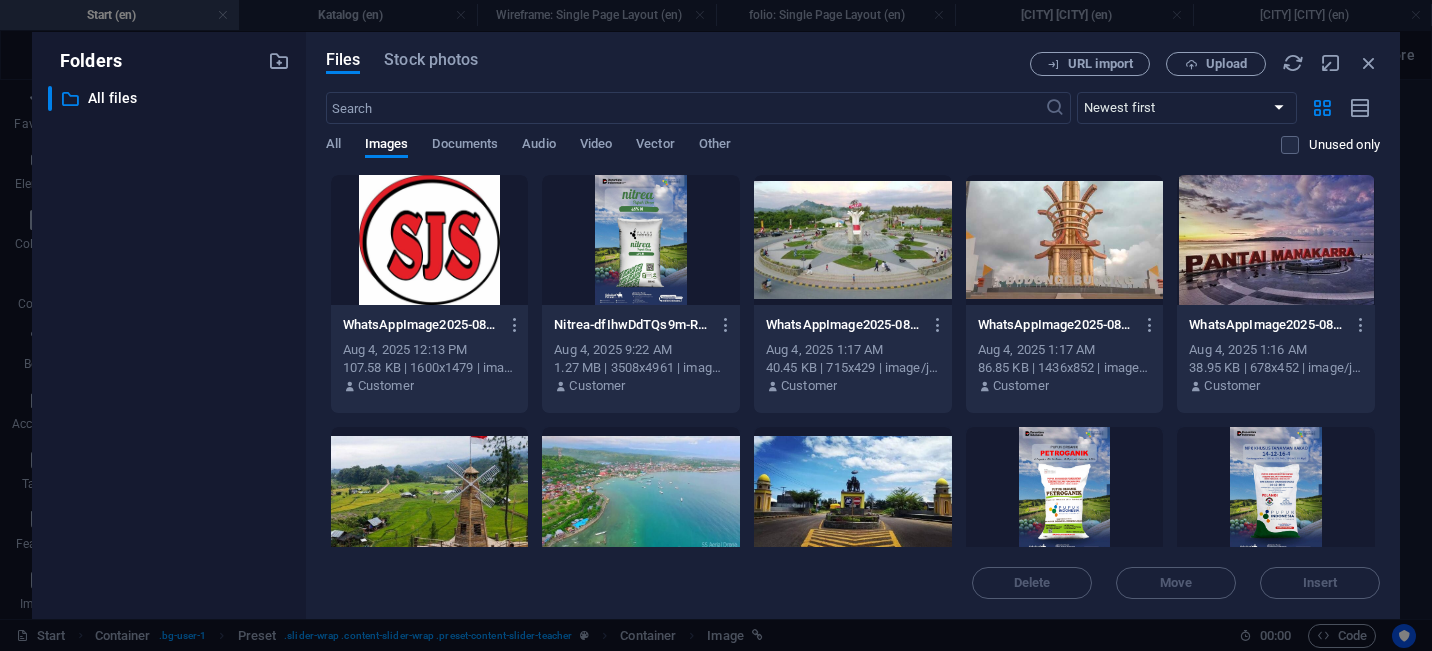 click on "Files Stock photos URL import Upload ​ Newest first Oldest first Name (A-Z) Name (Z-A) Size (0-9) Size (9-0) Resolution (0-9) Resolution (9-0) All Images Documents Audio Video Vector Other Unused only Drop files here to upload them instantly WhatsAppImage2025-08-03at17.46.58-sSkzLeGZv48eBzVMpjoOLA.jpeg WhatsAppImage2025-08-03at17.46.58-sSkzLeGZv48eBzVMpjoOLA.jpeg [MONTH] [DAY], [YEAR] [HOUR]:[MINUTE] [AM/PM] 107.58 KB | 1600x1479 | image/jpeg Customer Nitrea-dfIhwDdTQs9m-R0vHmfntg.jpg Nitrea-dfIhwDdTQs9m-R0vHmfntg.jpg [MONTH] [DAY], [YEAR] [HOUR]:[MINUTE] [AM/PM] 1.27 MB | 3508x4961 | image/jpeg Customer WhatsAppImage2025-08-02at11.37.071-ZhfZd_lNydj91e-z4hcVvA.jpeg WhatsAppImage2025-08-02at11.37.071-ZhfZd_lNydj91e-z4hcVvA.jpeg [MONTH] [DAY], [YEAR] [HOUR]:[MINUTE] [AM/PM] 40.45 KB | 715x429 | image/jpeg Customer WhatsAppImage2025-08-02at11.42.57-58Fkm0qeXKxt7eyMIbbQtw.jpeg WhatsAppImage2025-08-02at11.42.57-58Fkm0qeXKxt7eyMIbbQtw.jpeg [MONTH] [DAY], [YEAR] [HOUR]:[MINUTE] [AM/PM] 86.85 KB | 1436x852 | image/jpeg Customer WhatsAppImage2025-08-02at11.37.072-YSN2AZLPNG10IzLOeGnNhw.jpeg [MONTH] [DAY], [YEAR] [HOUR]:[MINUTE] [AM/PM] Move" at bounding box center (853, 325) 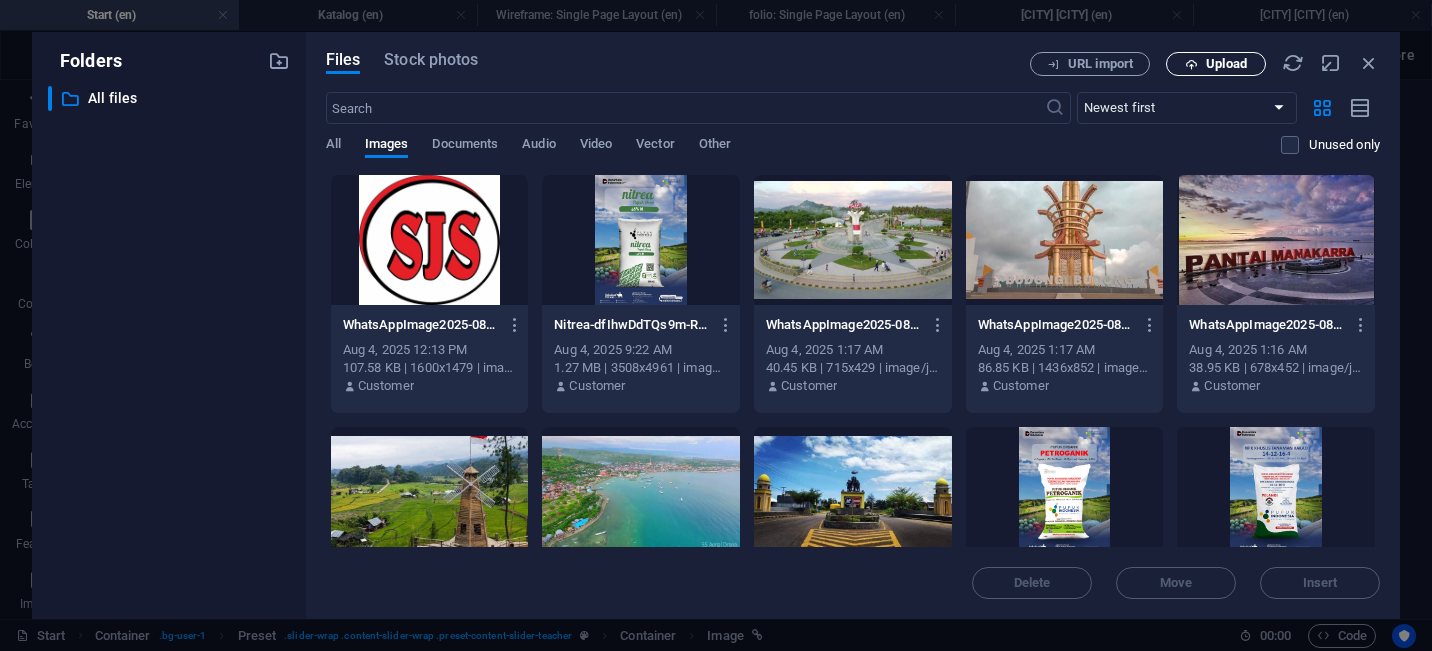 click on "Upload" at bounding box center [1226, 64] 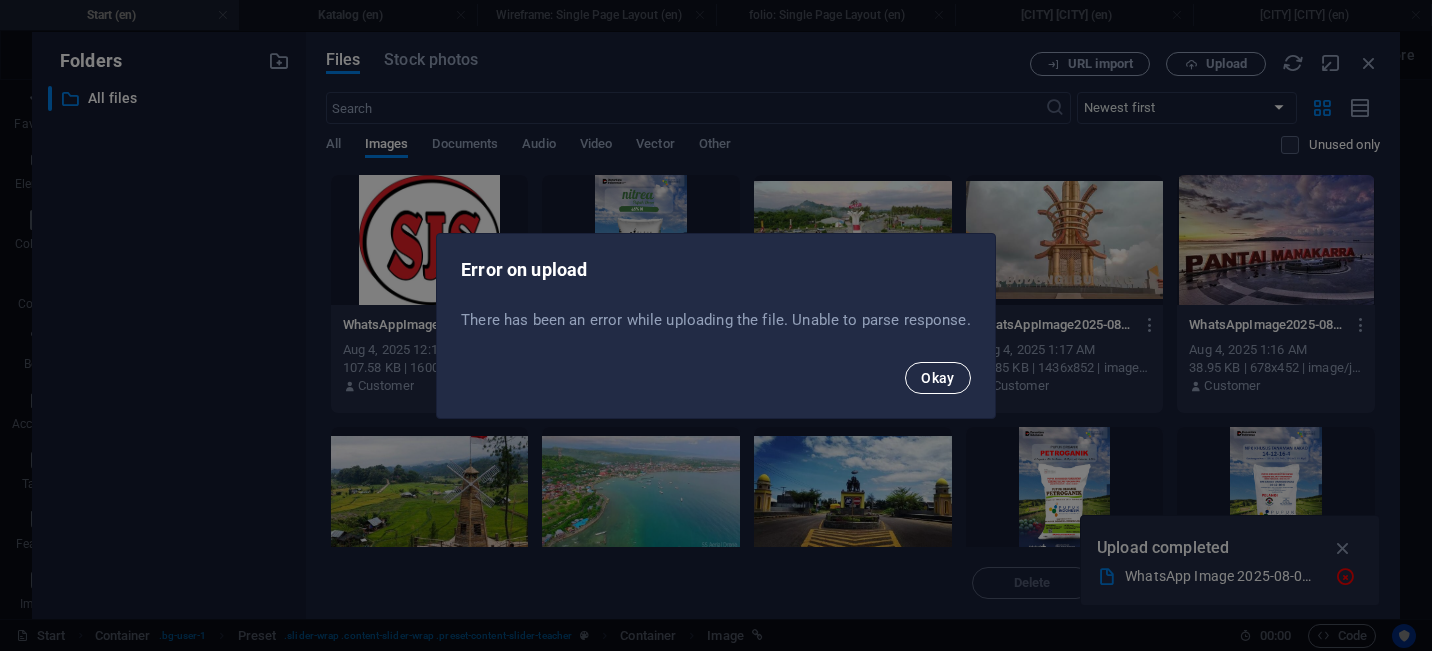 click on "Okay" at bounding box center [938, 378] 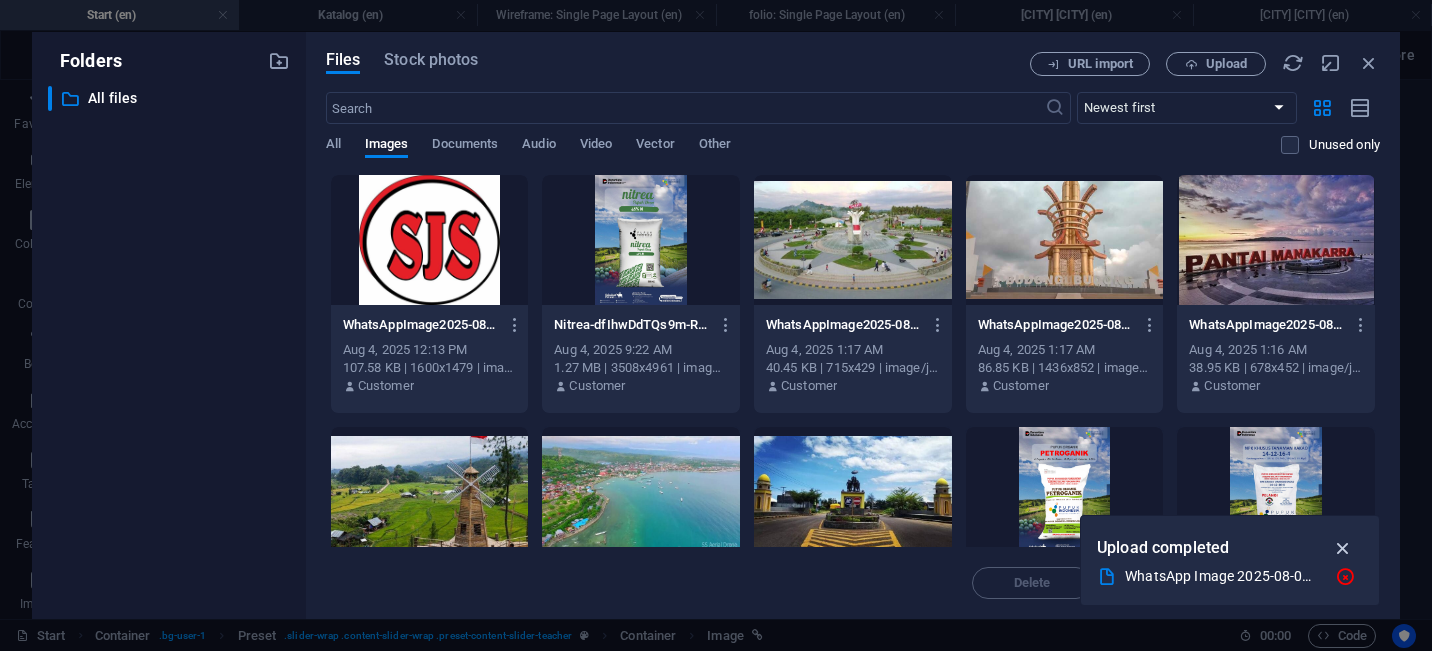 click at bounding box center (1343, 548) 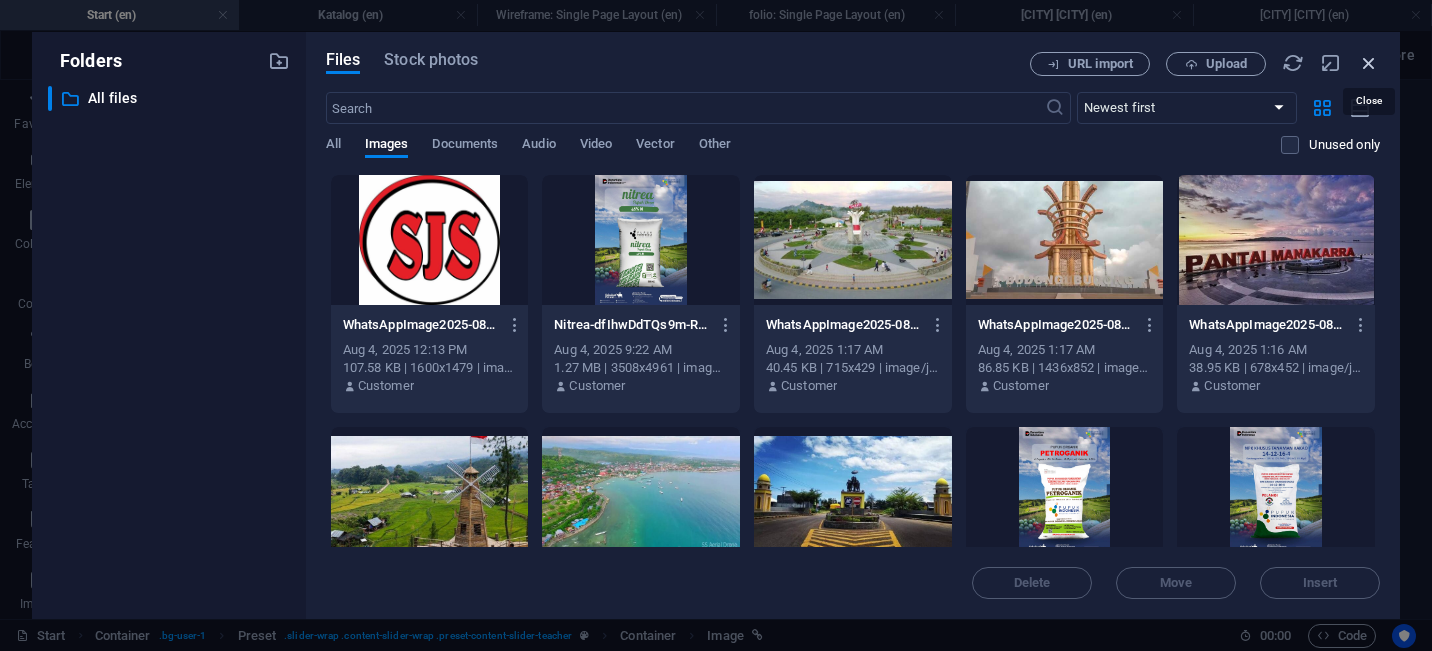 click at bounding box center [1369, 63] 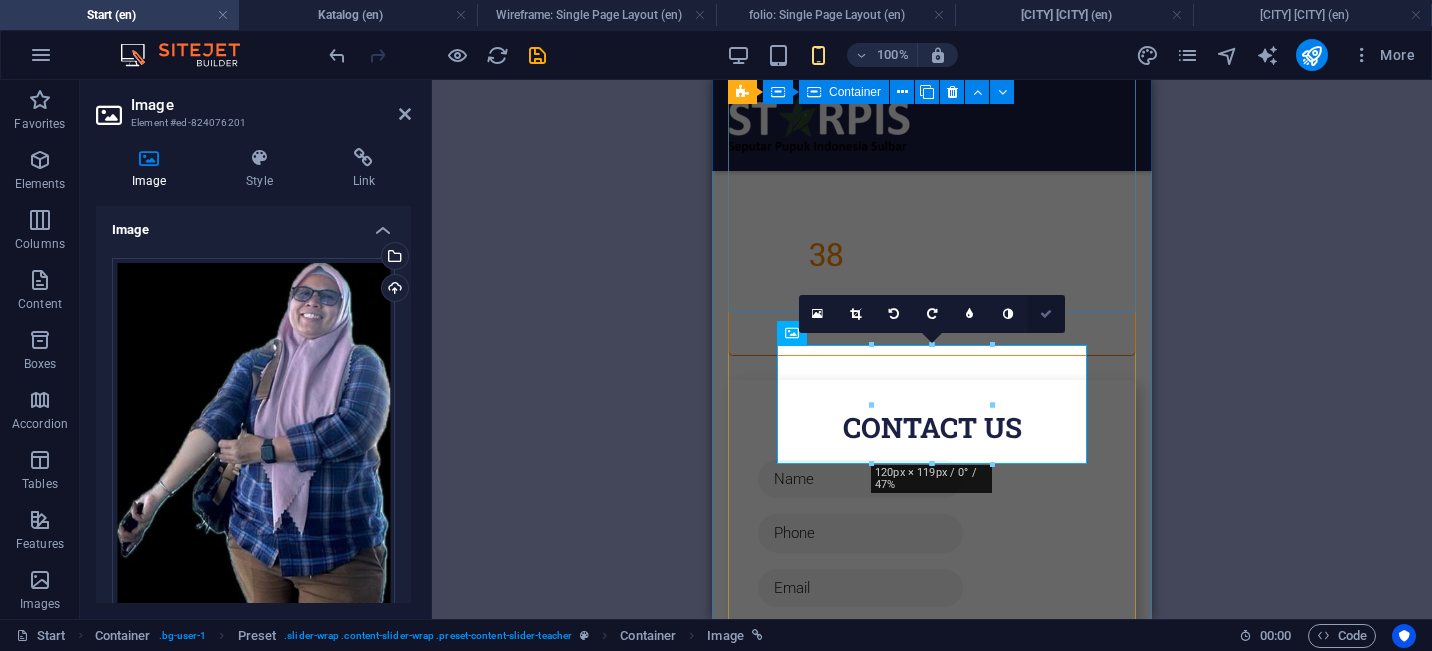 click at bounding box center [1046, 314] 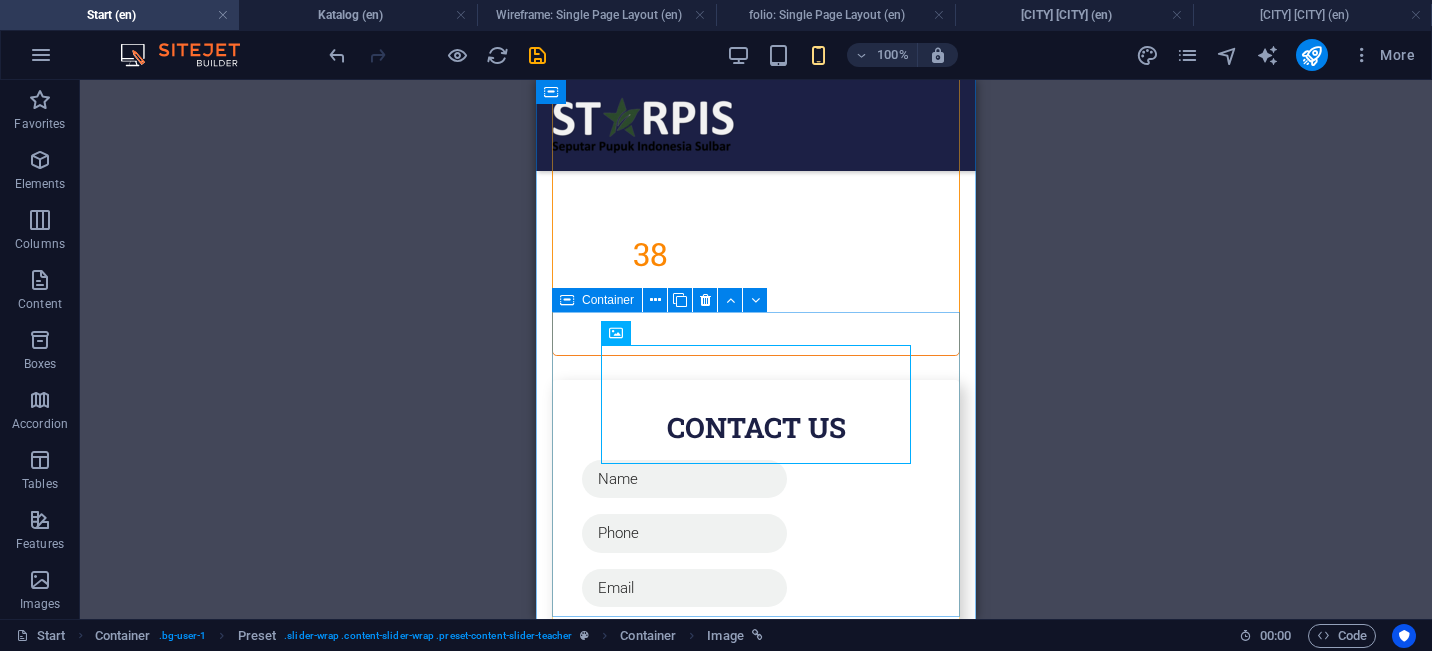 click on "pera [CITY] [CITY]" at bounding box center (756, 1902) 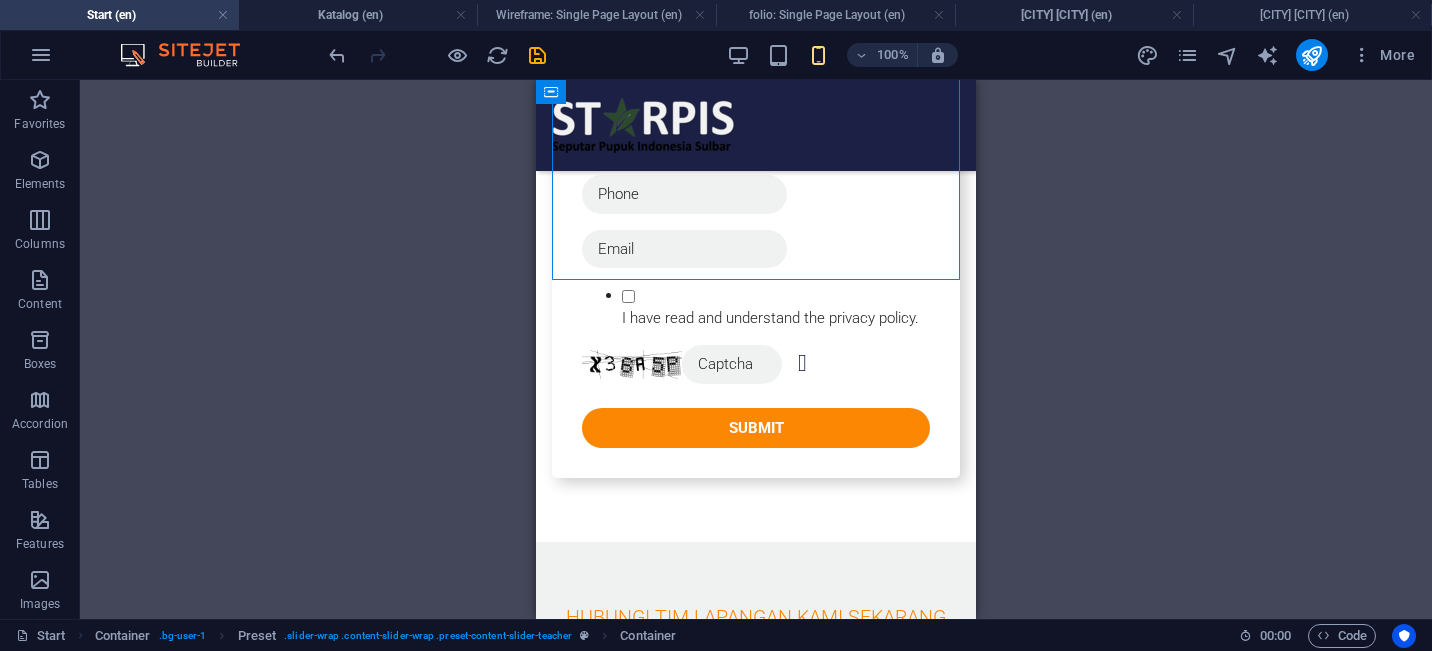 scroll, scrollTop: 8017, scrollLeft: 0, axis: vertical 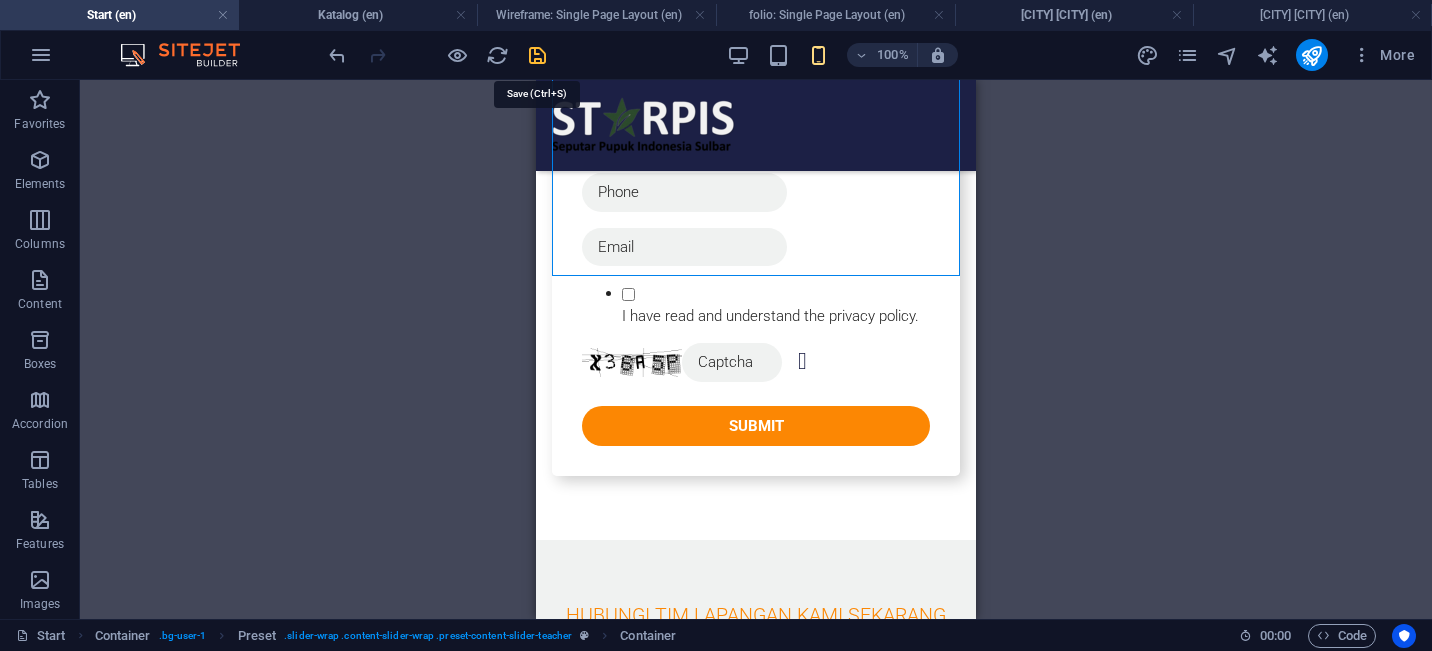 click at bounding box center (537, 55) 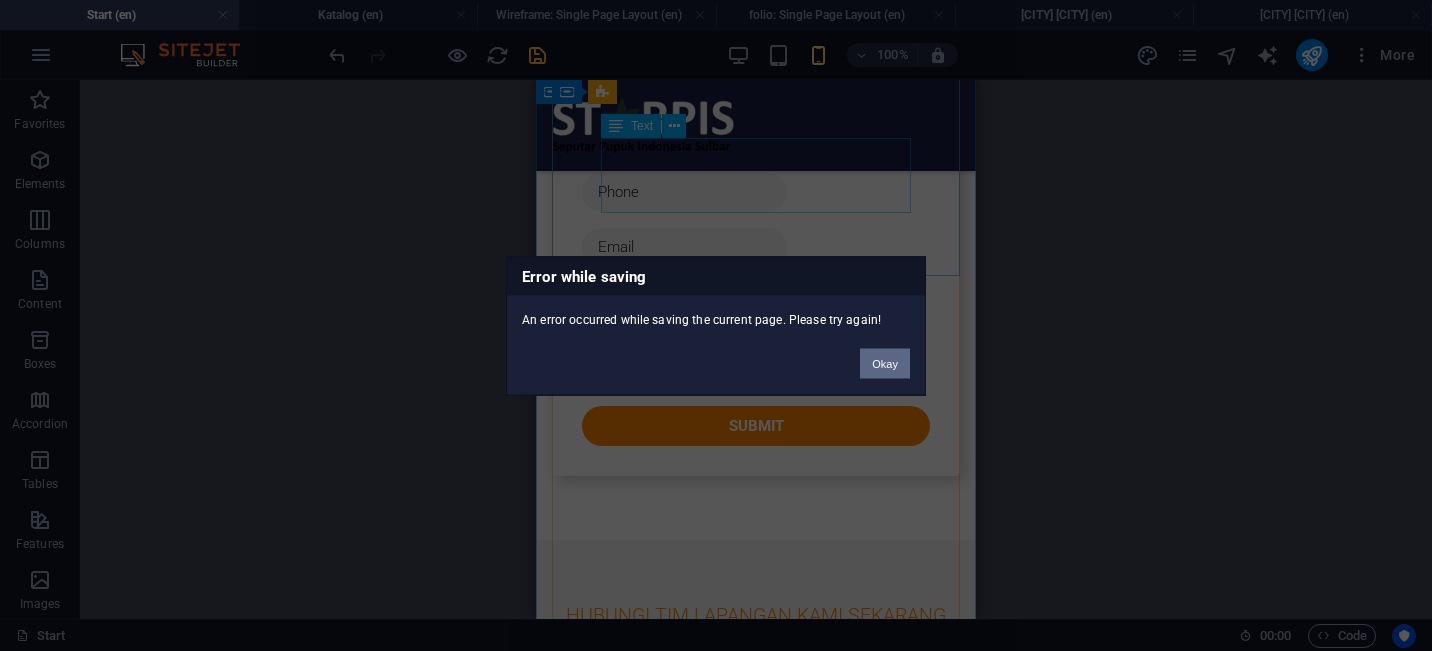 click on "Okay" at bounding box center (885, 363) 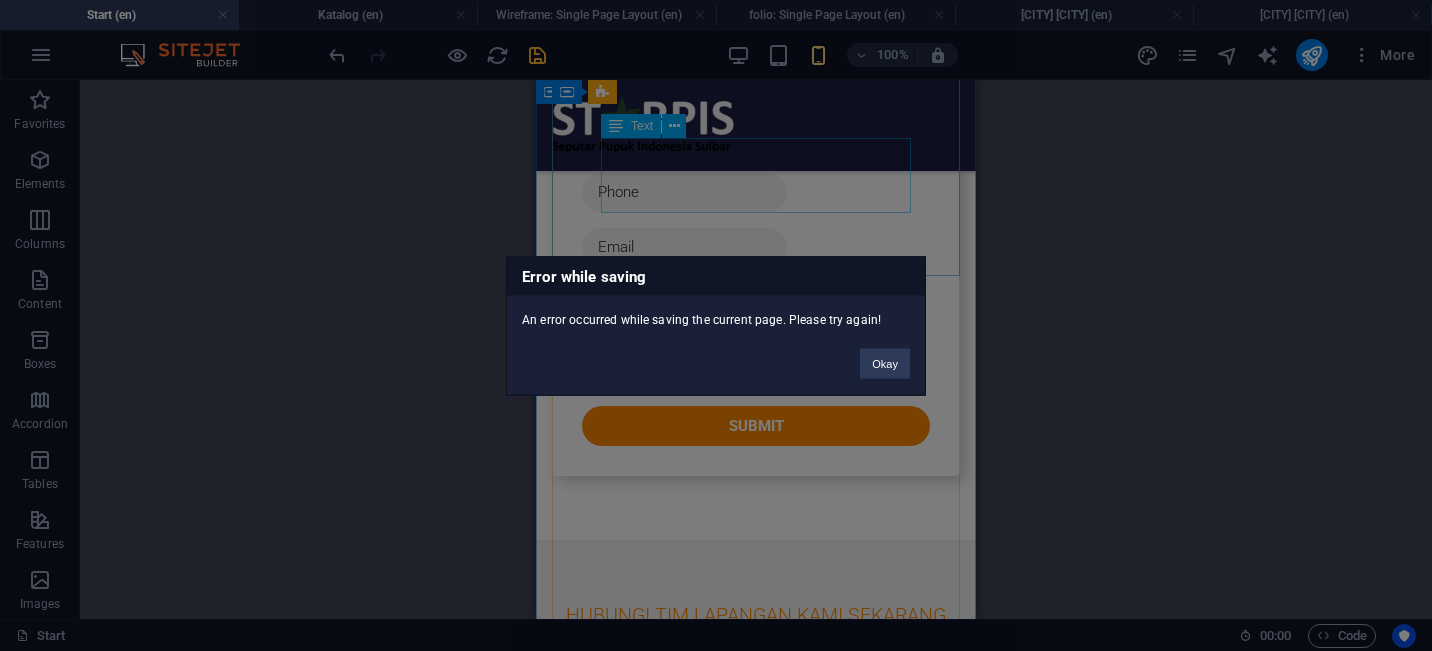 click on "Okay" at bounding box center [885, 363] 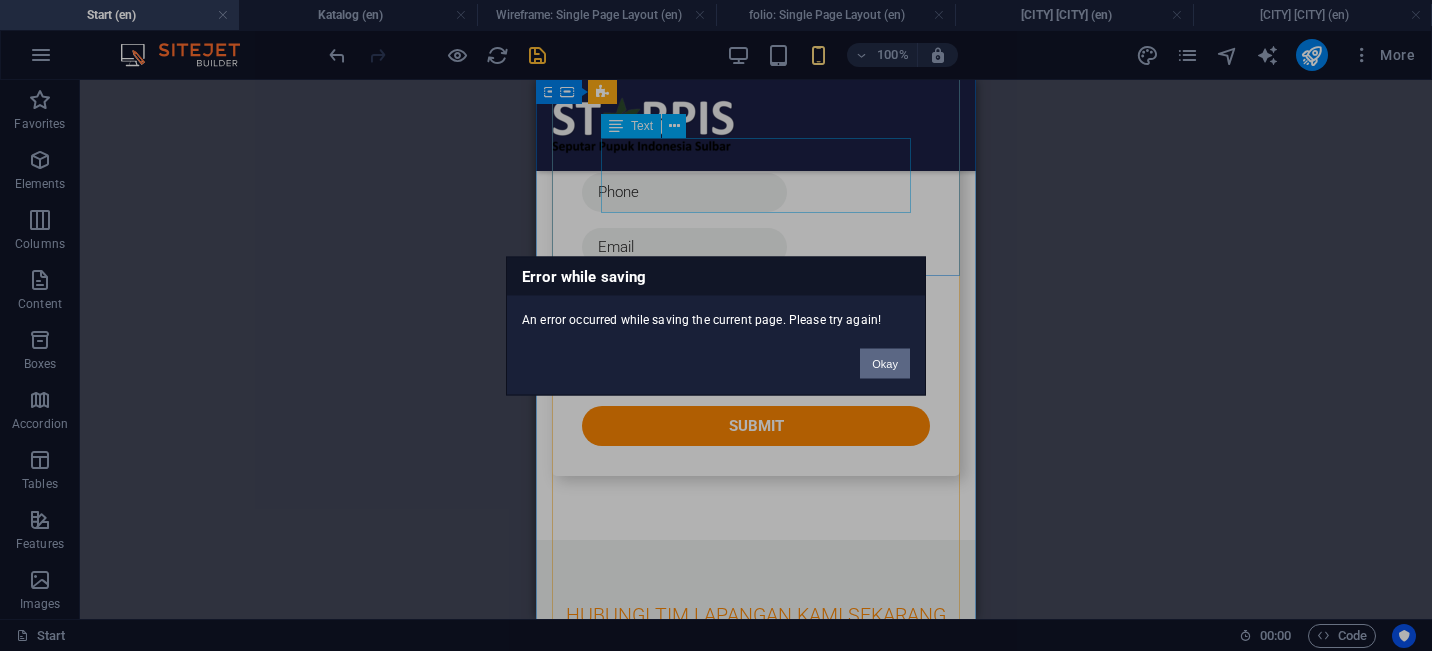 click on "Okay" at bounding box center [885, 363] 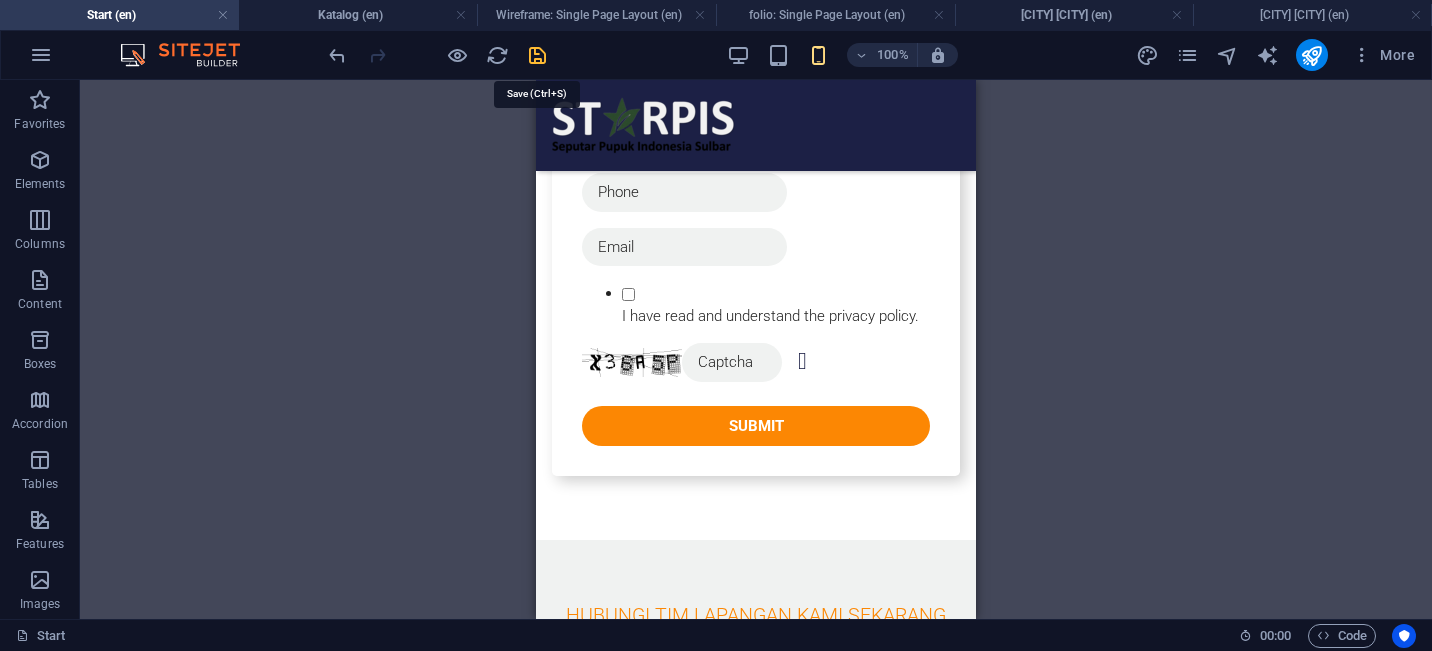 click at bounding box center [537, 55] 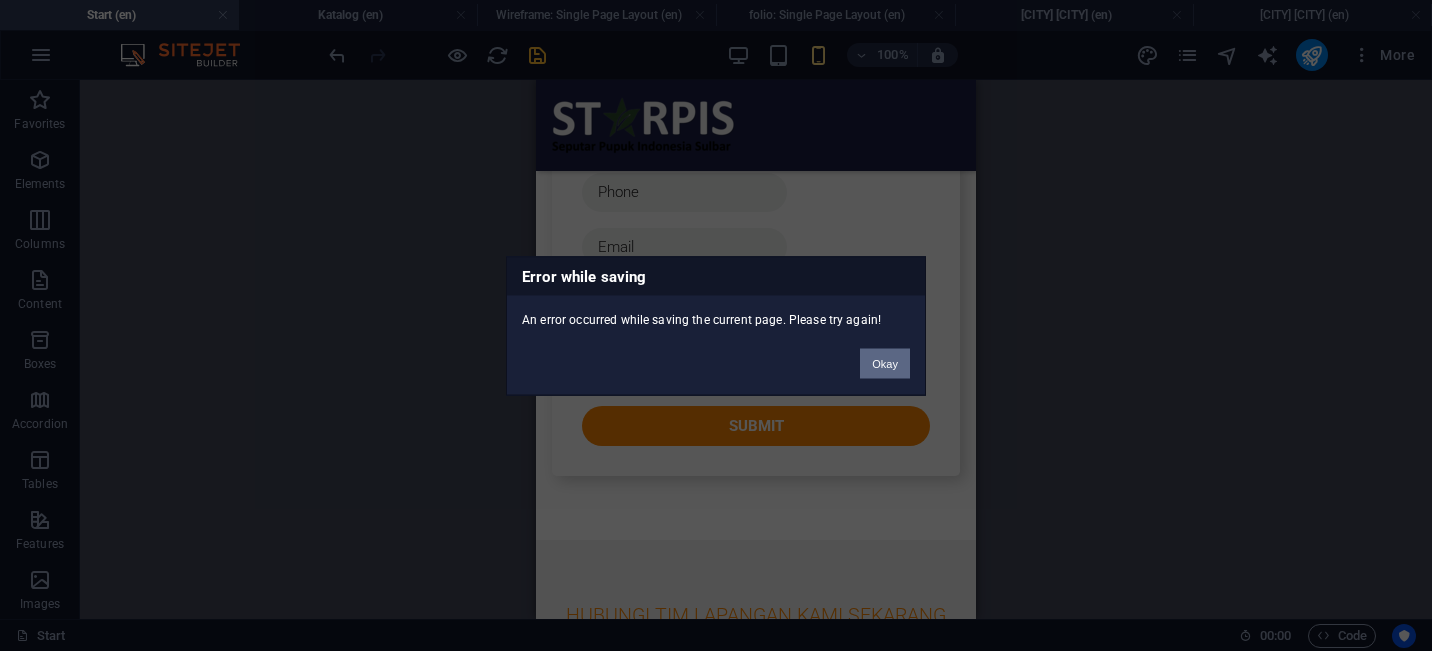 click on "Okay" at bounding box center (885, 363) 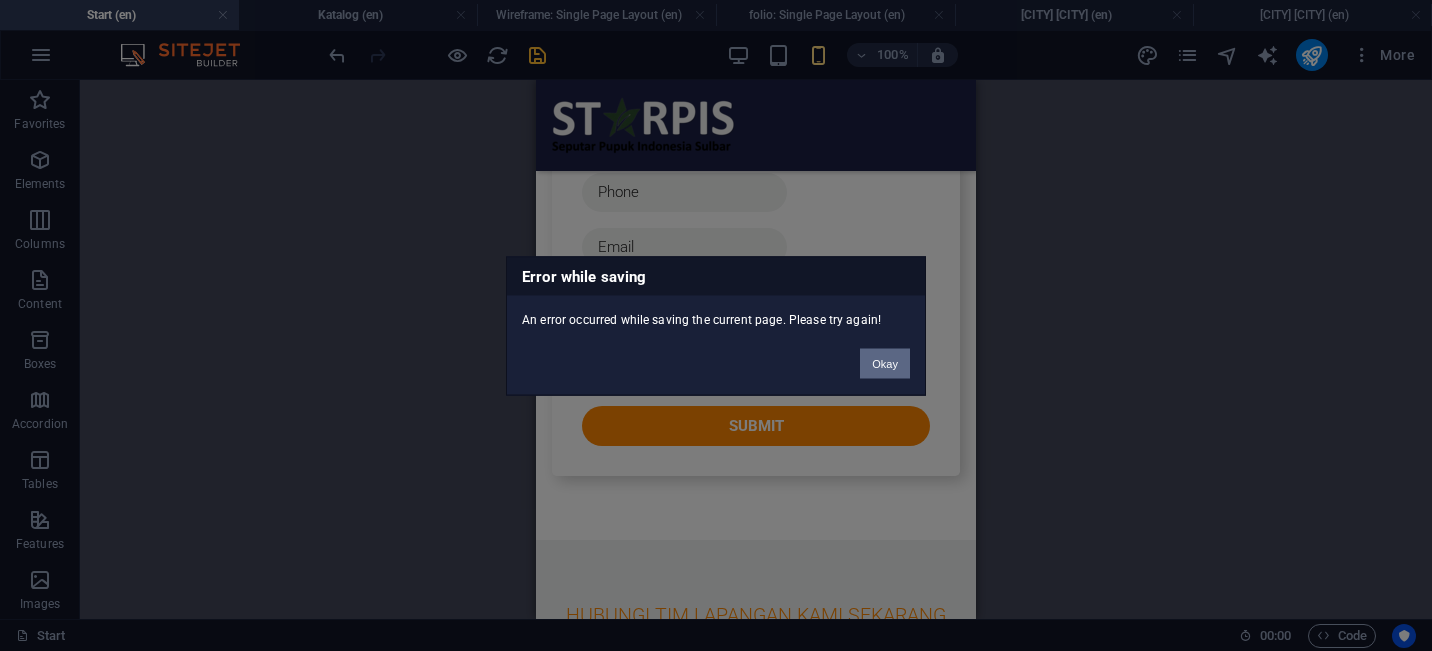 click on "Okay" at bounding box center [885, 363] 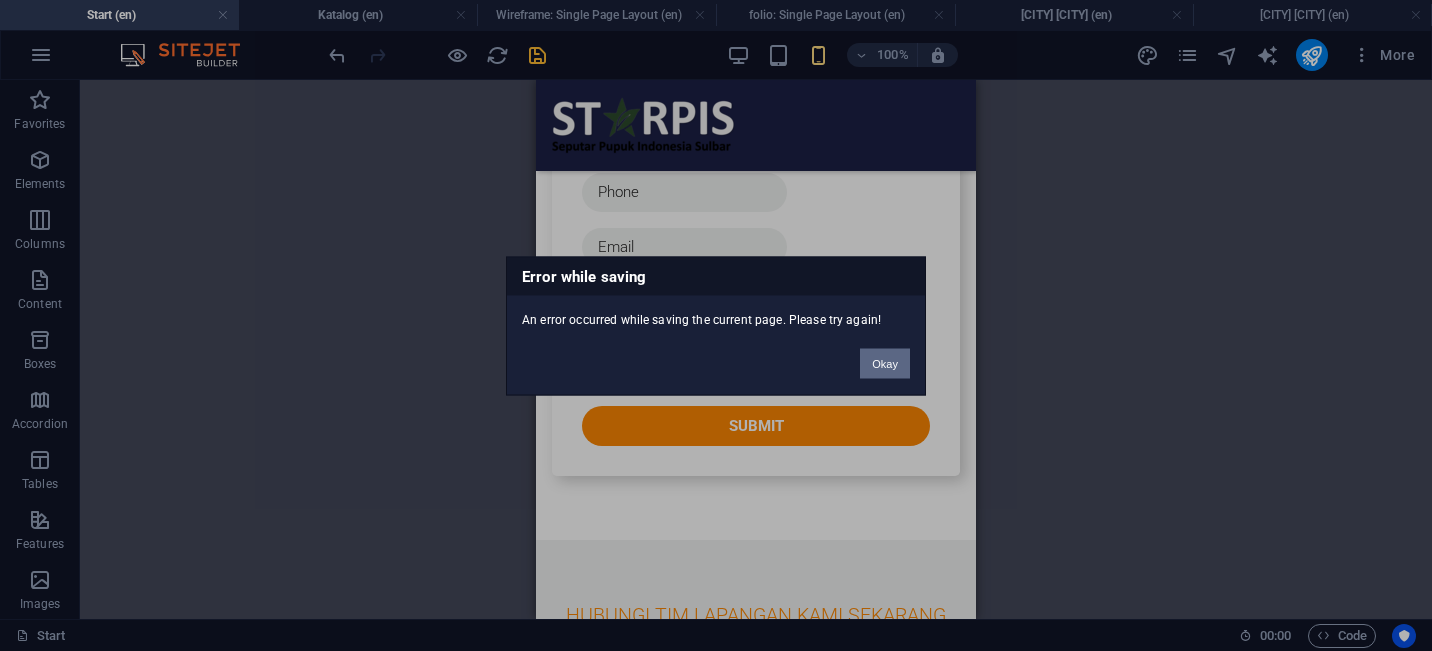 click on "Okay" at bounding box center (885, 363) 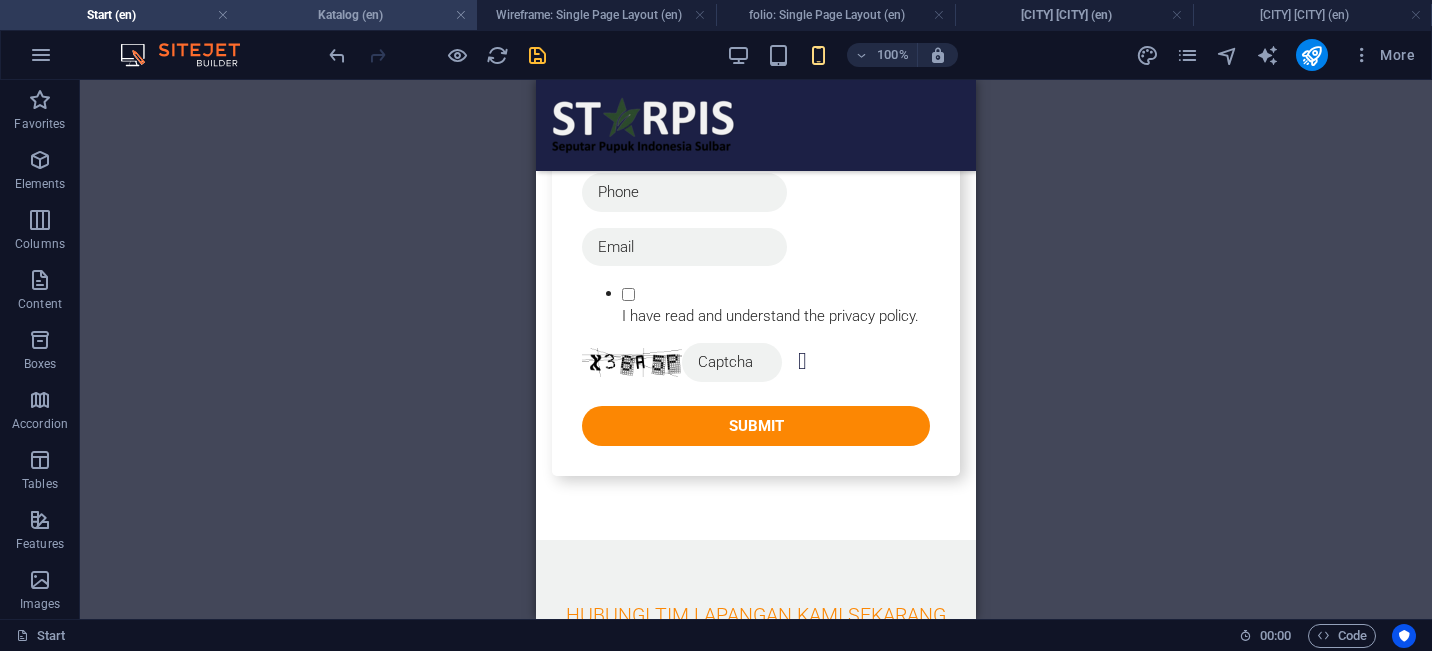 click on "Katalog (en)" at bounding box center (358, 15) 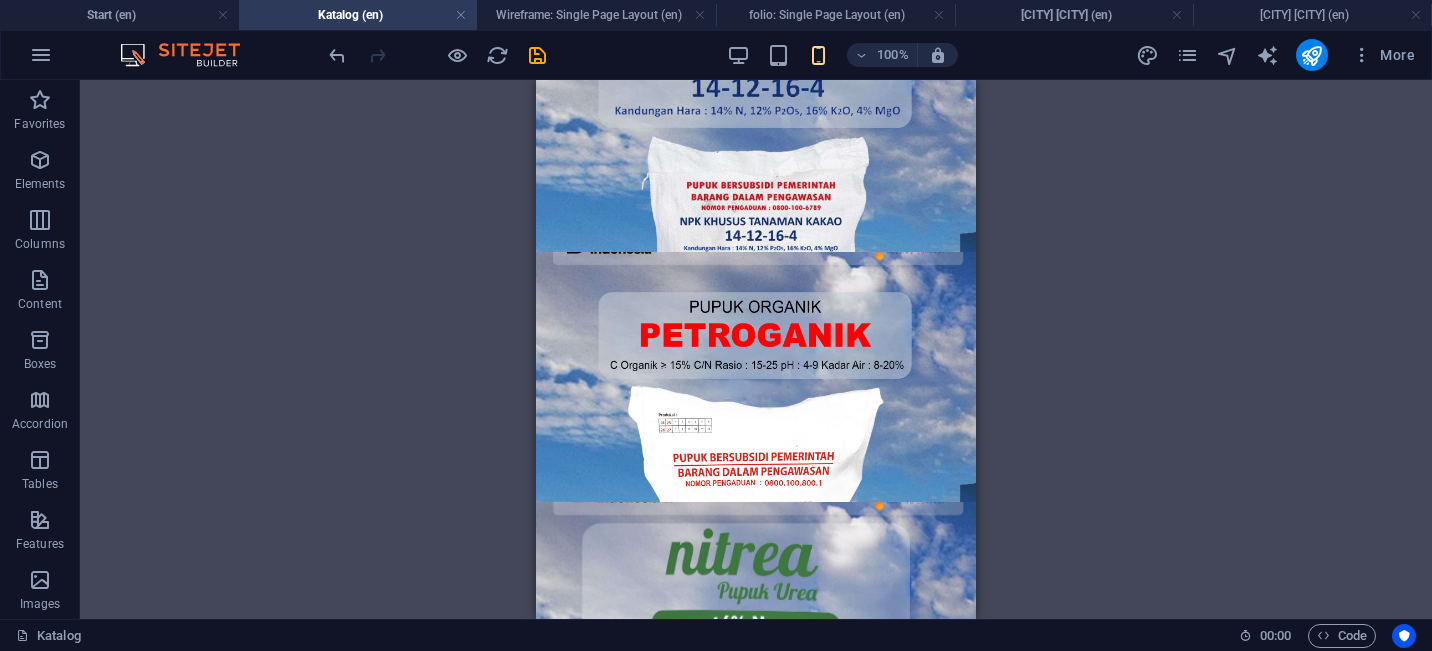 scroll, scrollTop: 0, scrollLeft: 0, axis: both 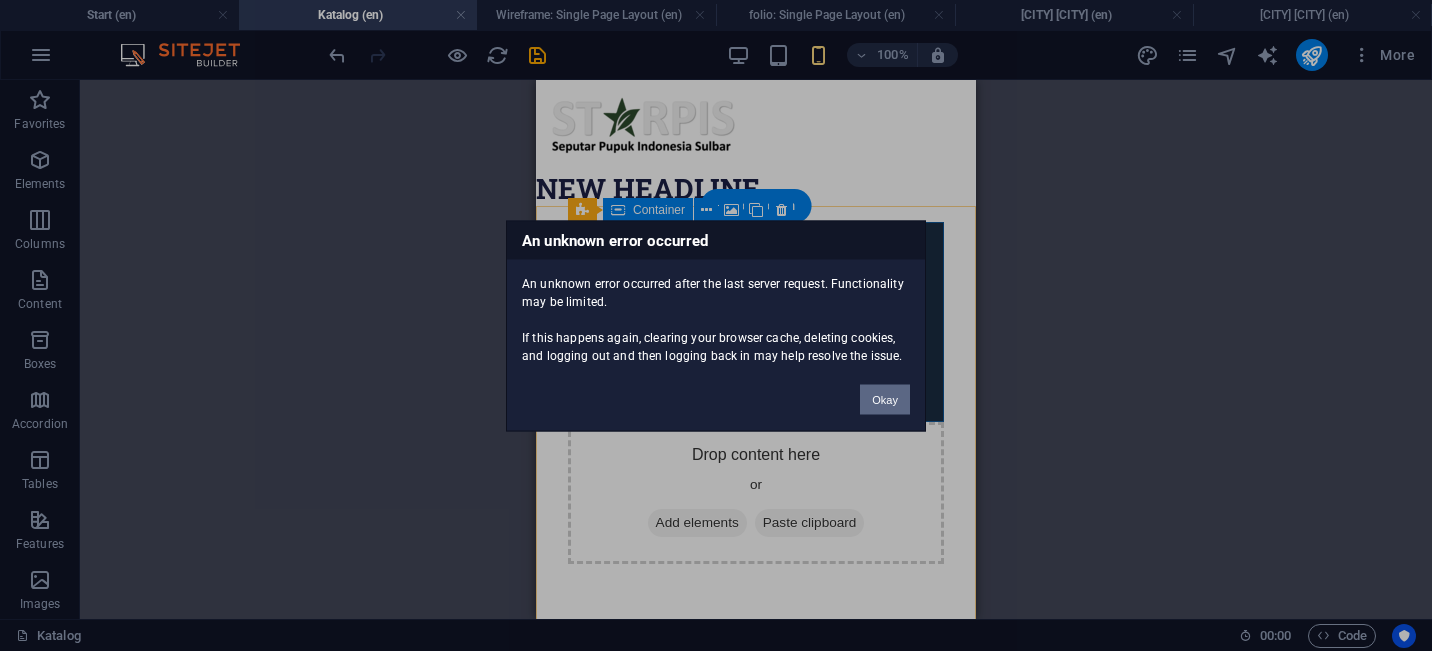 click on "Okay" at bounding box center [885, 399] 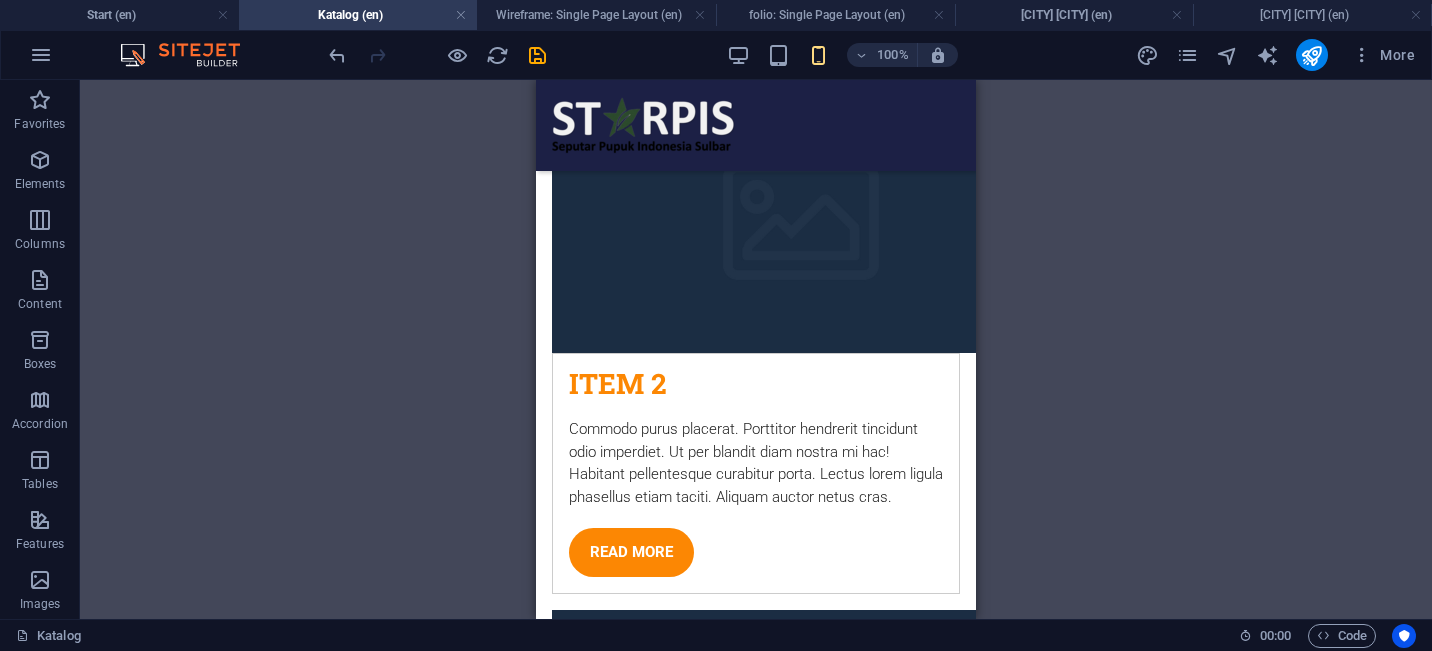 scroll, scrollTop: 8975, scrollLeft: 0, axis: vertical 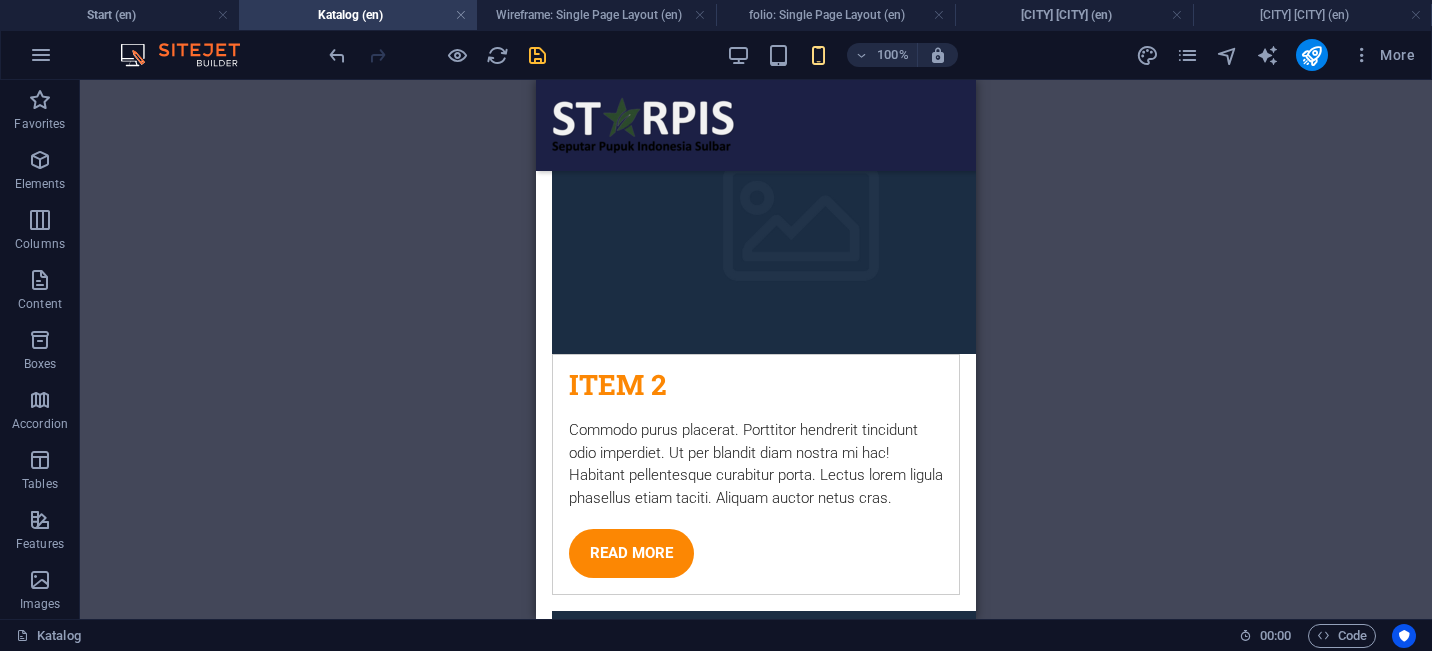 click at bounding box center [537, 55] 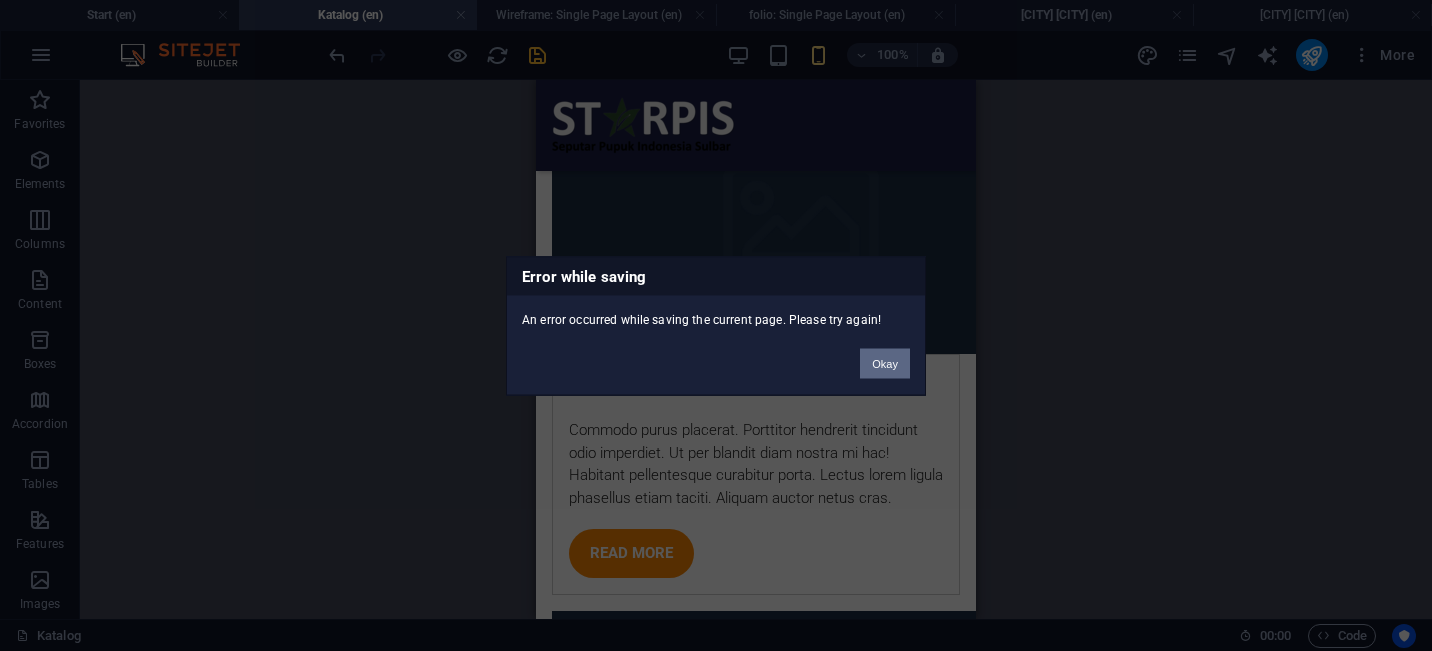 click on "Okay" at bounding box center [885, 363] 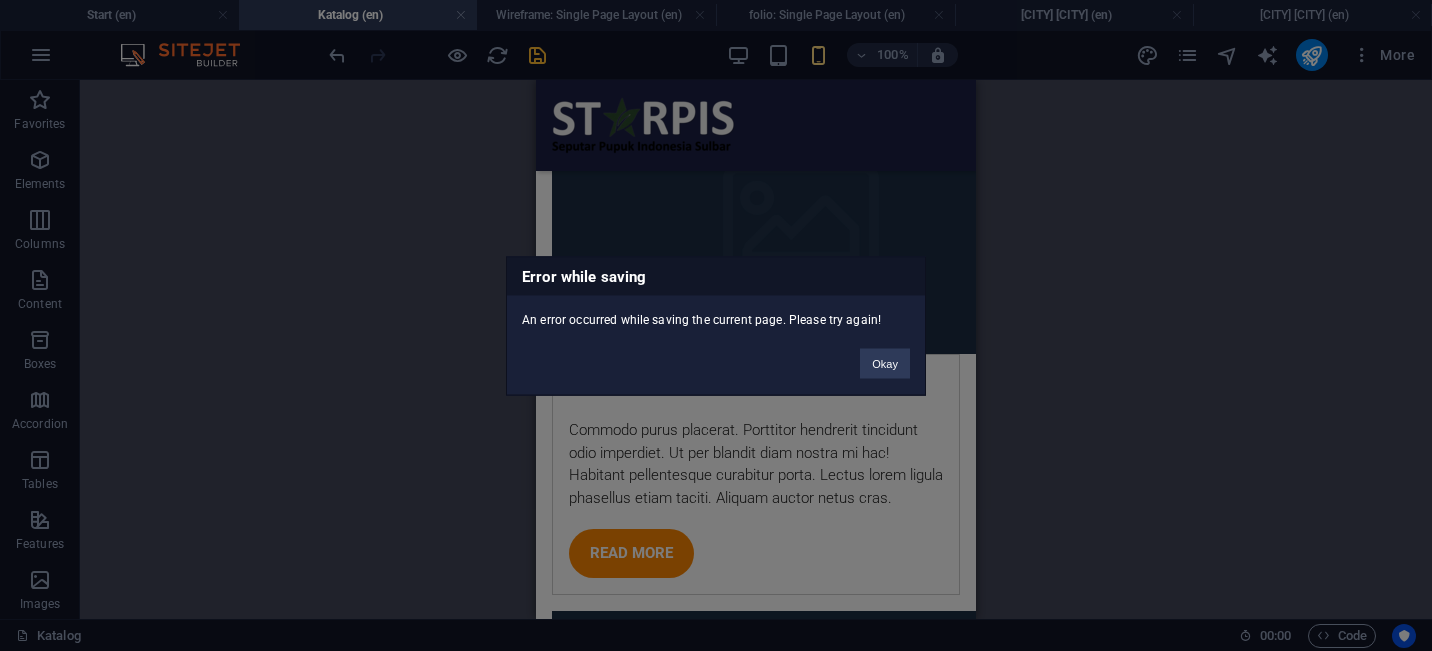 click on "Okay" at bounding box center (885, 363) 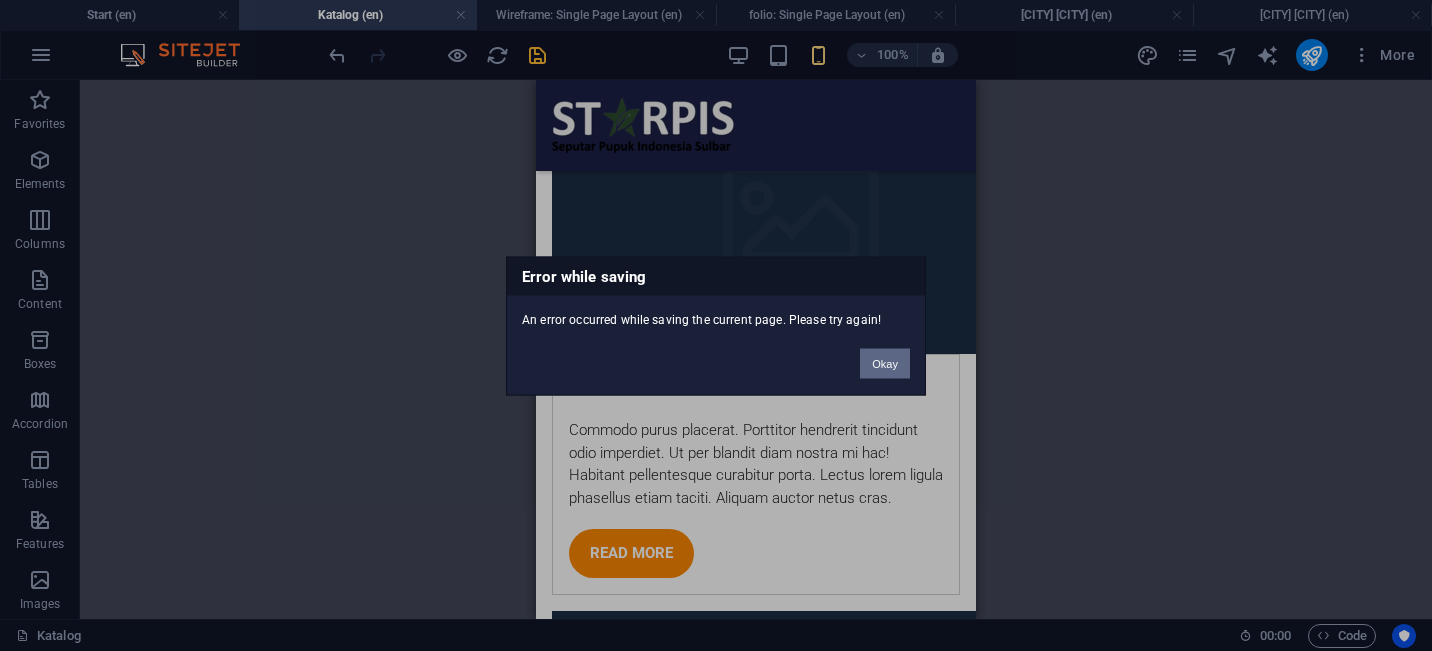 click on "Okay" at bounding box center [885, 363] 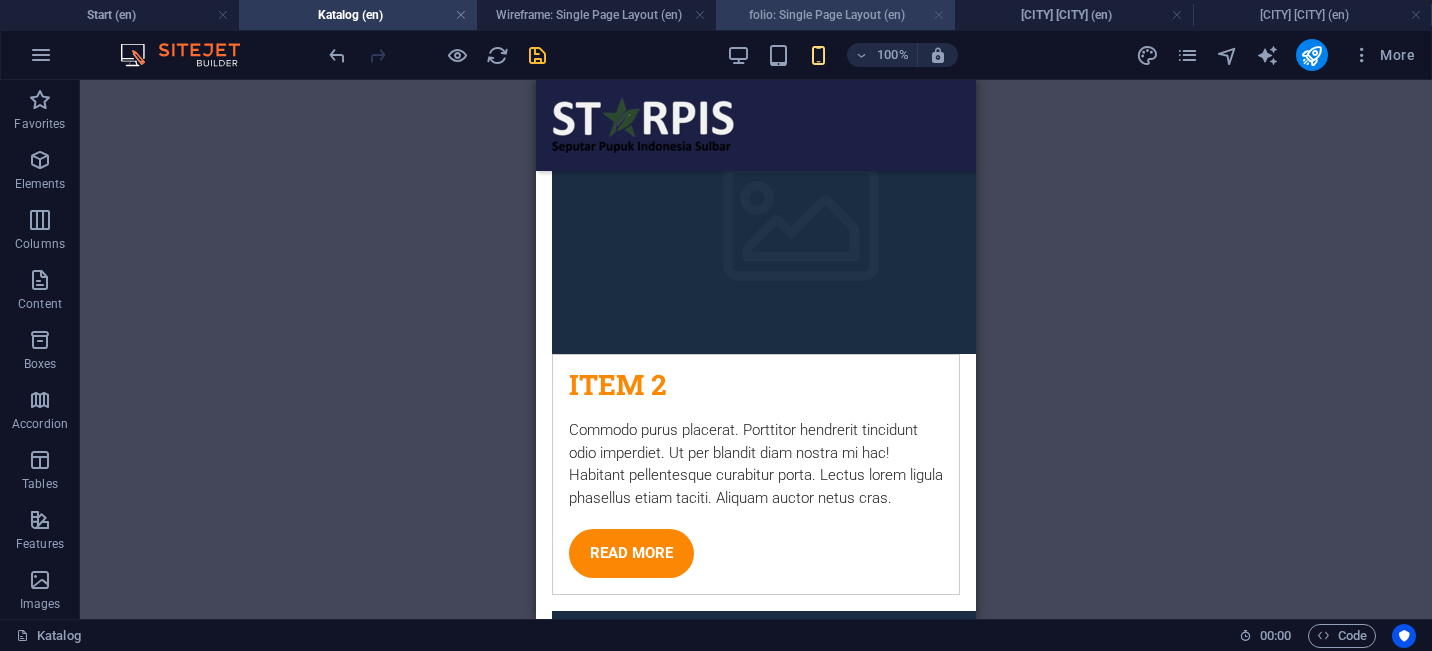click at bounding box center [939, 15] 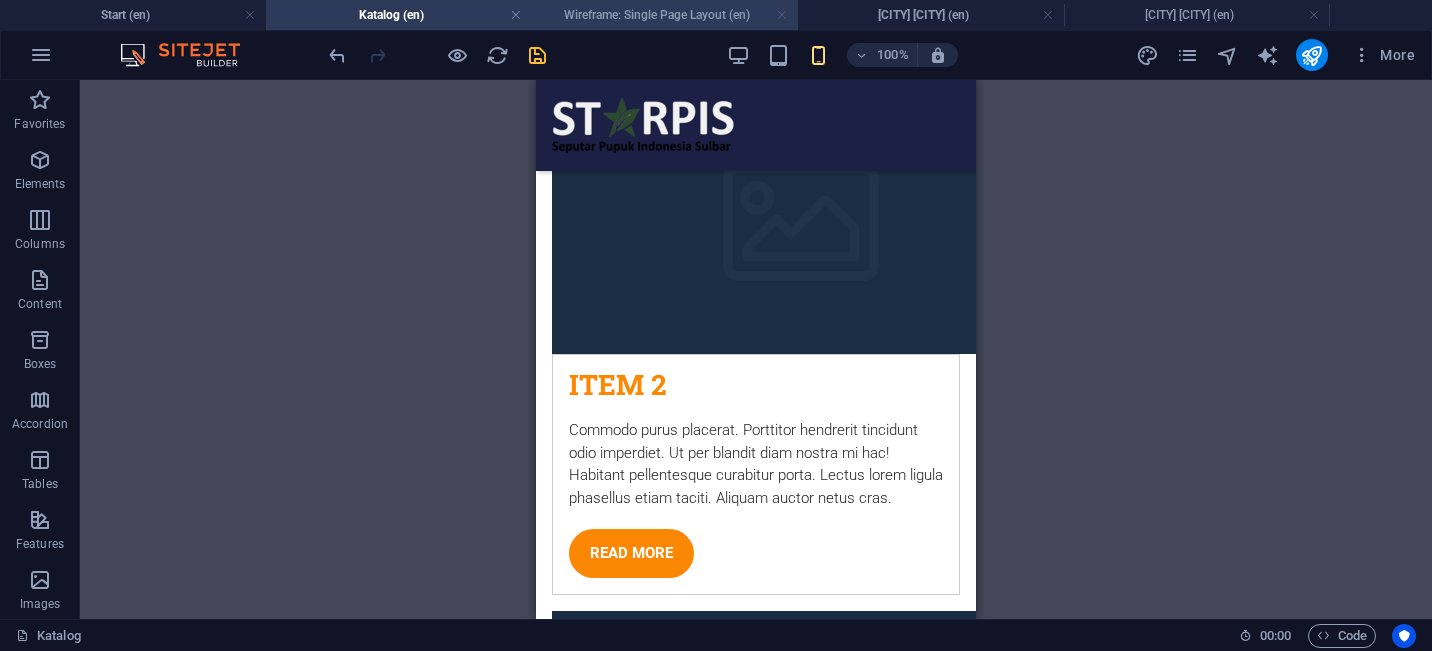click at bounding box center [782, 15] 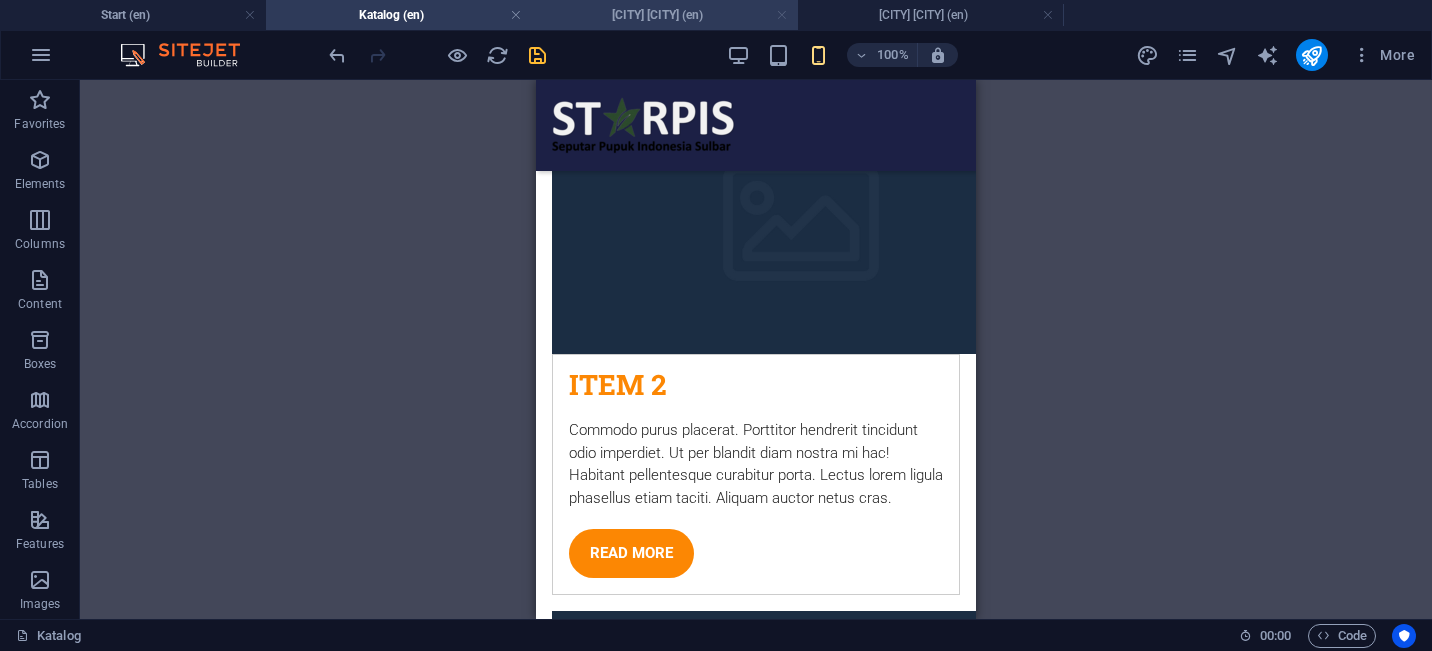 click at bounding box center [782, 15] 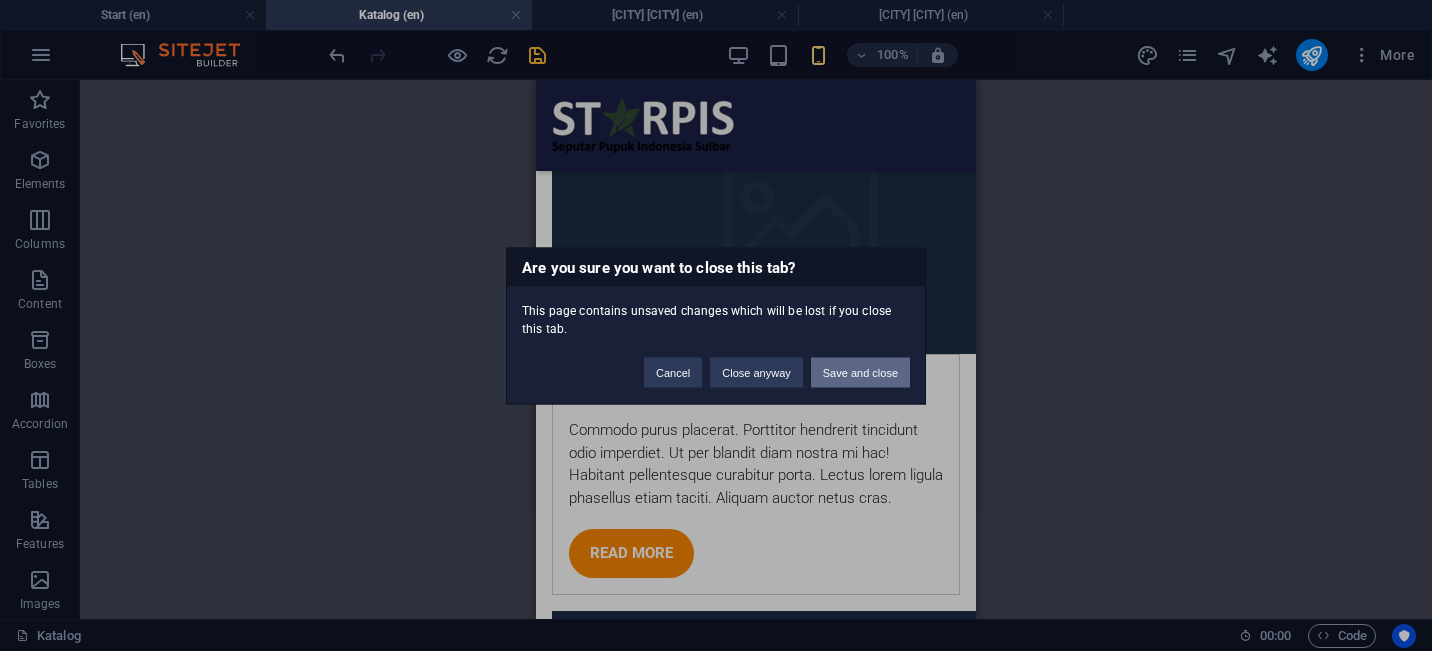 click on "Save and close" at bounding box center [860, 372] 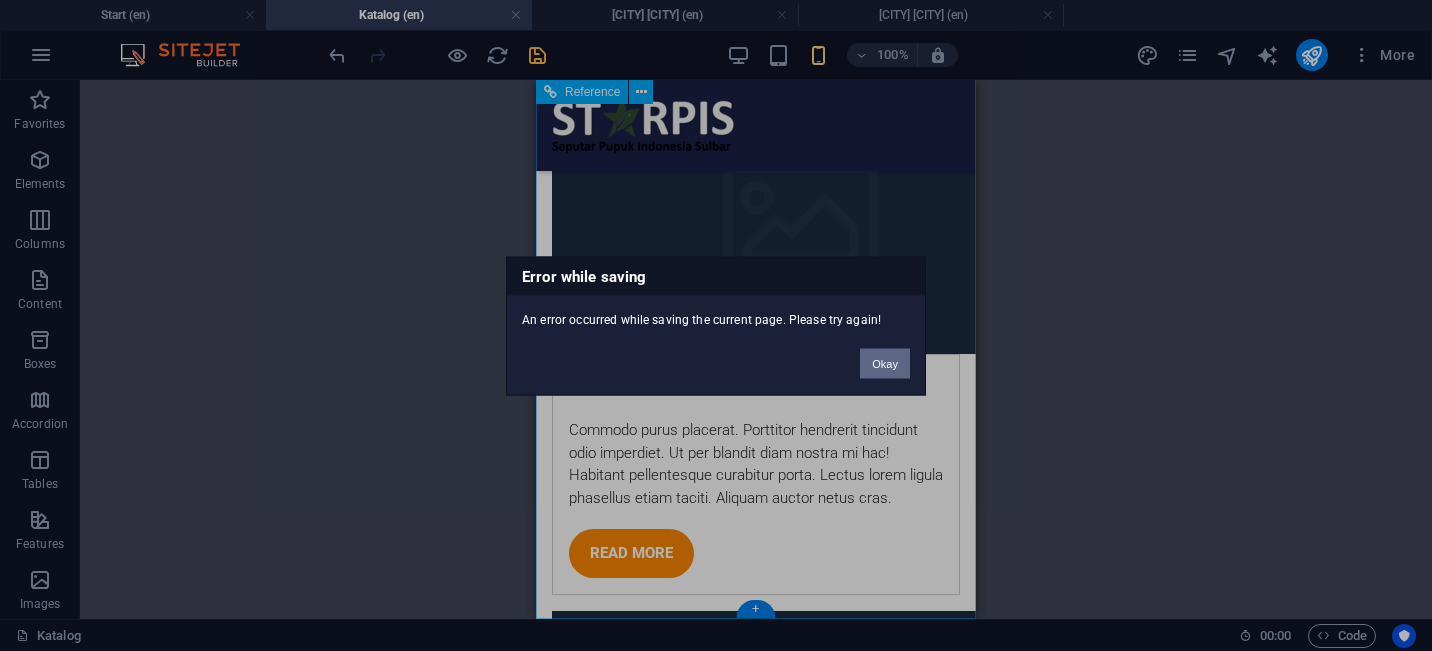 click on "Okay" at bounding box center (885, 363) 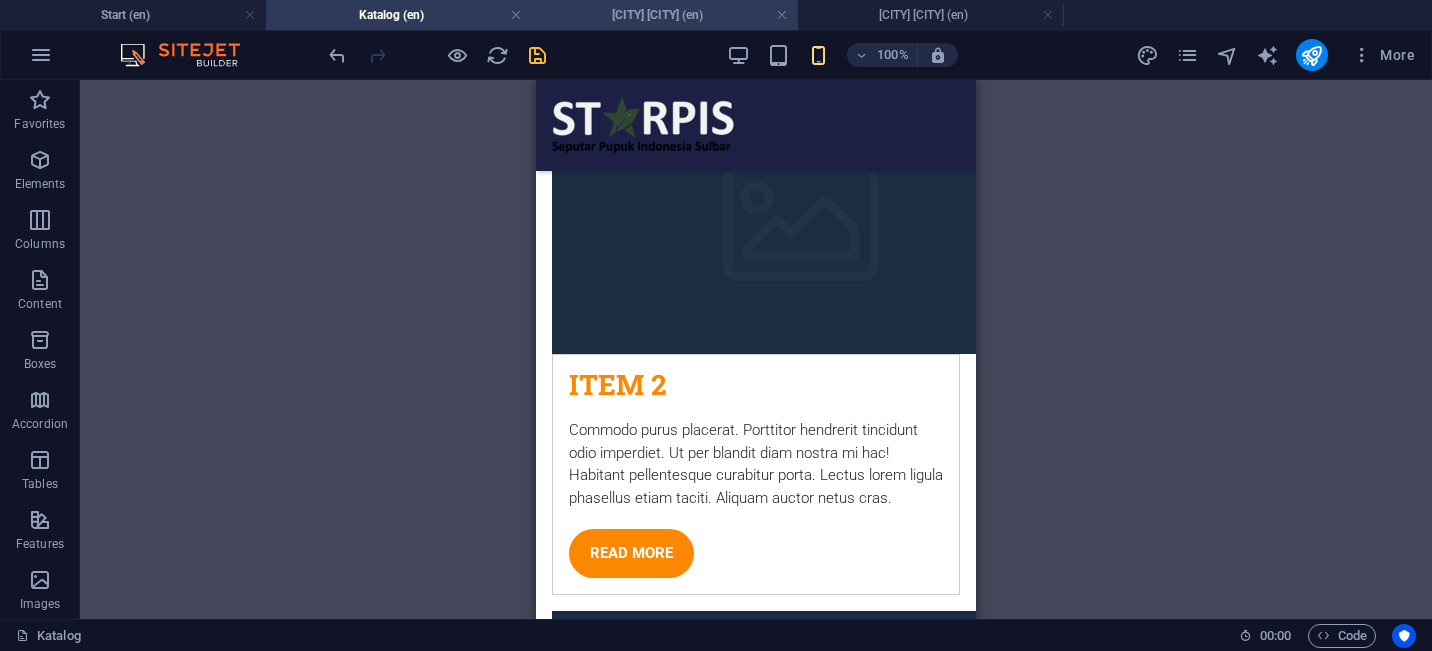 click on "[CITY] [CITY] (en)" at bounding box center [665, 15] 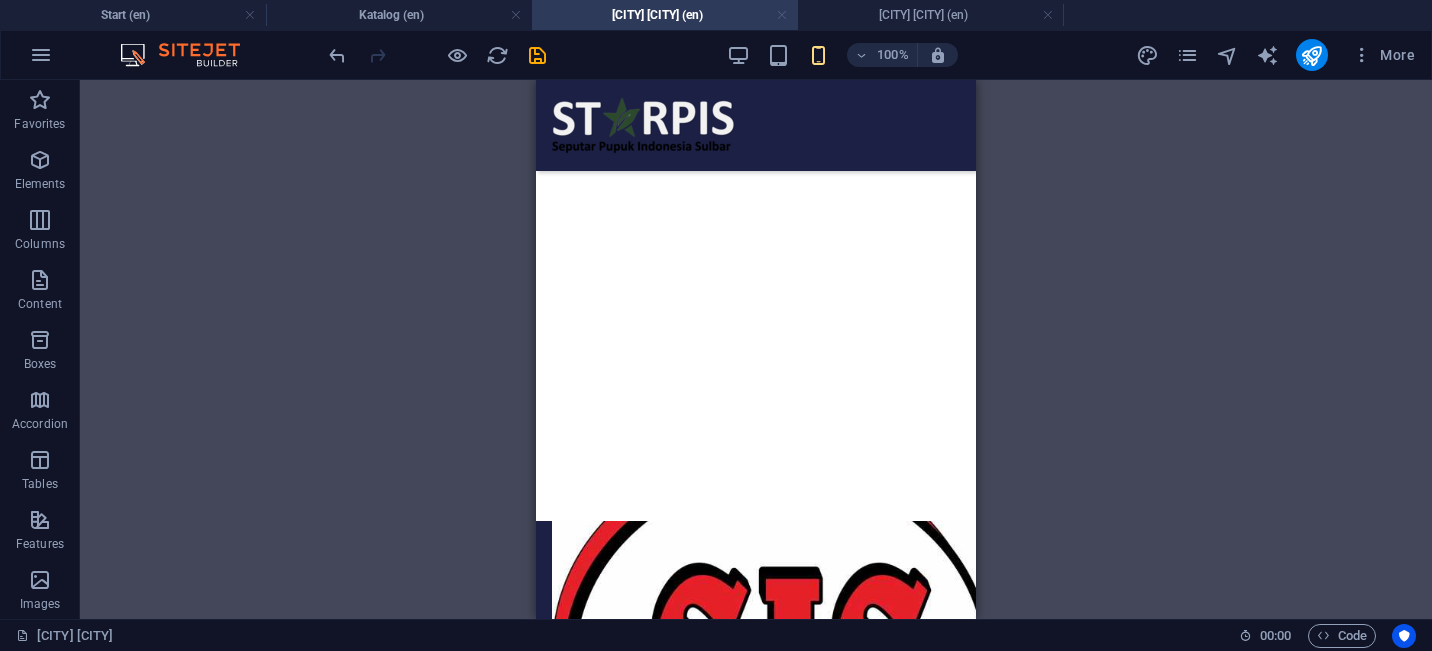 click at bounding box center (782, 15) 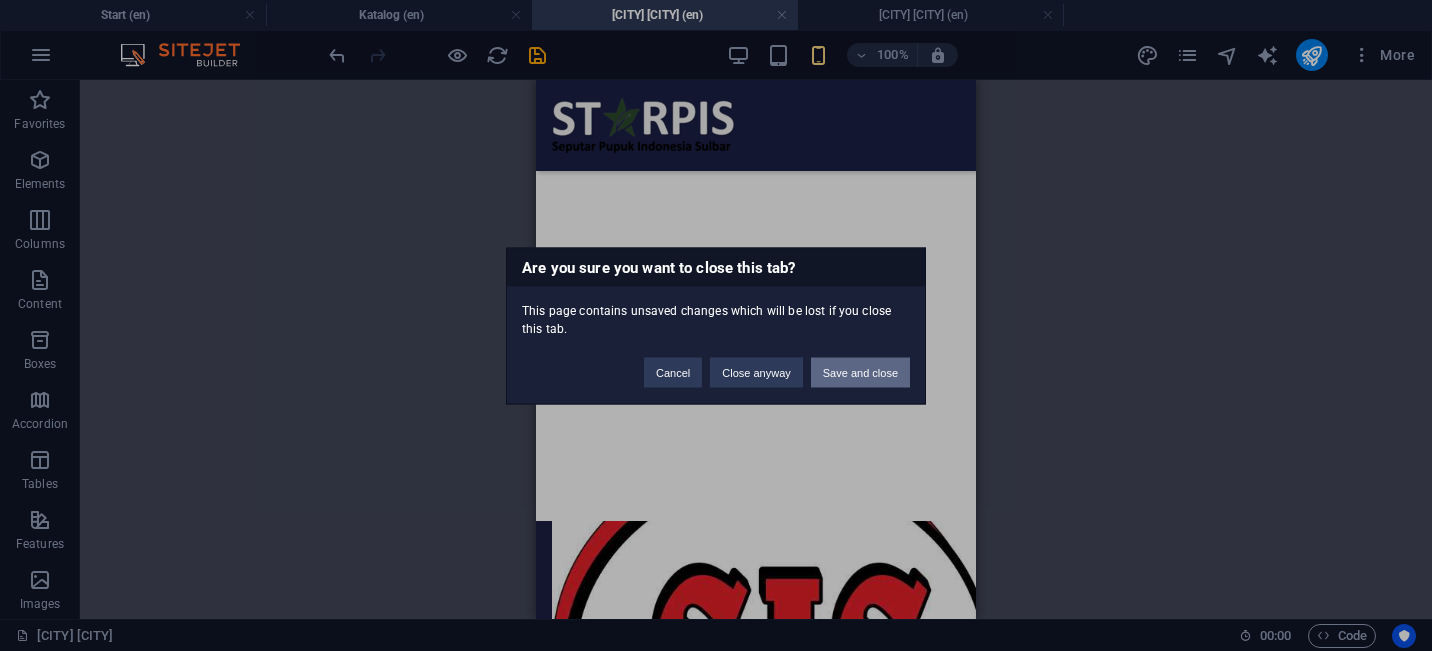 click on "Save and close" at bounding box center (860, 372) 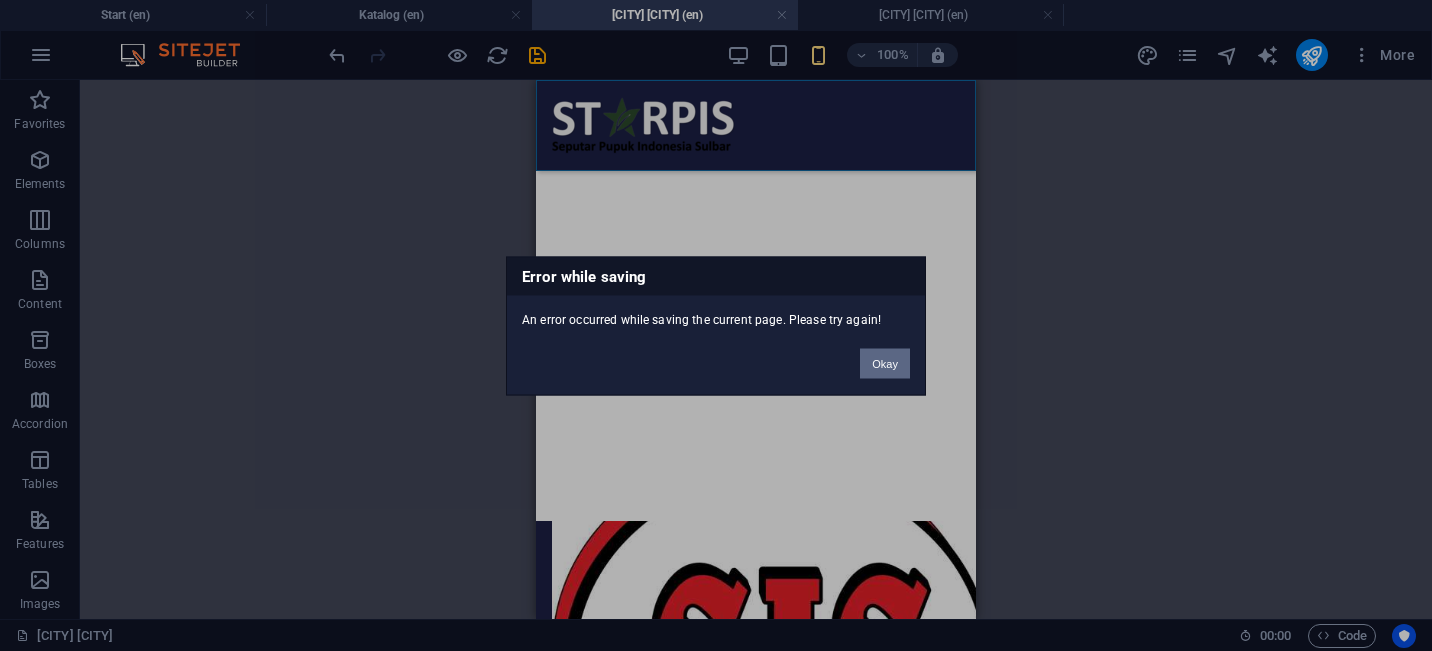 click on "Okay" at bounding box center [885, 363] 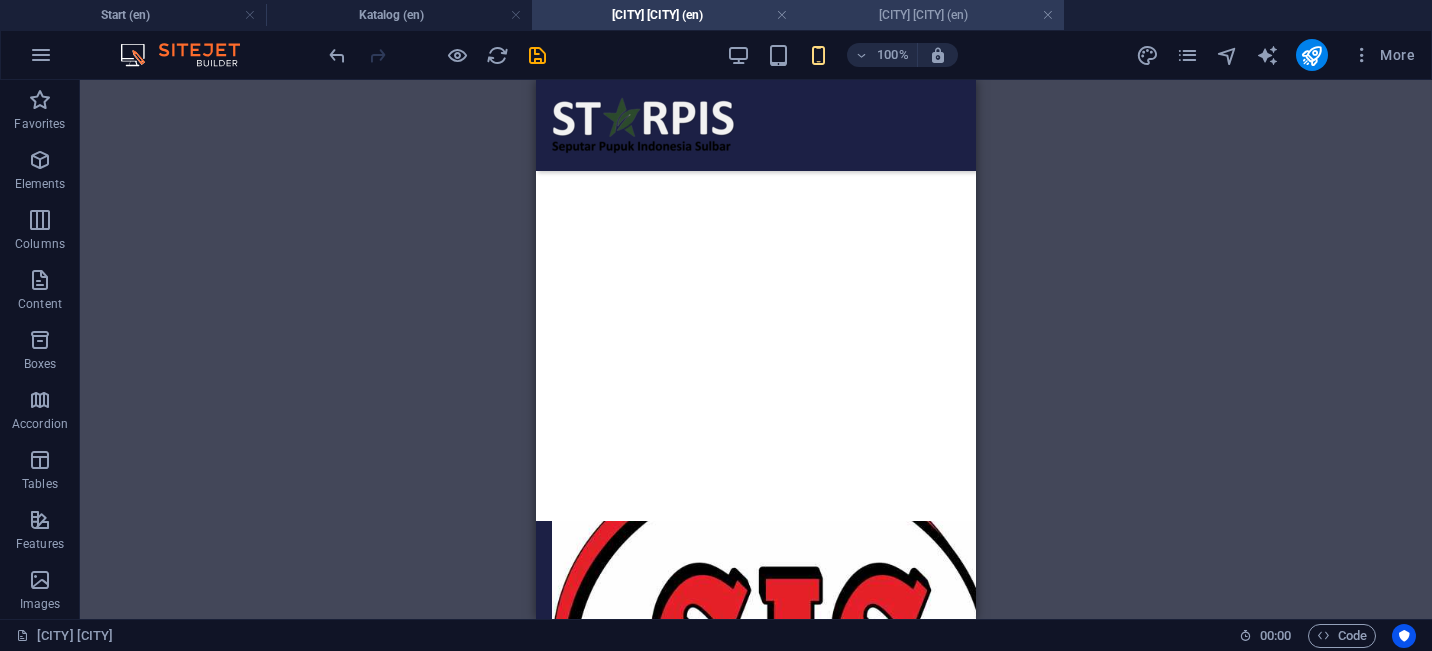 click on "[CITY] [CITY] (en)" at bounding box center (931, 15) 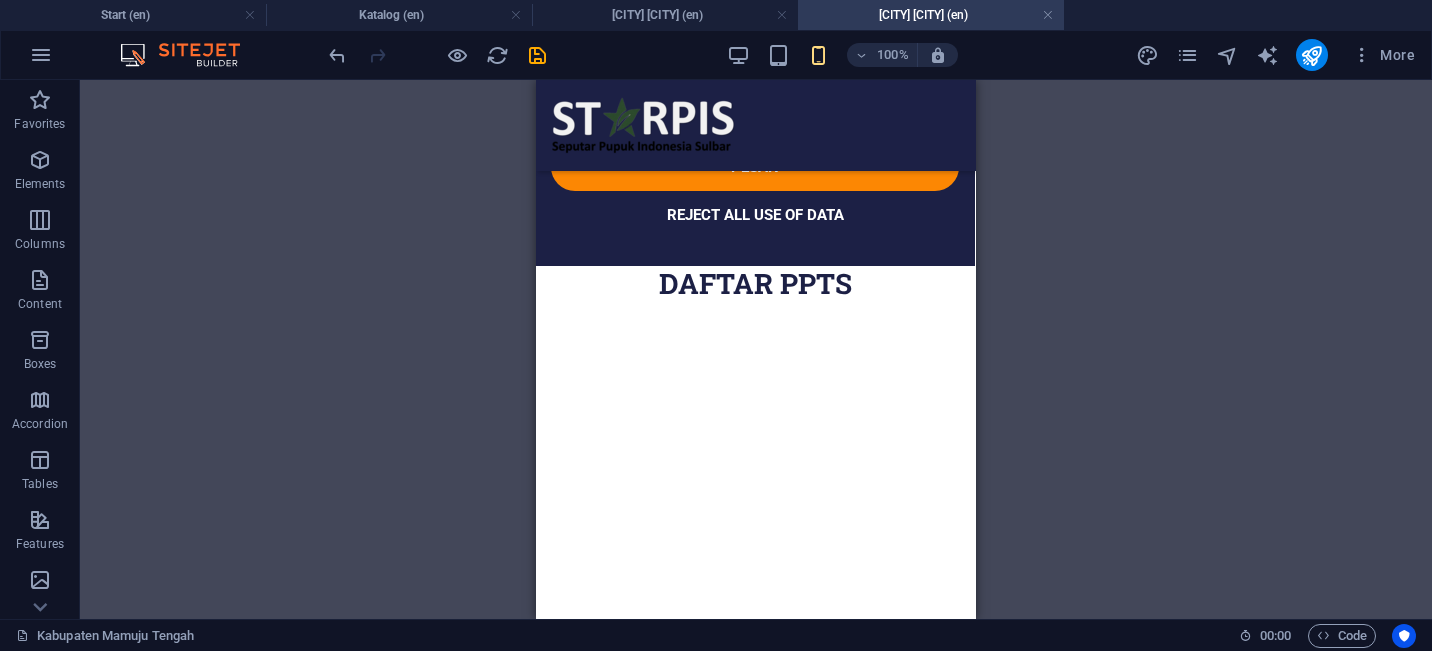 scroll, scrollTop: 2377, scrollLeft: 0, axis: vertical 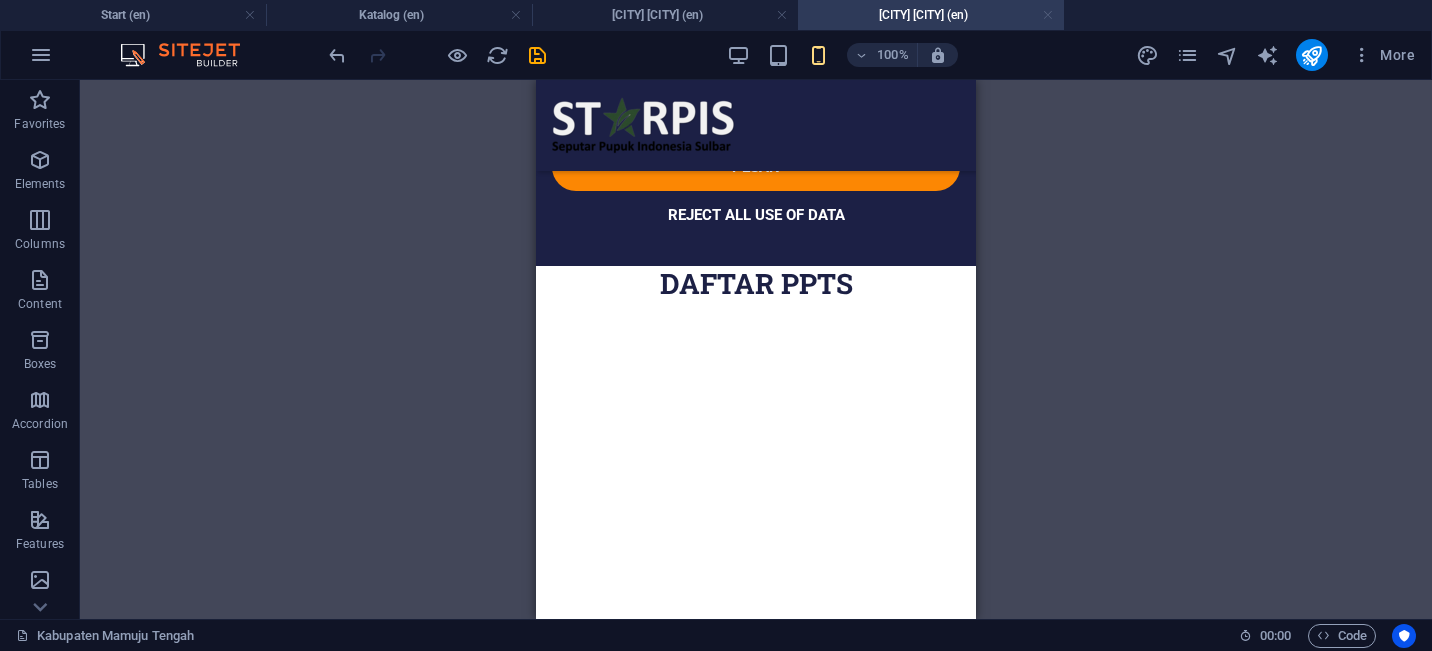click at bounding box center (1048, 15) 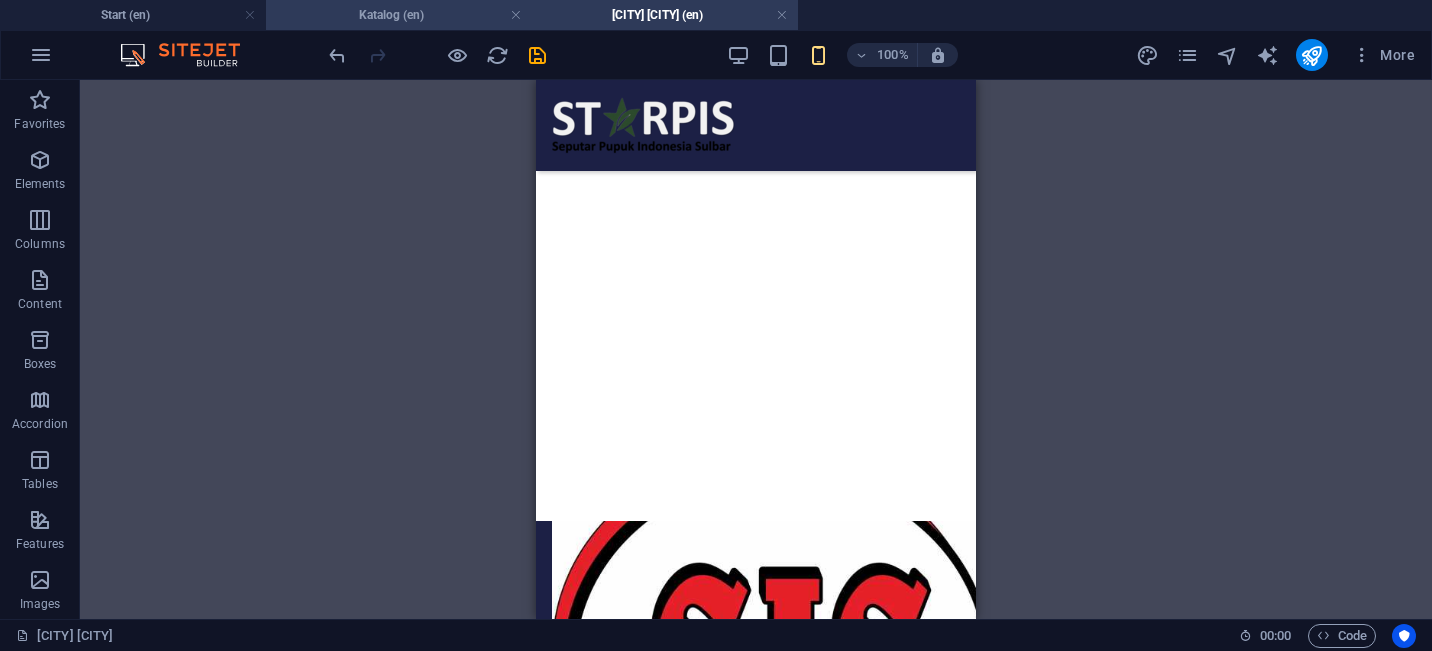 click on "Katalog (en)" at bounding box center (399, 15) 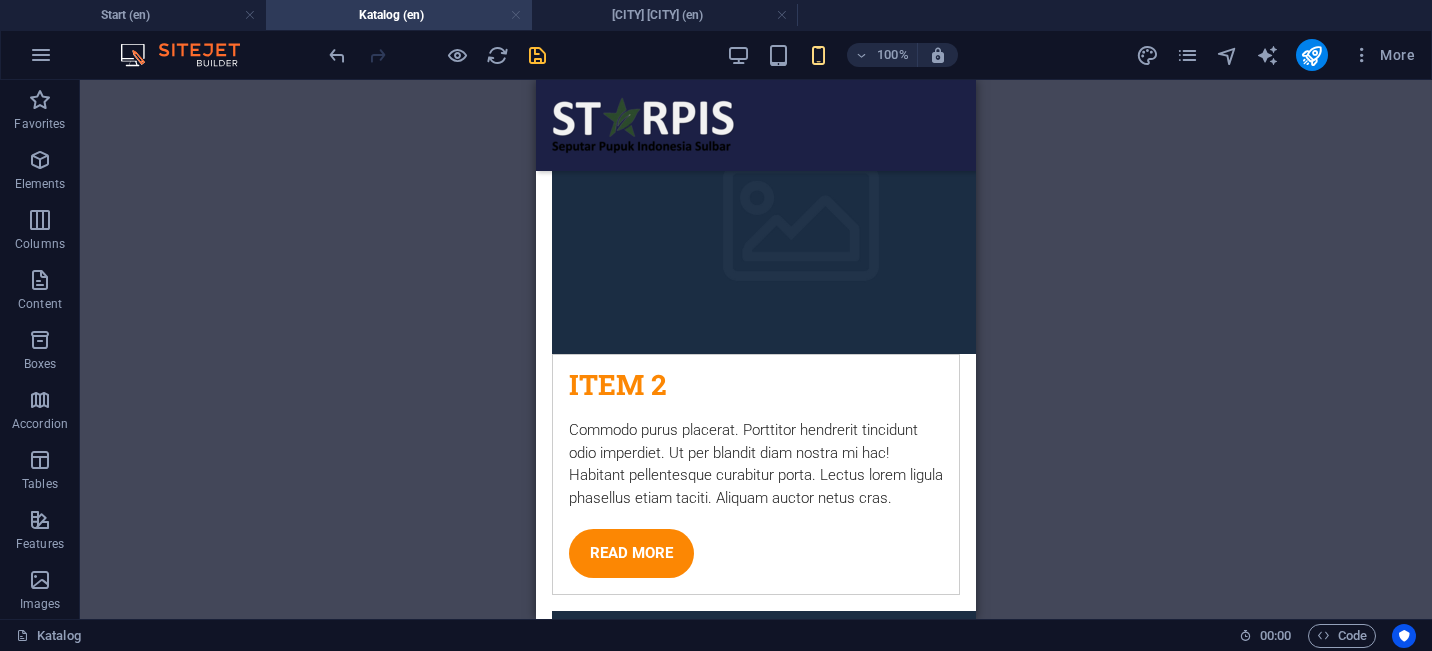 click at bounding box center (516, 15) 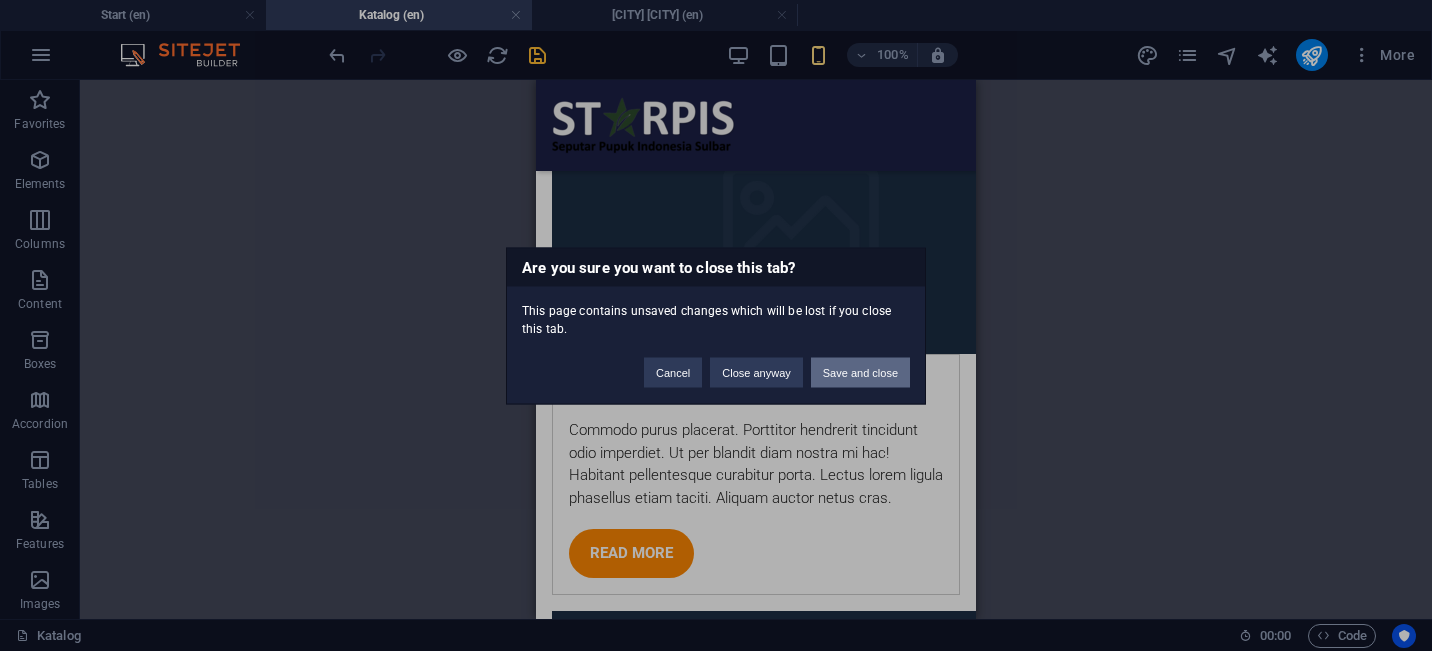 click on "Save and close" at bounding box center (860, 372) 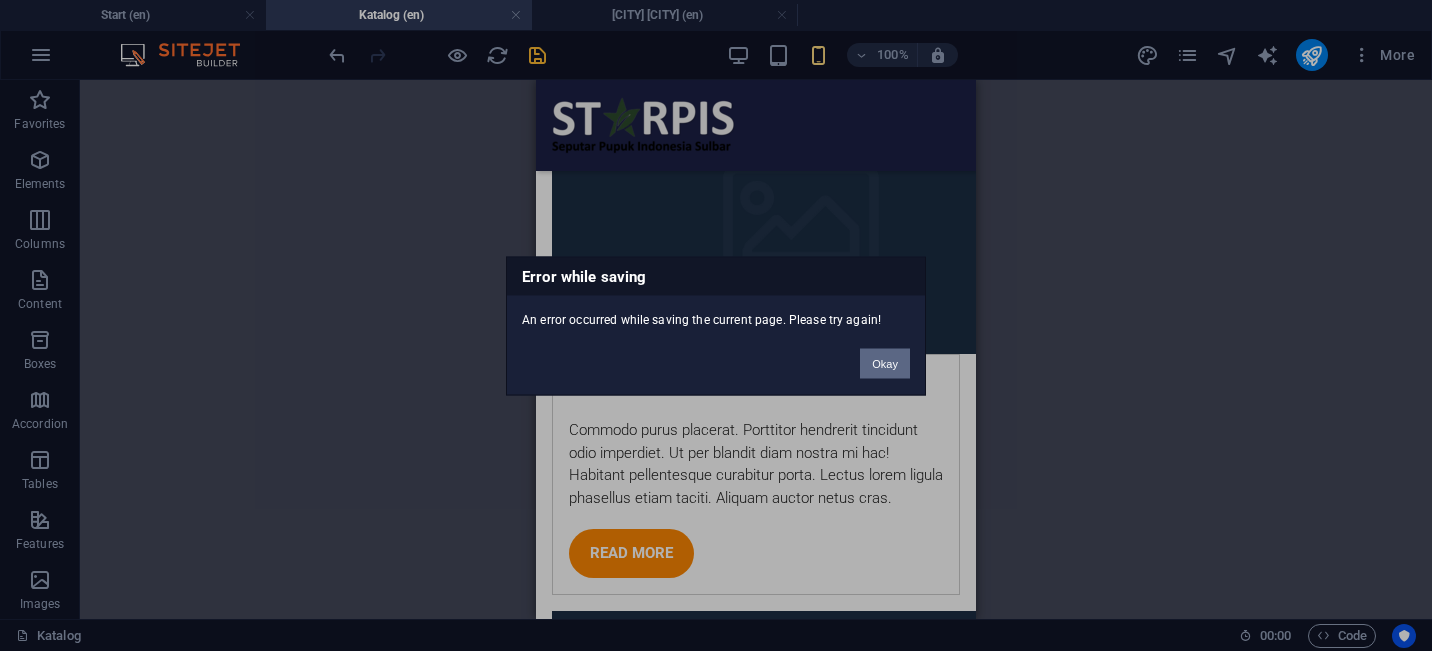click on "Okay" at bounding box center (885, 363) 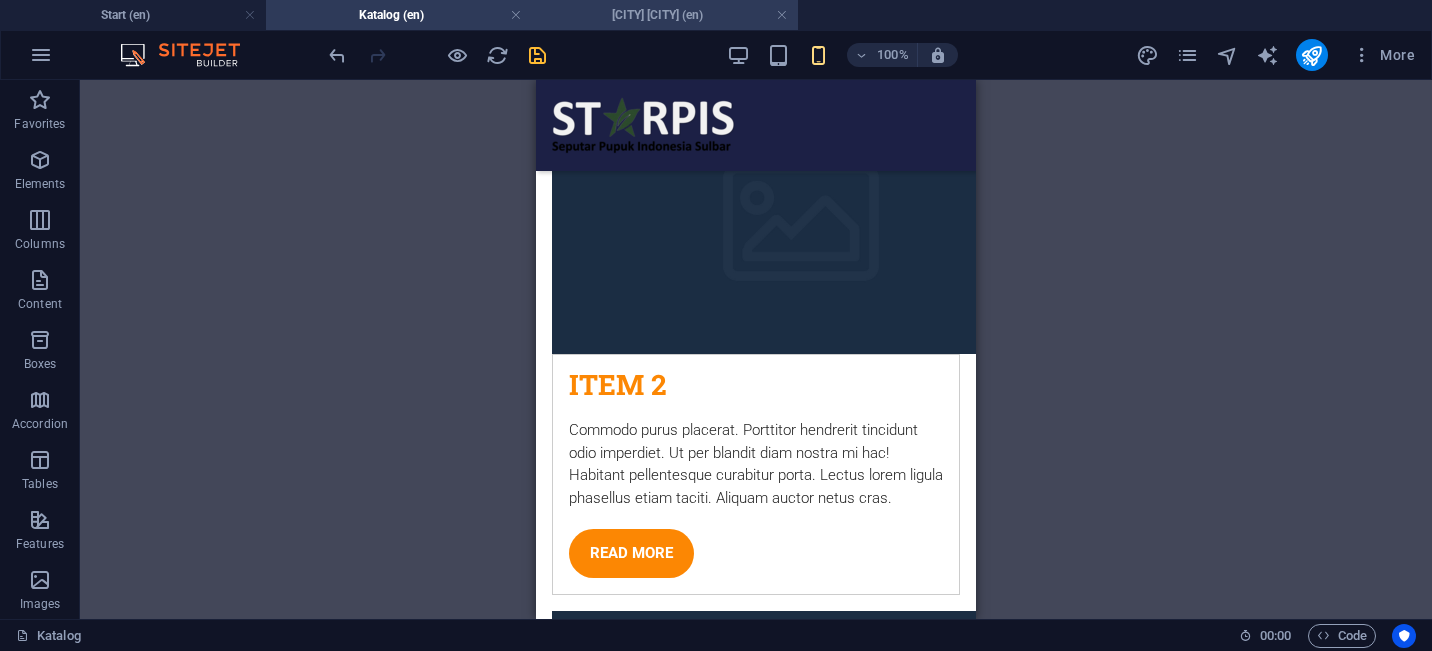 click on "[CITY] [CITY] (en)" at bounding box center (665, 15) 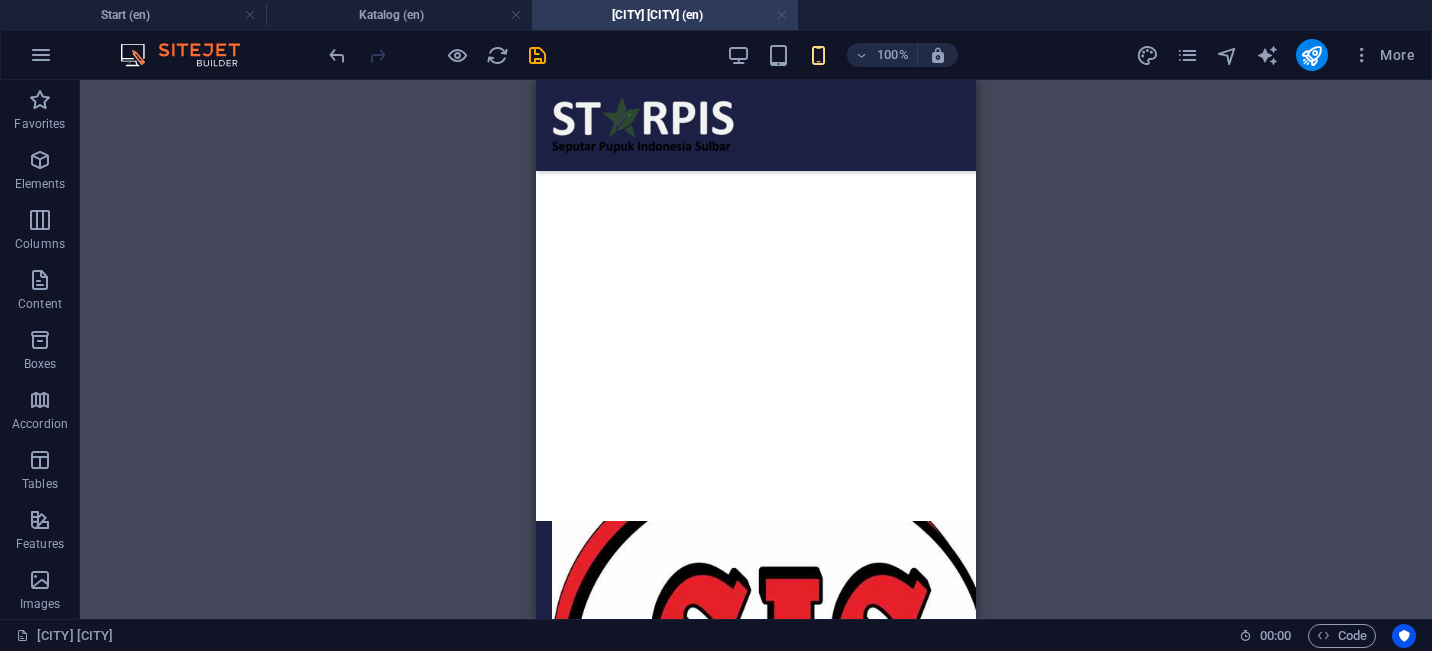 click at bounding box center (782, 15) 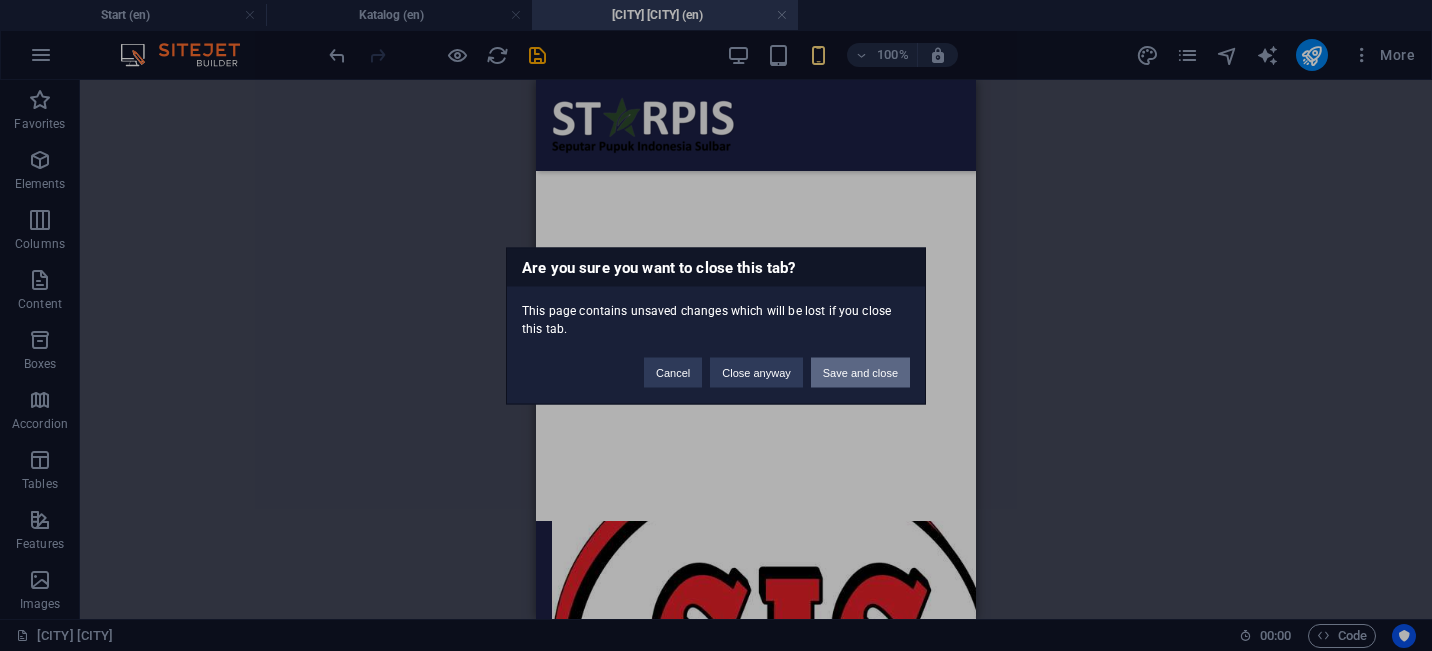 click on "Save and close" at bounding box center [860, 372] 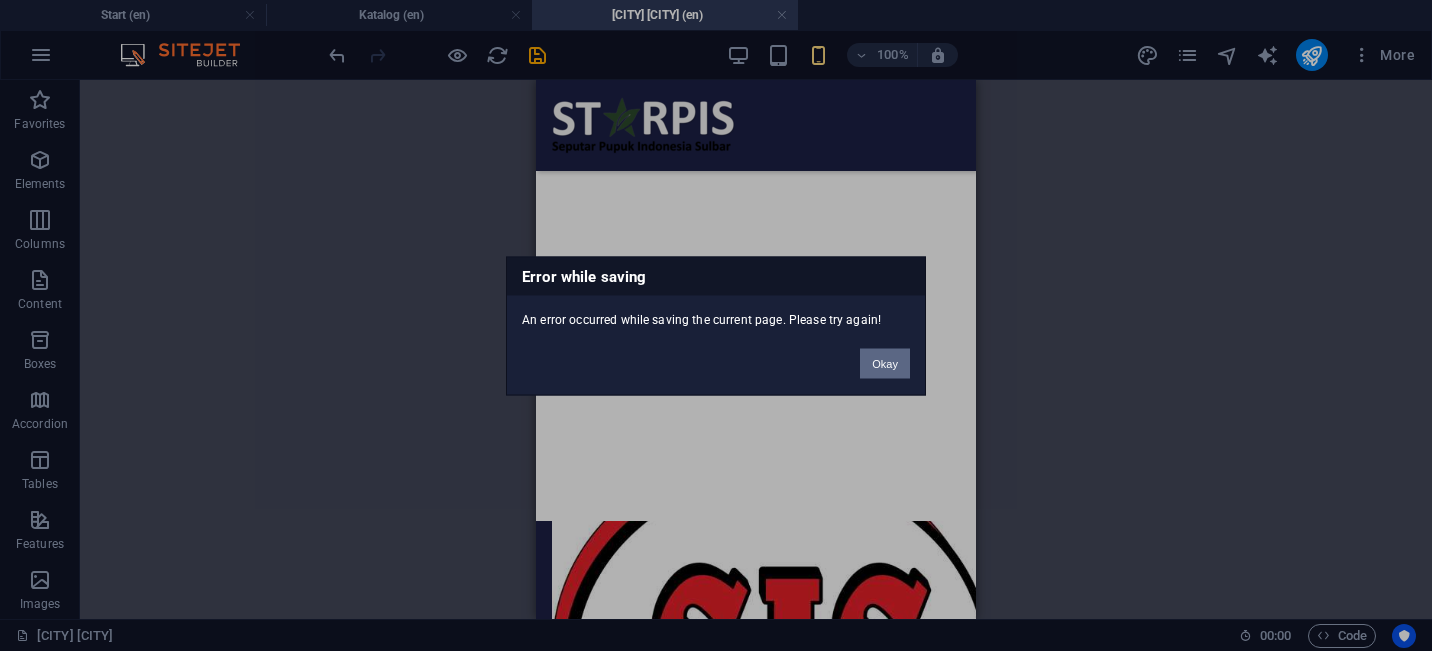 click on "Okay" at bounding box center (885, 363) 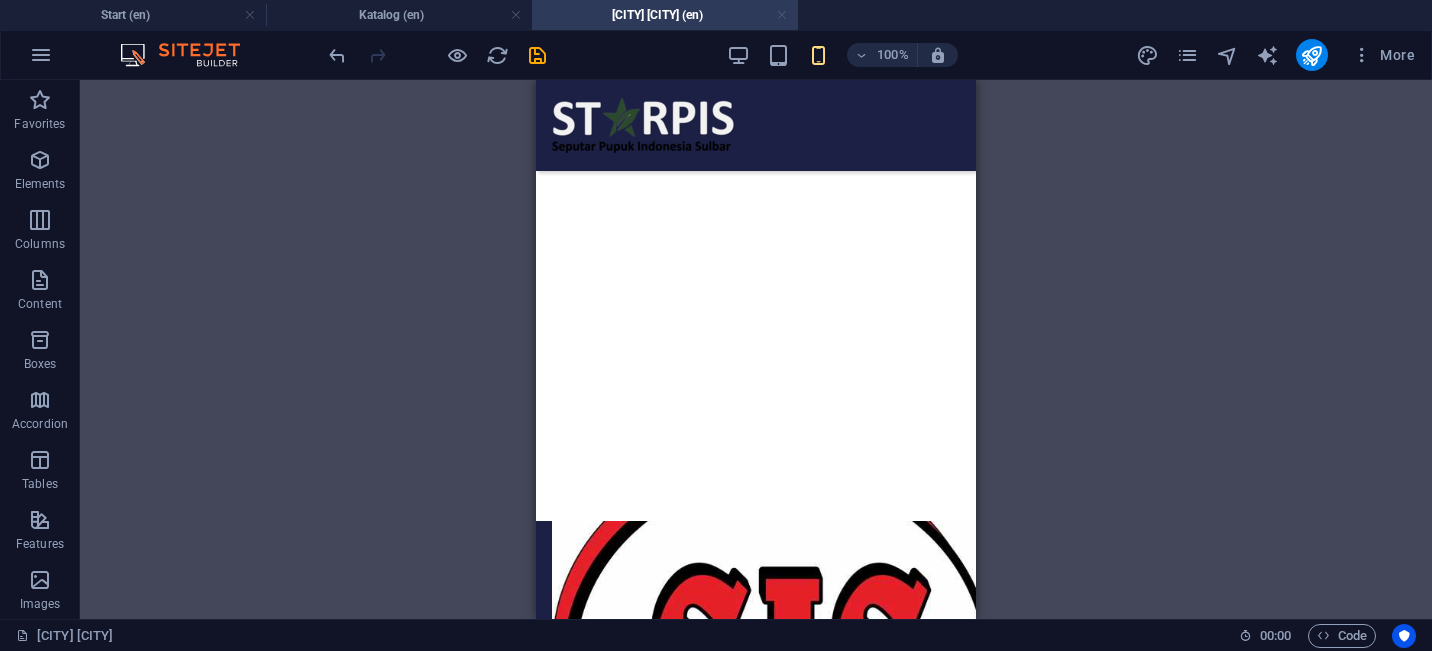click at bounding box center (782, 15) 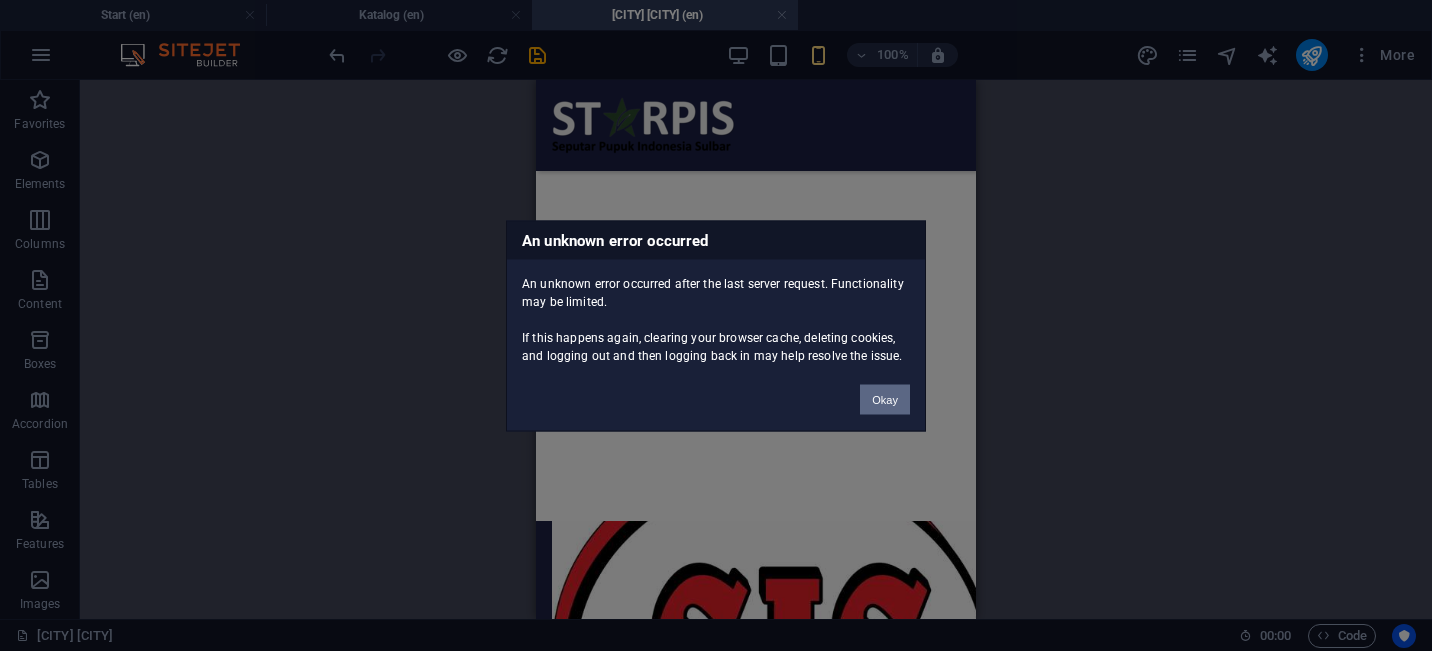 click on "Okay" at bounding box center [885, 399] 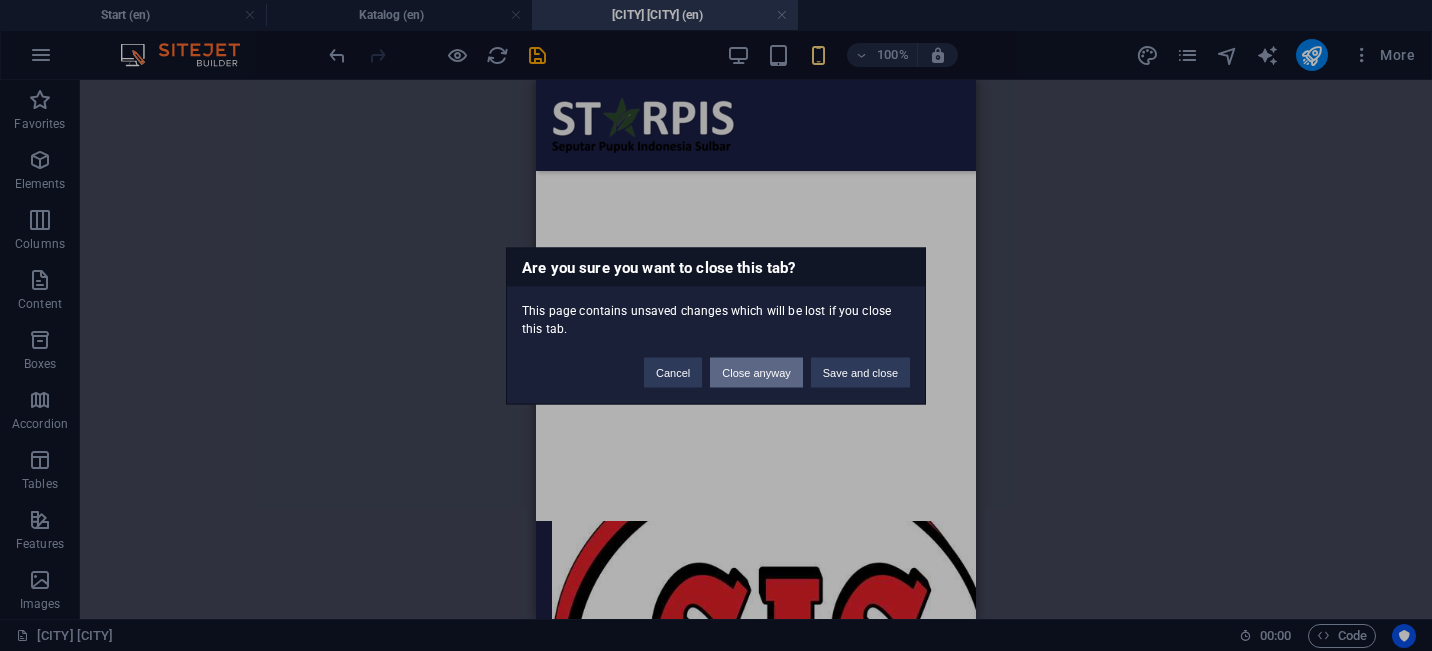 drag, startPoint x: 758, startPoint y: 376, endPoint x: 403, endPoint y: 301, distance: 362.83606 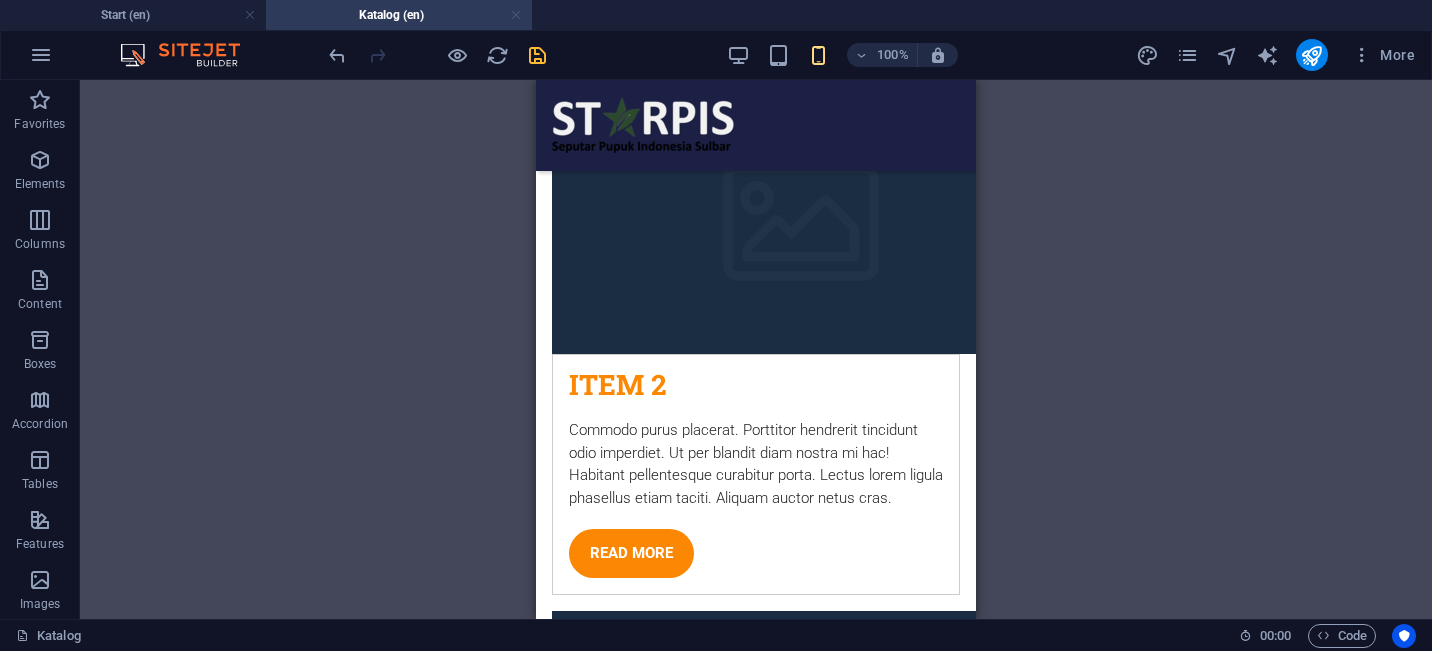 click at bounding box center (516, 15) 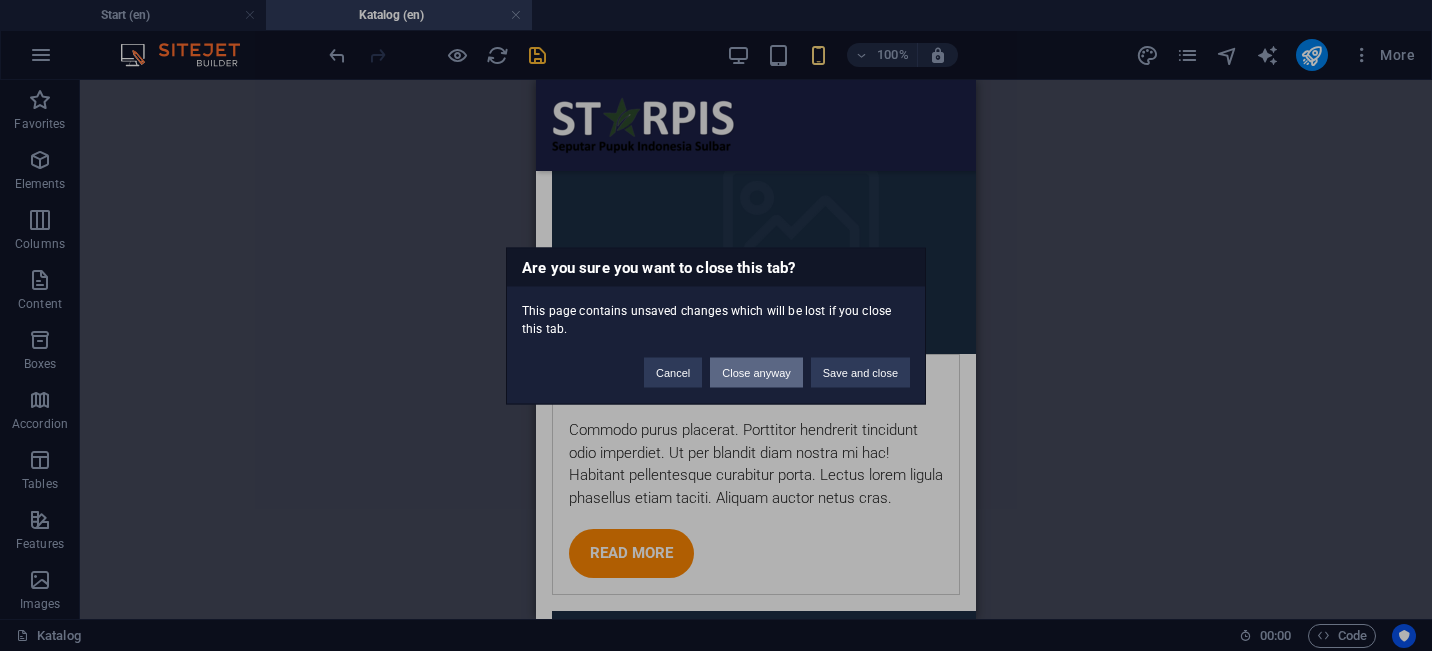 click on "Close anyway" at bounding box center (756, 372) 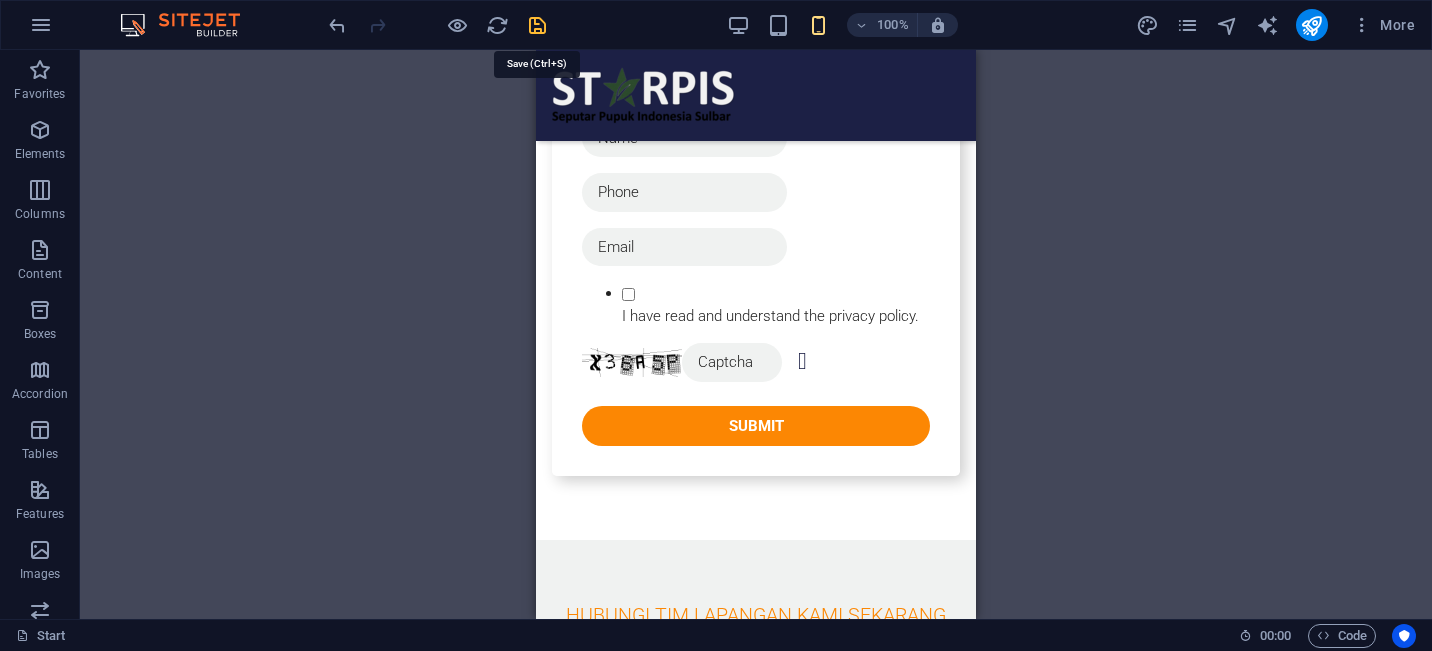 click at bounding box center [537, 25] 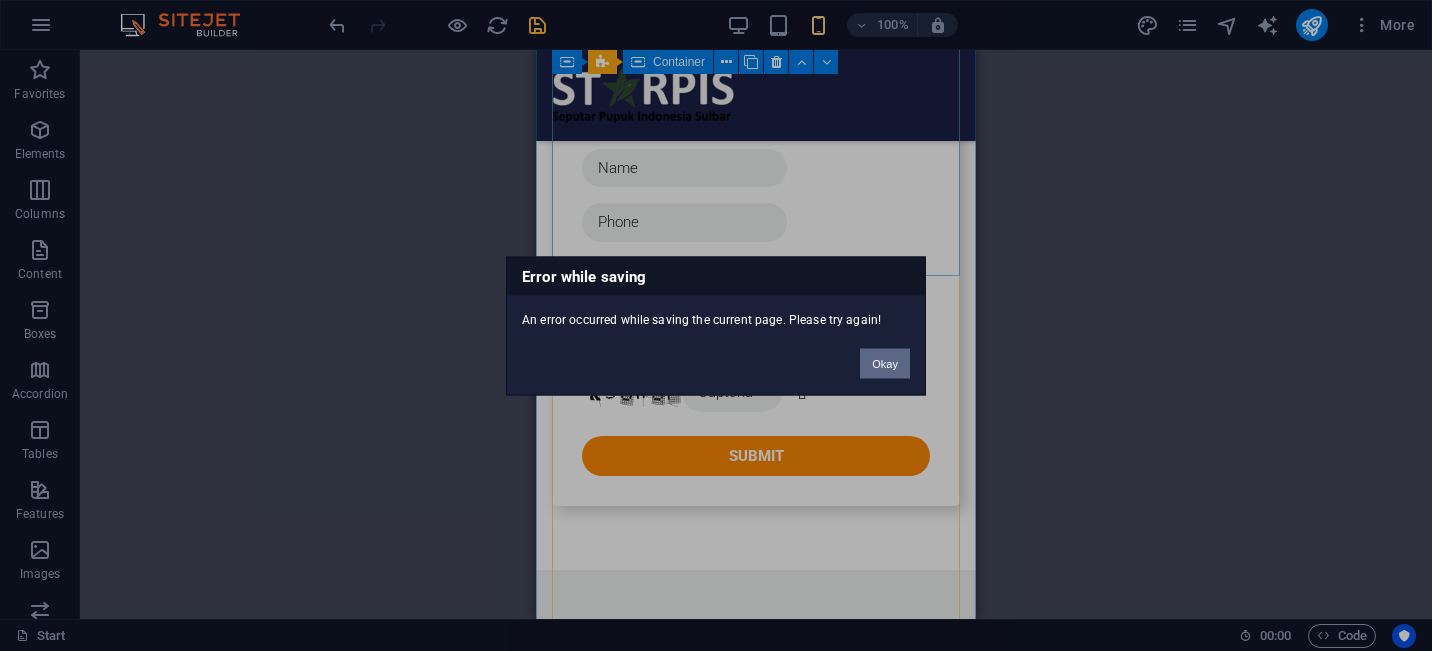 click on "Okay" at bounding box center [885, 363] 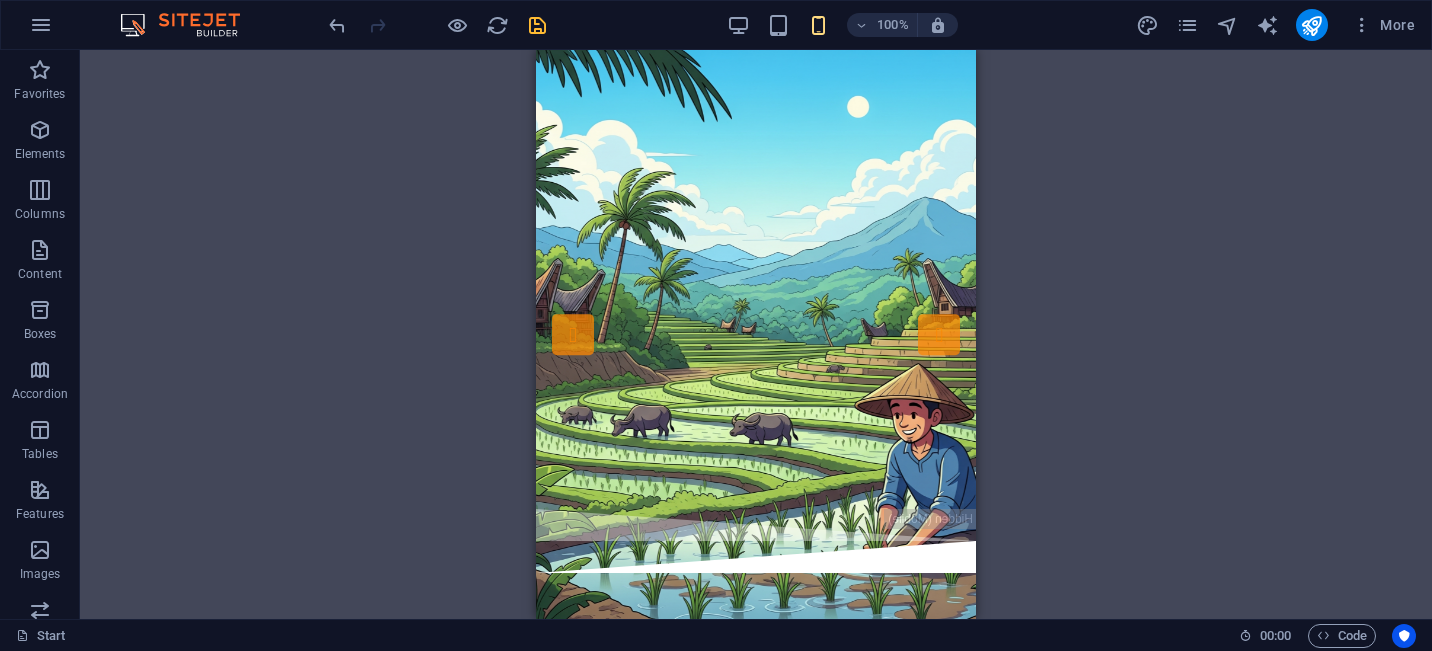 scroll, scrollTop: 0, scrollLeft: 0, axis: both 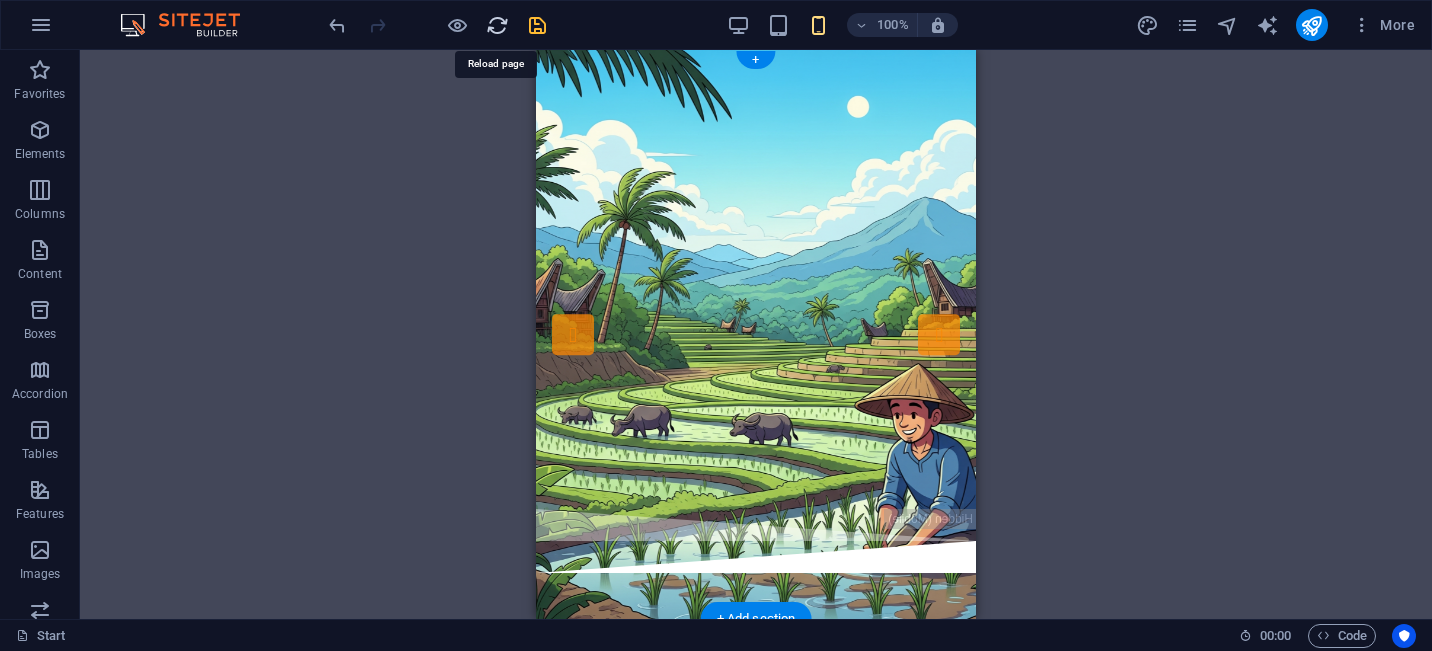 click at bounding box center [497, 25] 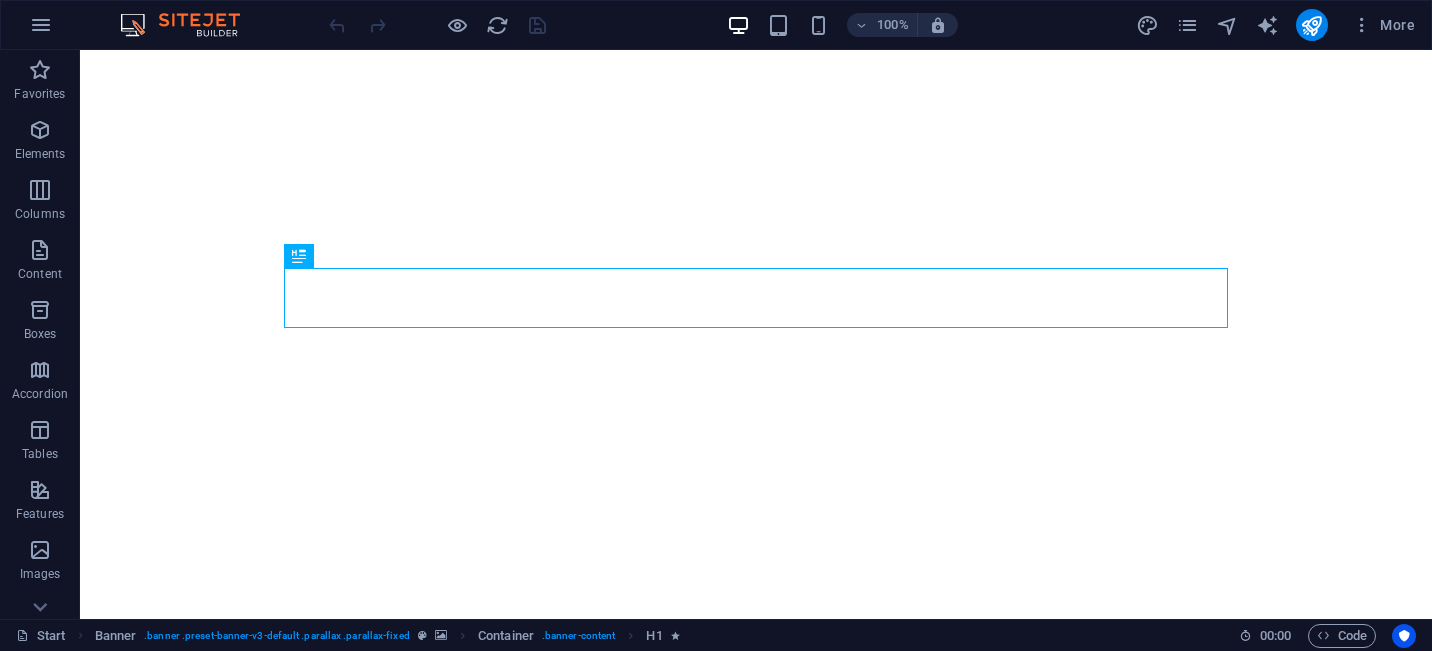 scroll, scrollTop: 0, scrollLeft: 0, axis: both 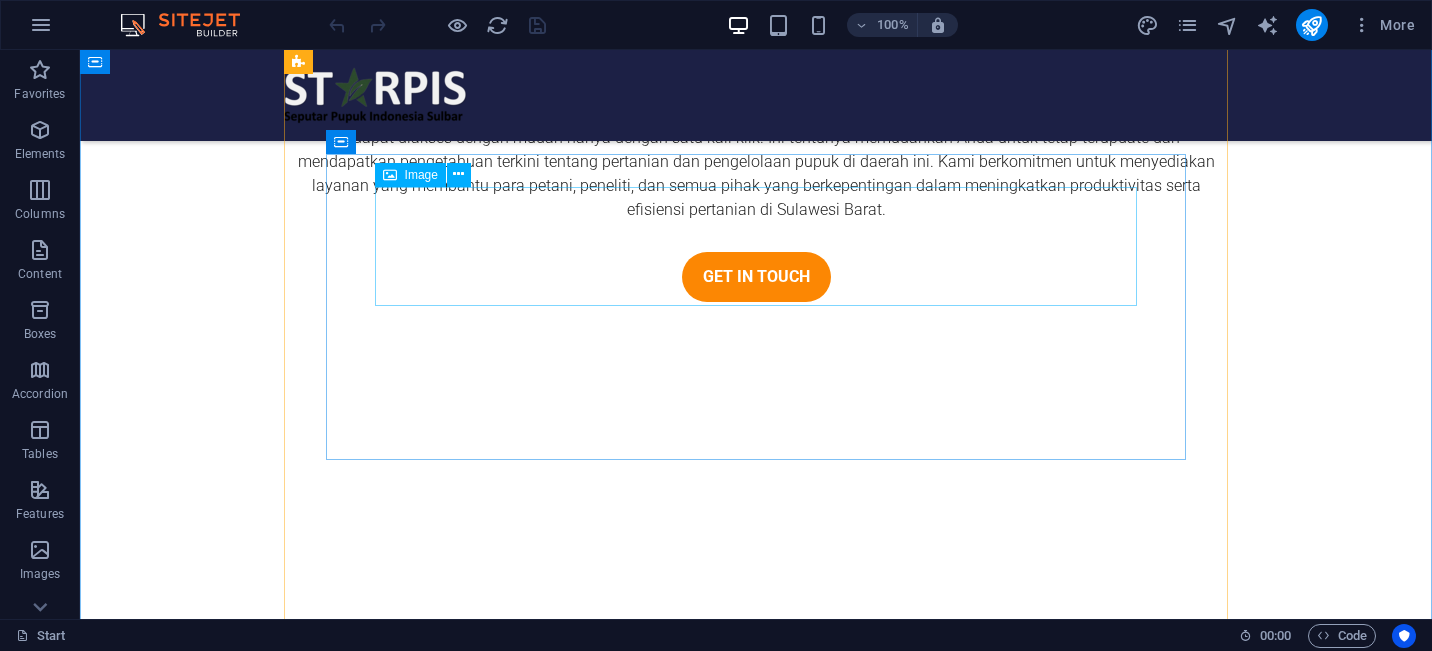click at bounding box center [756, 3470] 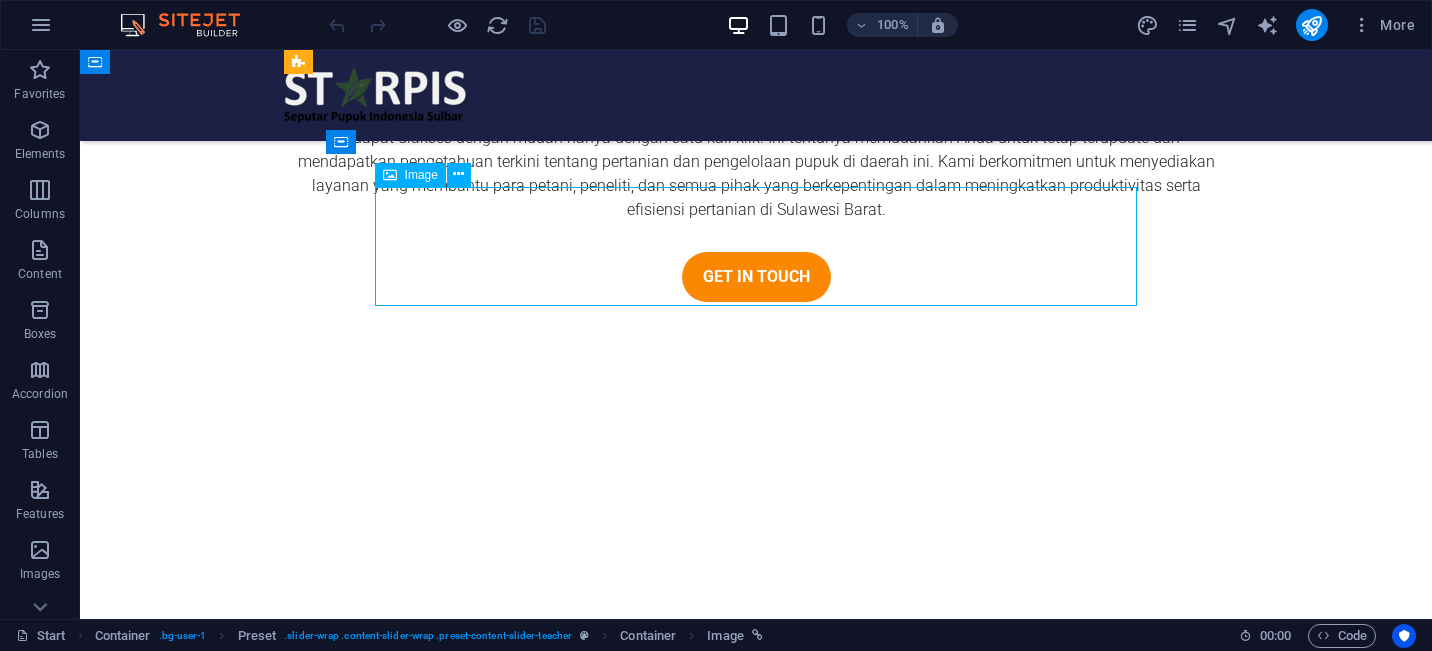click at bounding box center [756, 3470] 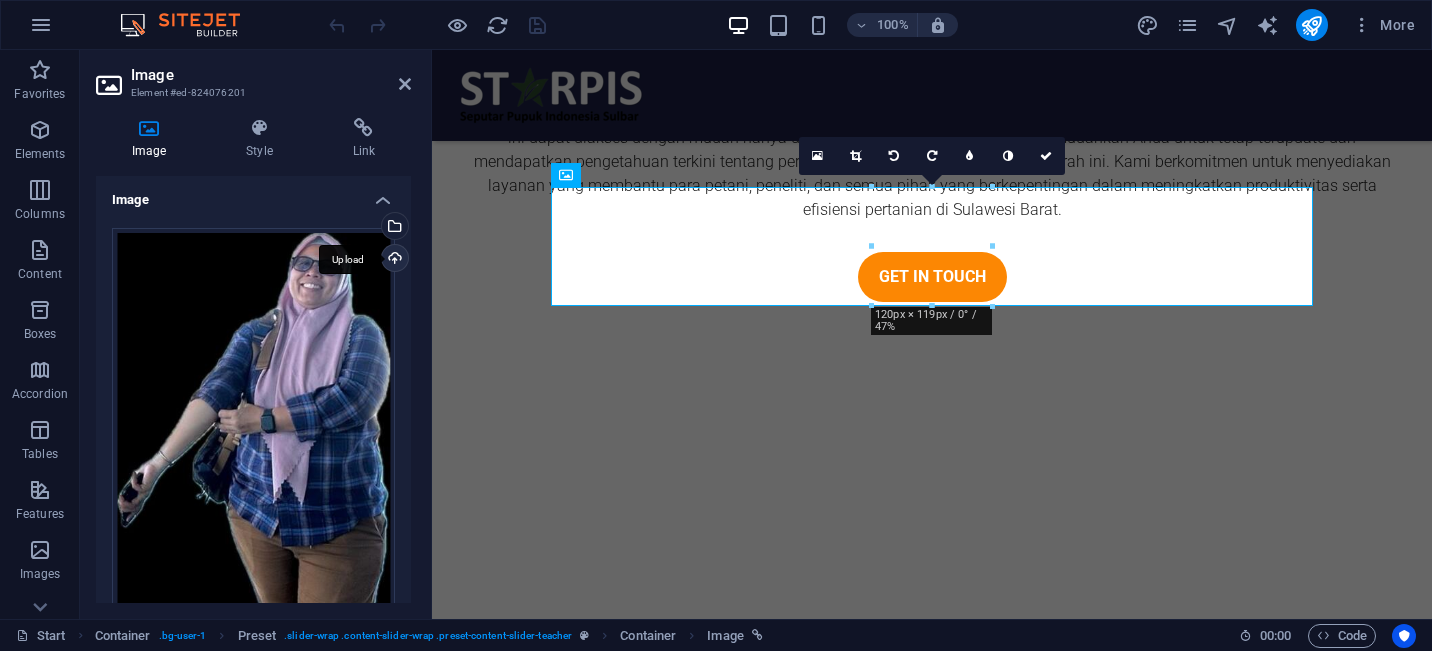 click on "Upload" at bounding box center [393, 260] 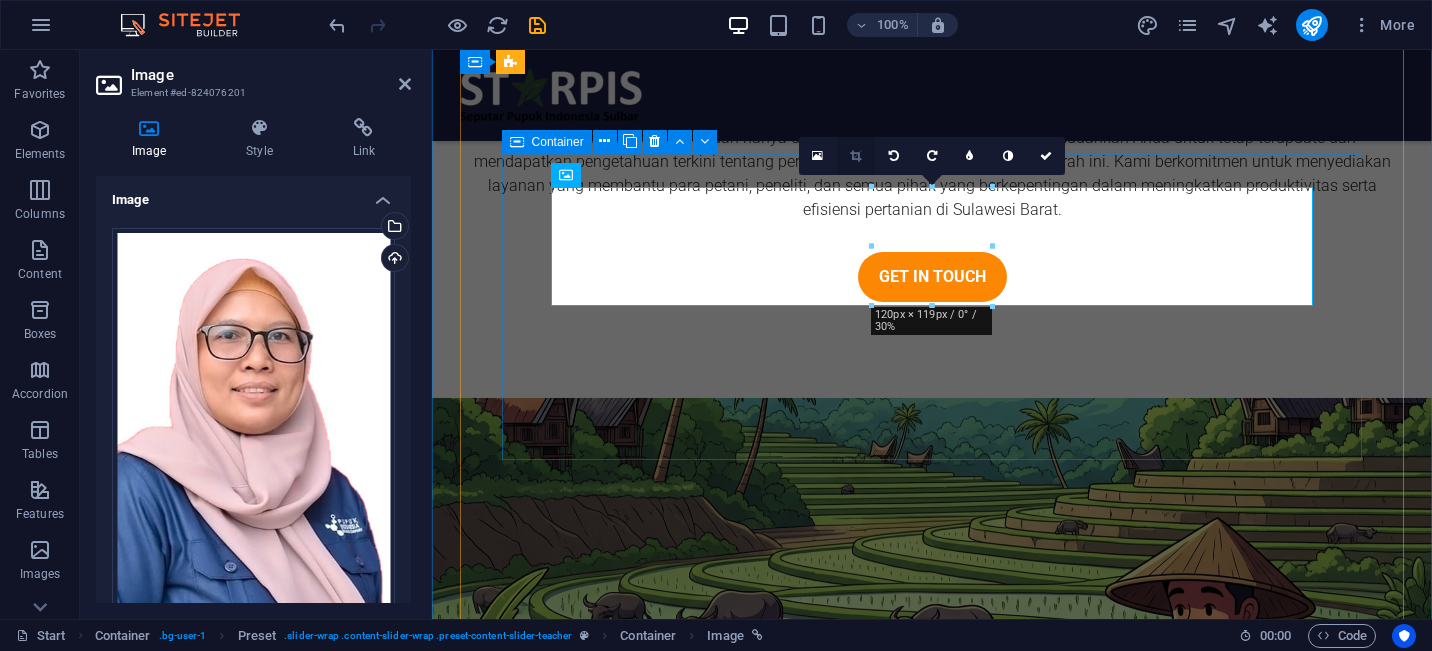 click at bounding box center (855, 156) 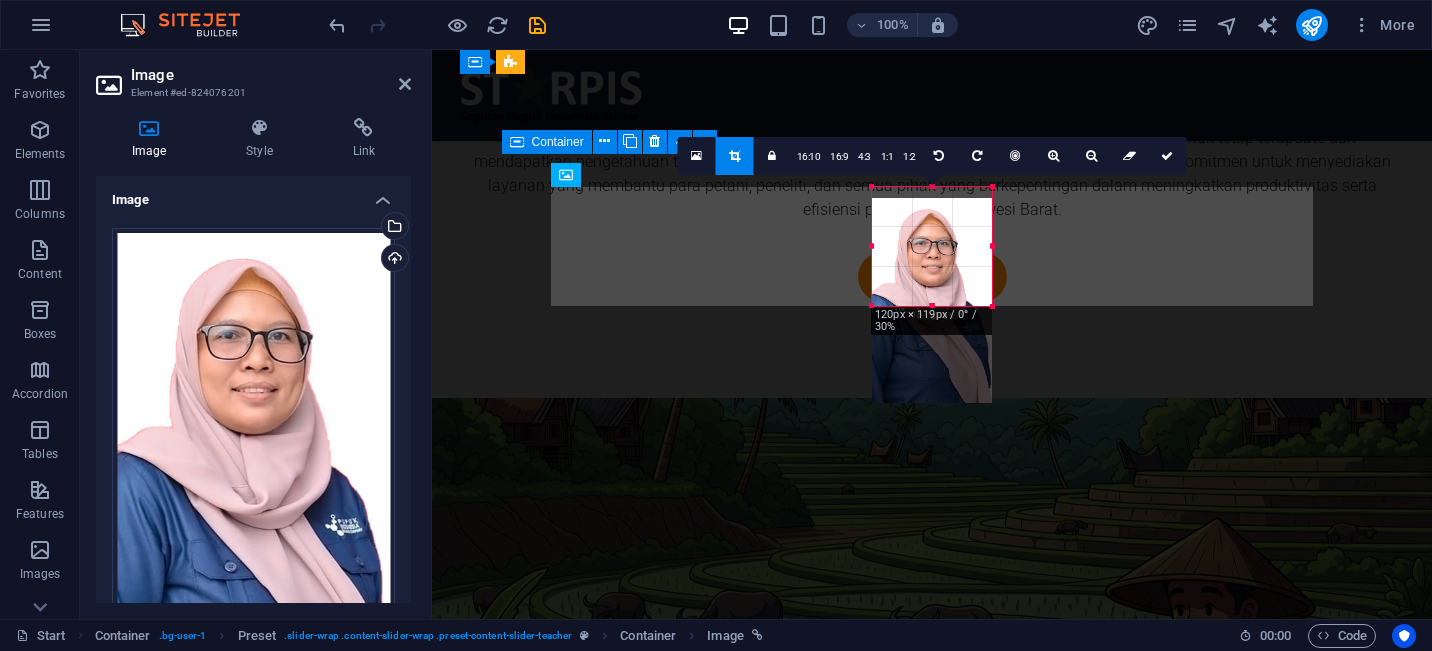 drag, startPoint x: 920, startPoint y: 228, endPoint x: 922, endPoint y: 281, distance: 53.037724 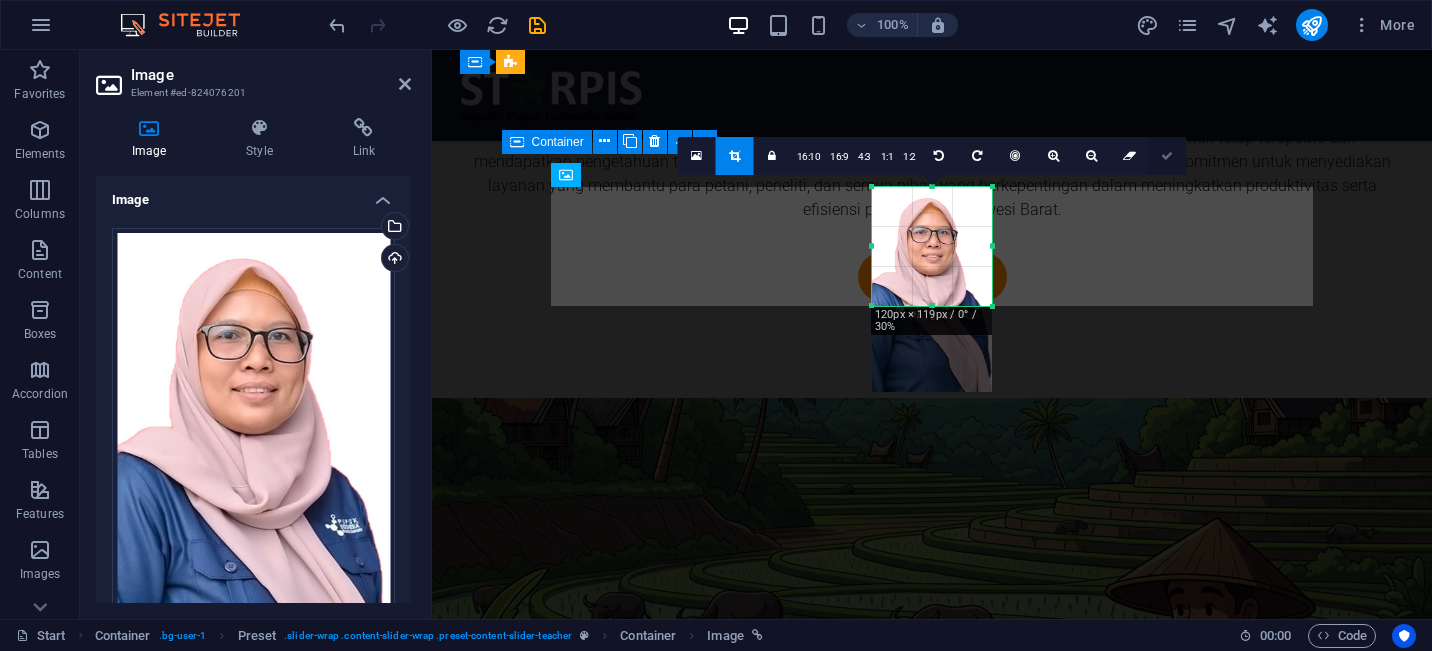 click at bounding box center (1167, 156) 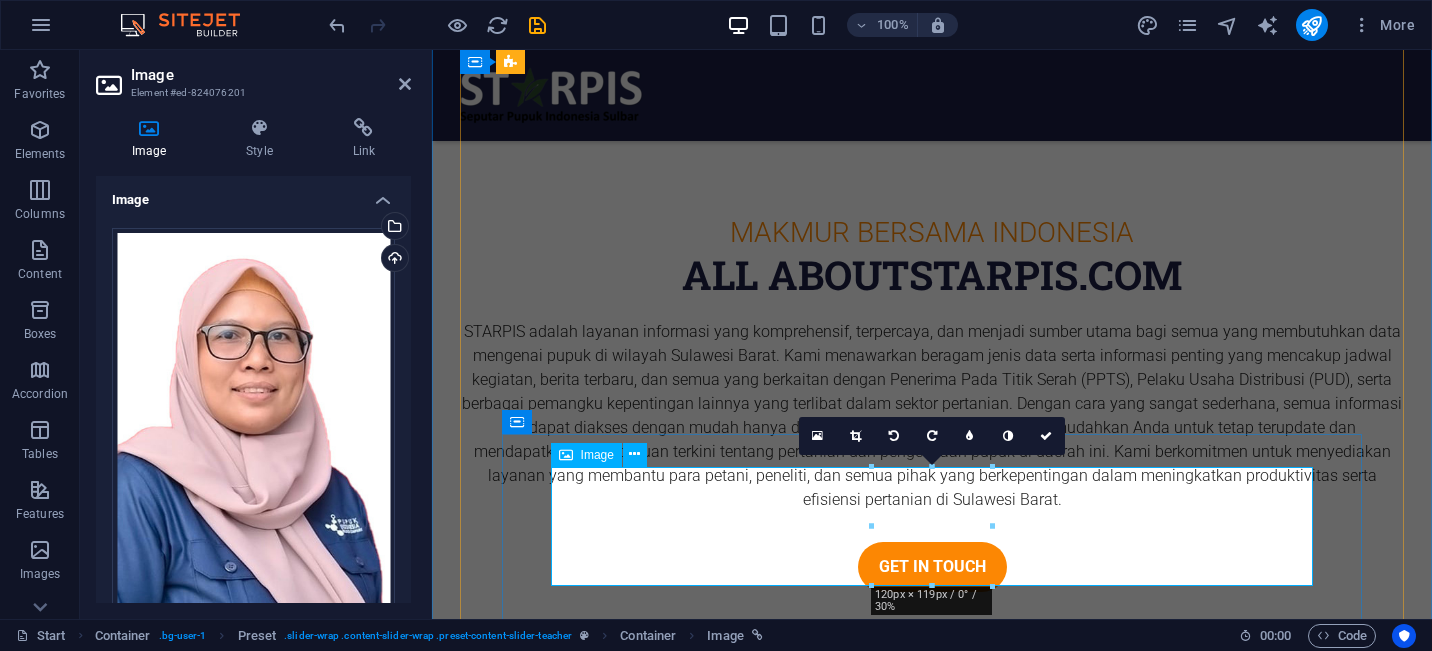 scroll, scrollTop: 5507, scrollLeft: 0, axis: vertical 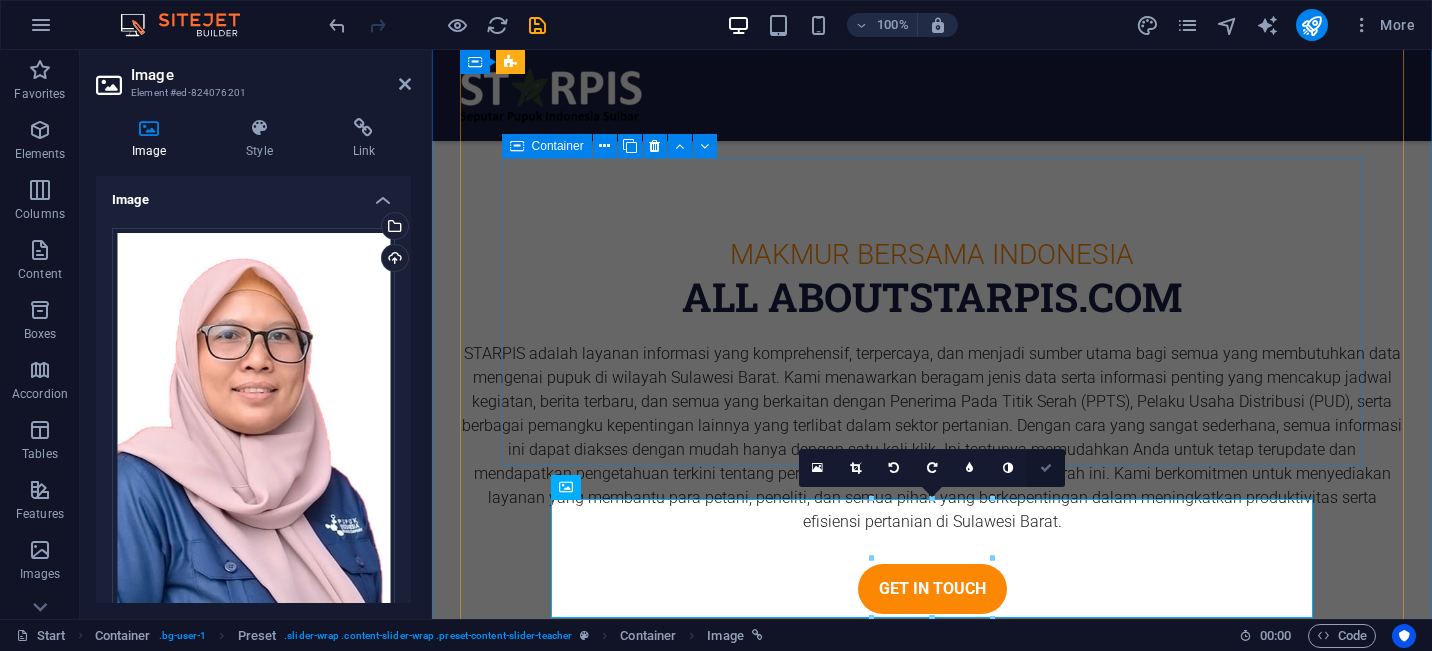 click at bounding box center (1046, 468) 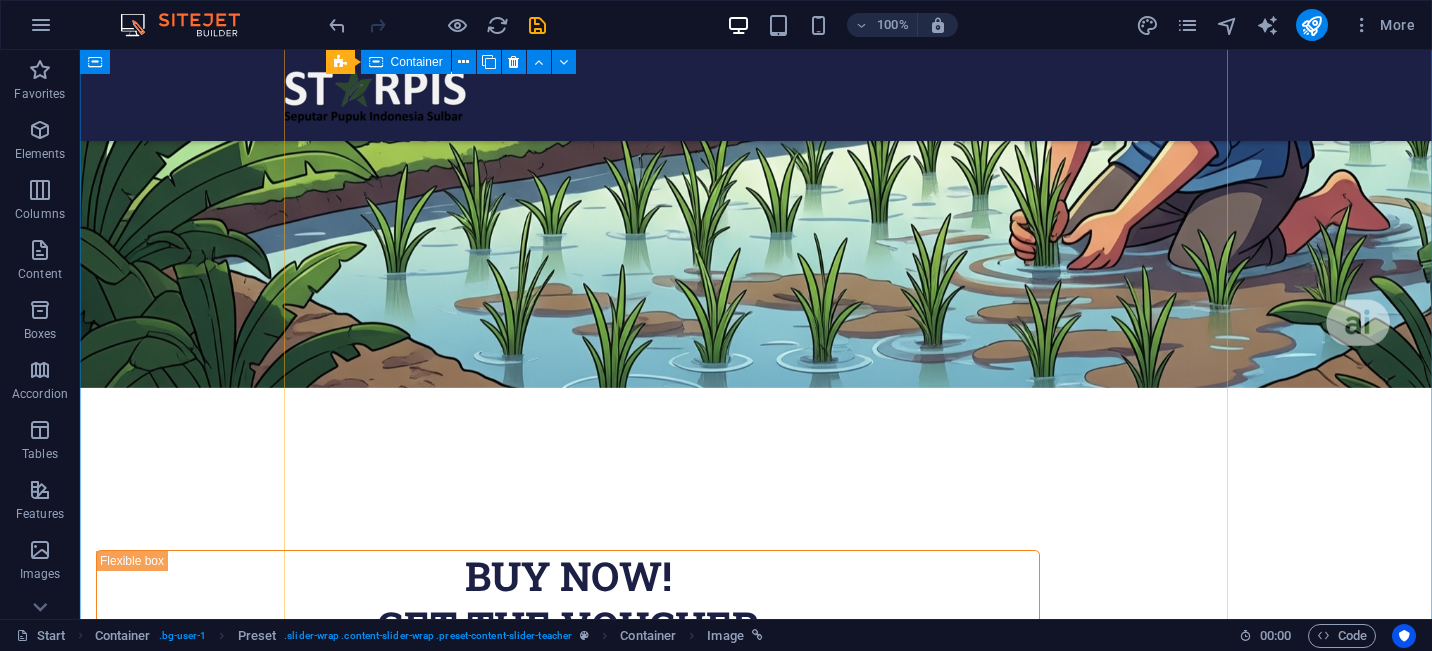 scroll, scrollTop: 6396, scrollLeft: 0, axis: vertical 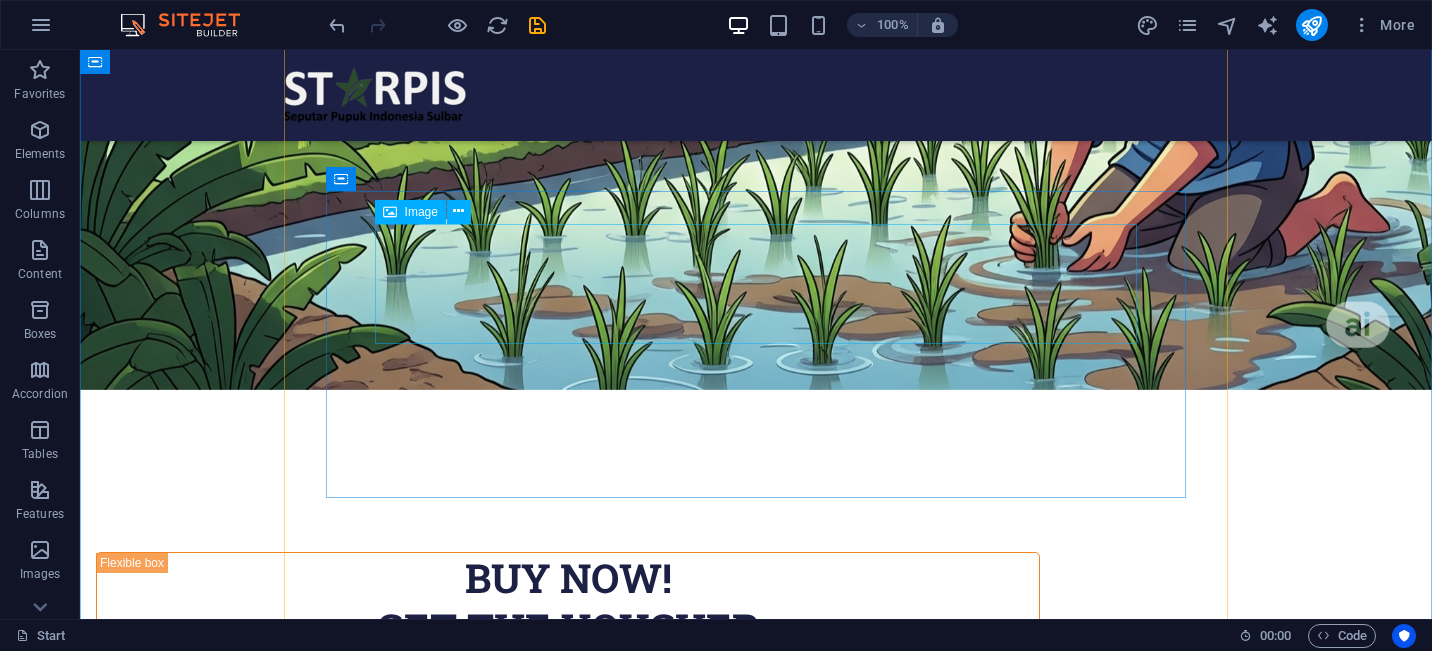 click at bounding box center [756, 3598] 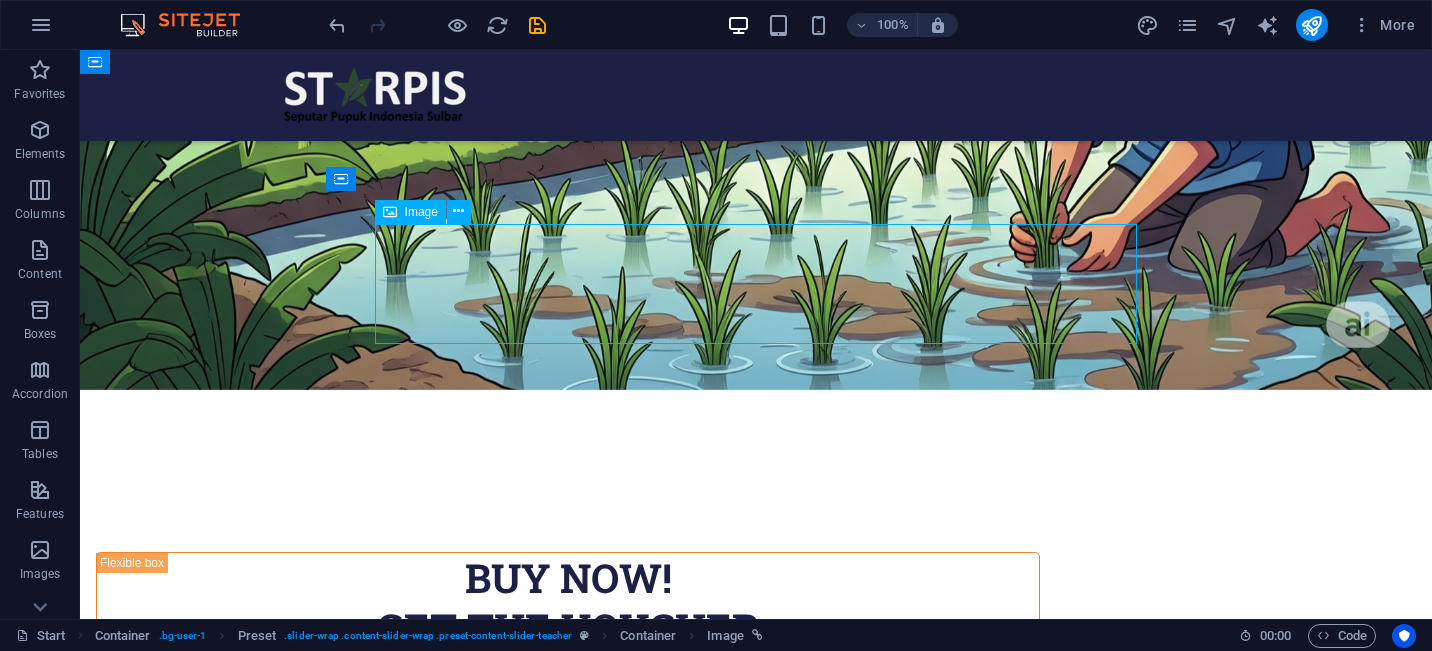 click at bounding box center (756, 3598) 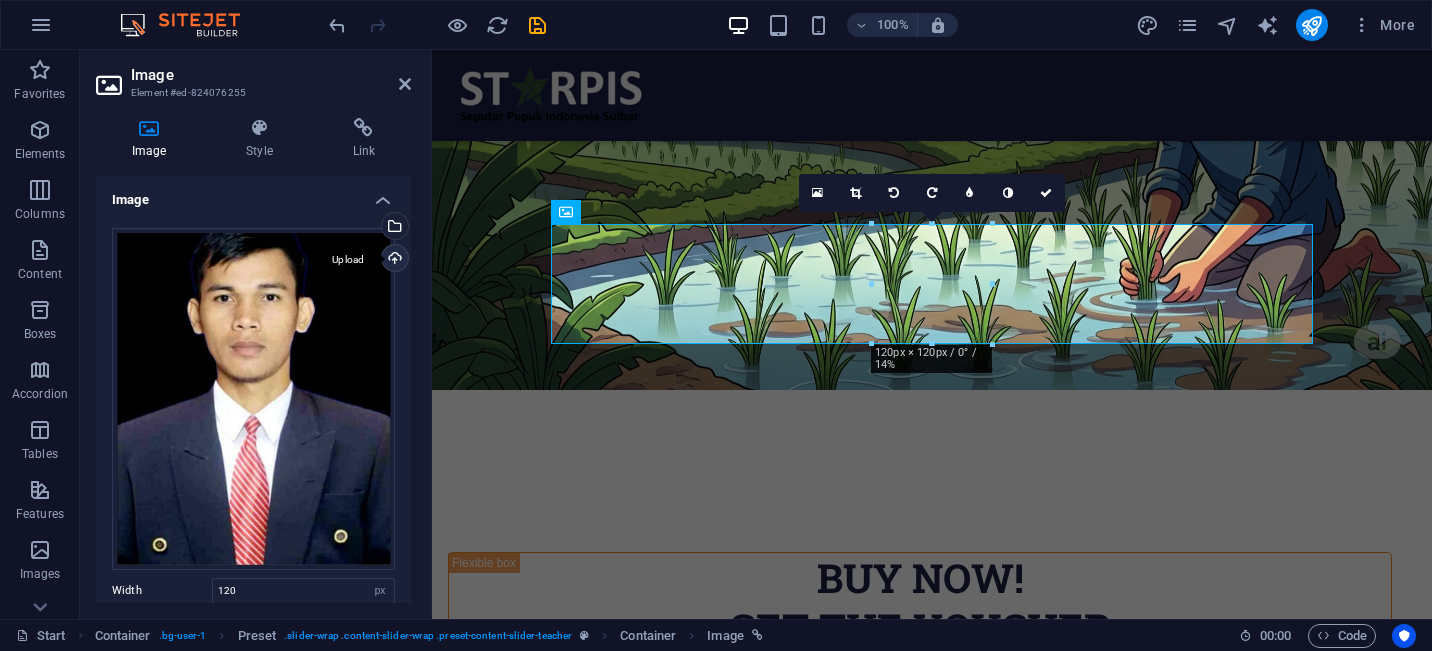 click on "Upload" at bounding box center [393, 260] 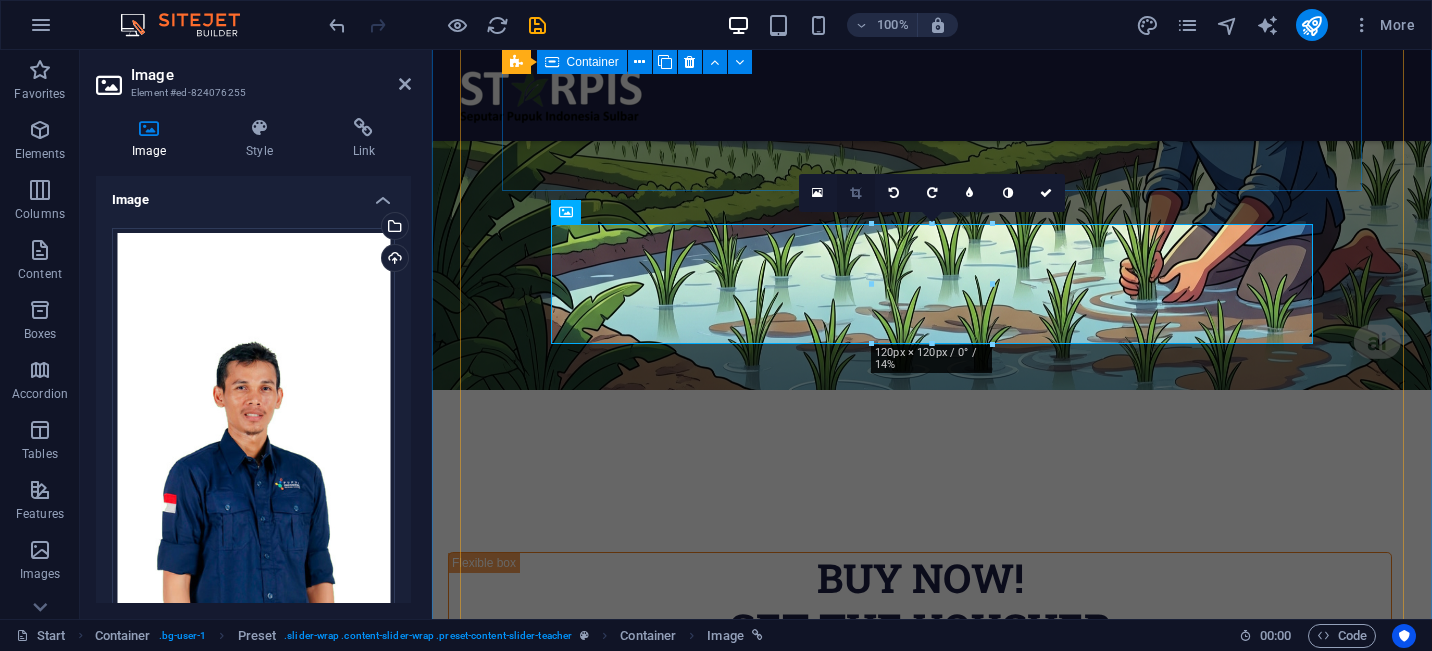 click at bounding box center (856, 193) 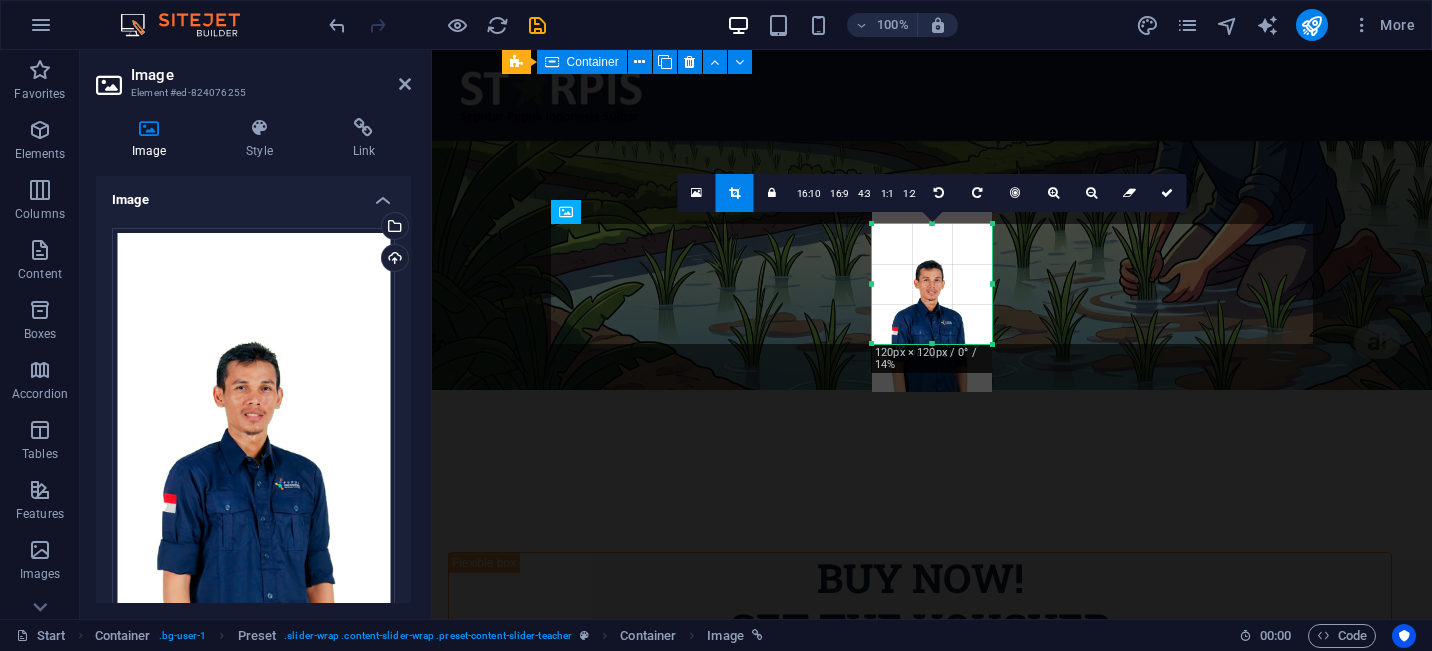 drag, startPoint x: 928, startPoint y: 298, endPoint x: 928, endPoint y: 316, distance: 18 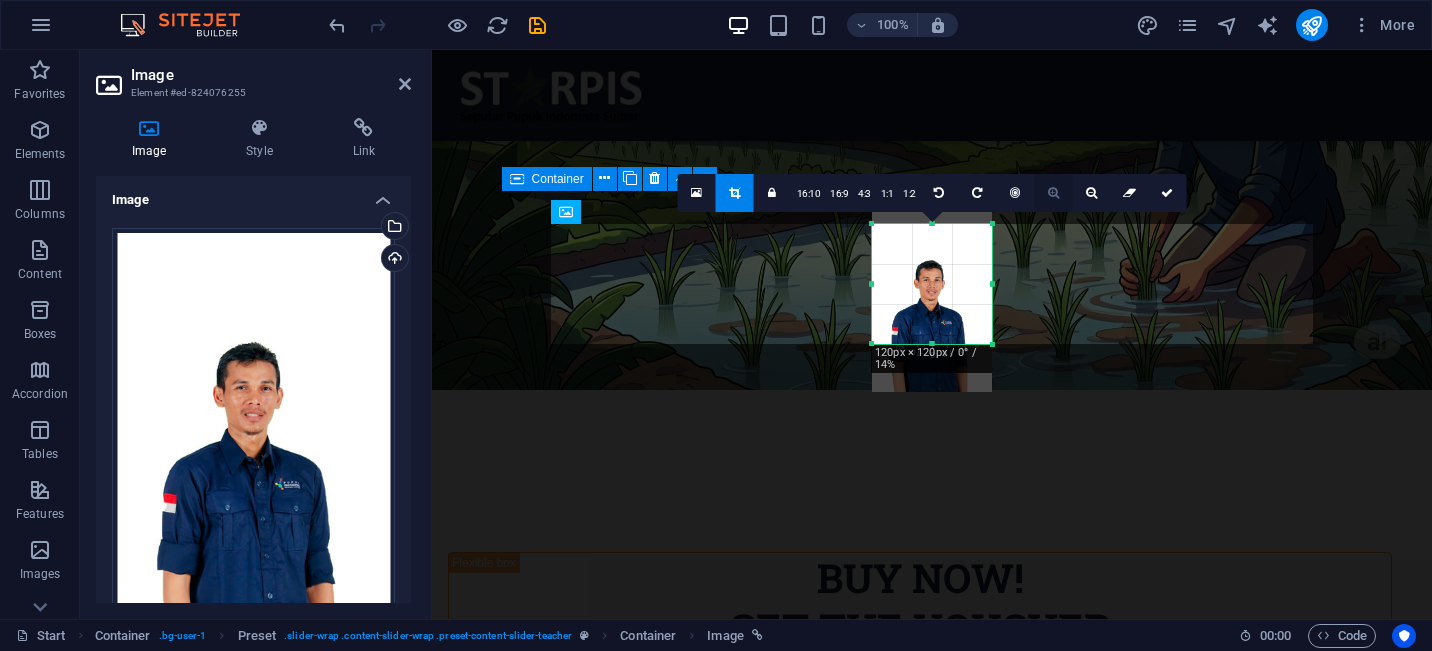 click at bounding box center [1053, 193] 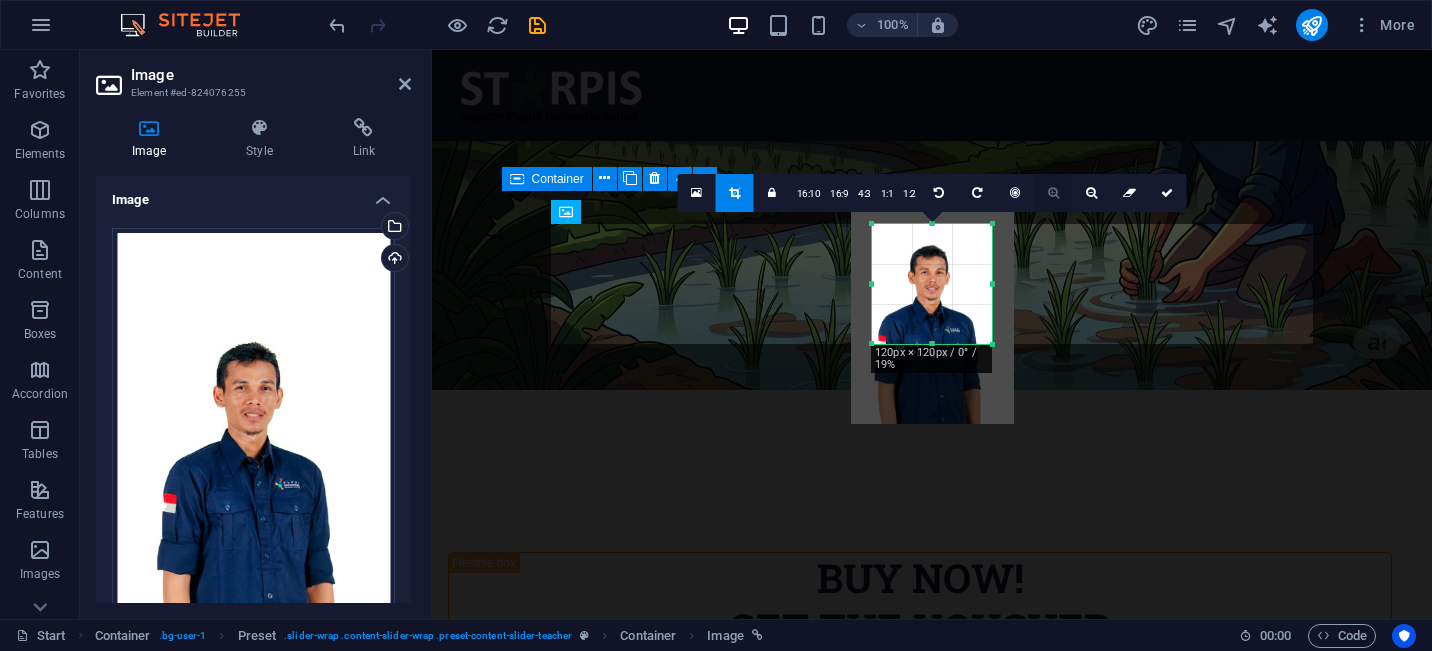 click at bounding box center (1053, 193) 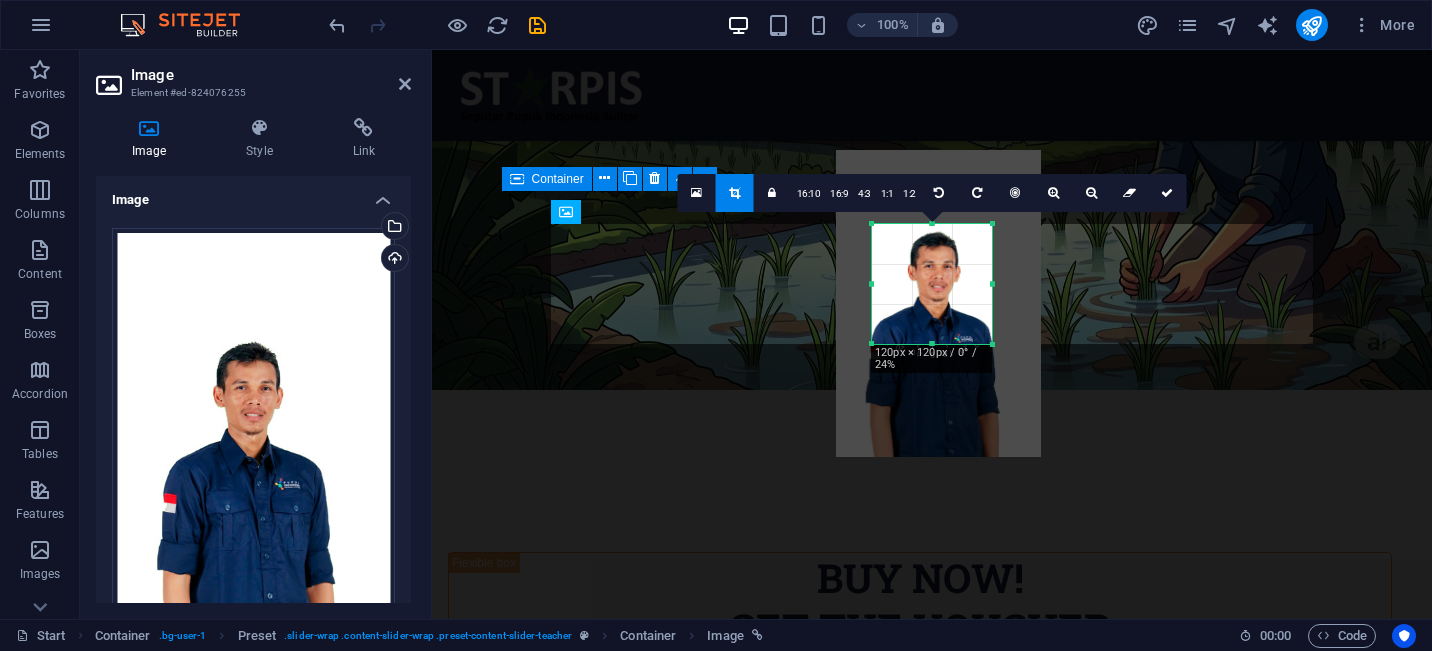 click at bounding box center (938, 304) 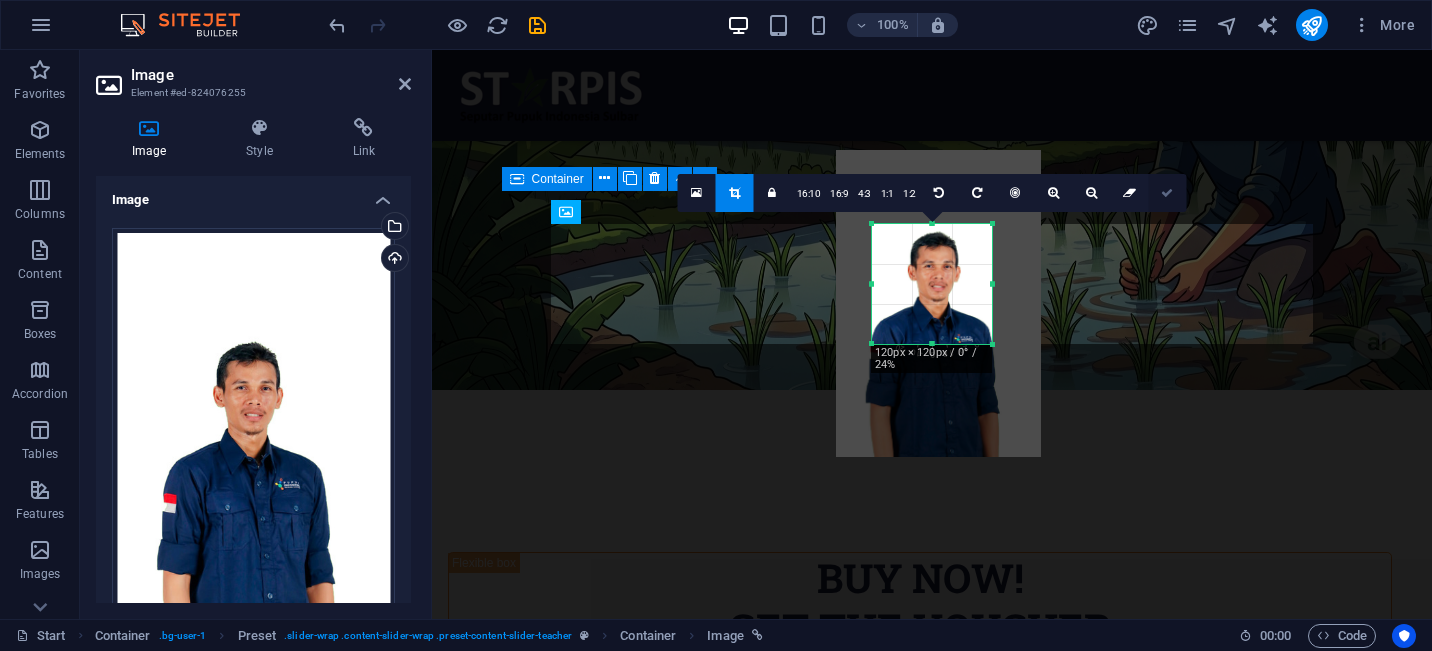 click at bounding box center [1167, 193] 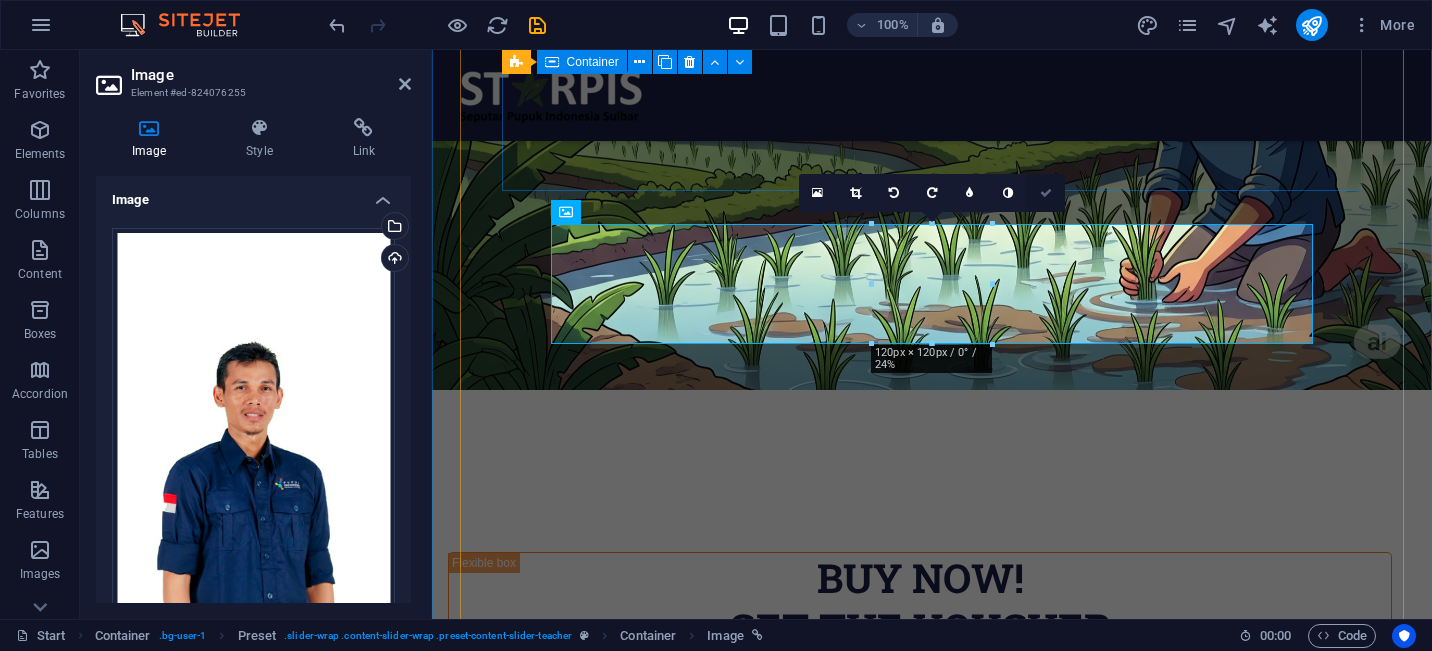 click at bounding box center [1046, 193] 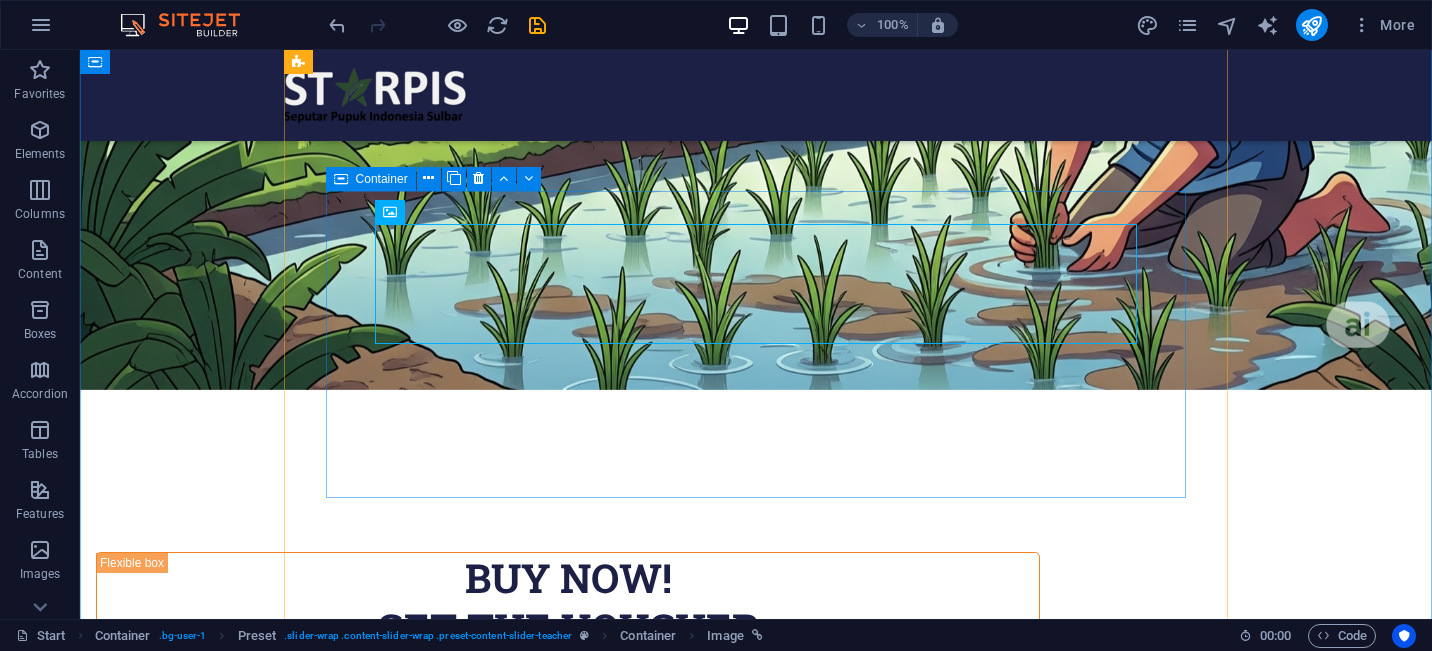 click on "wayan Pasangkayu" at bounding box center (756, 3681) 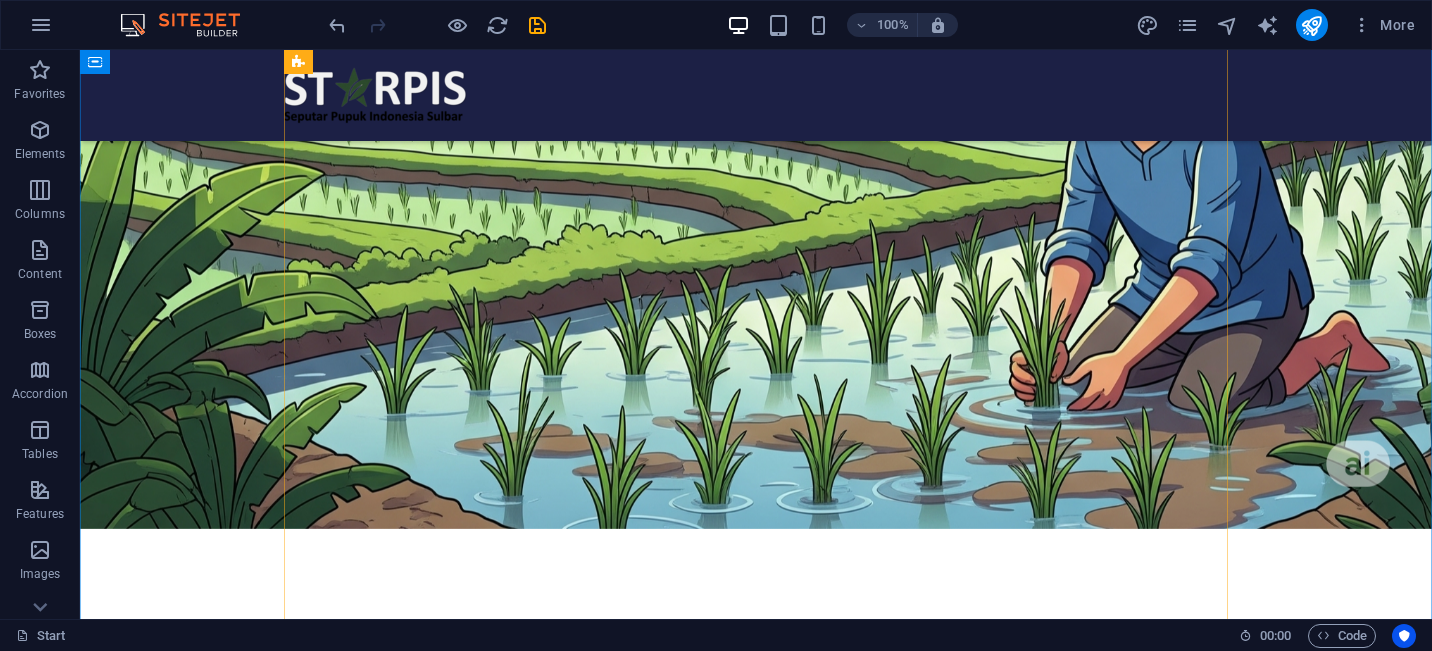 scroll, scrollTop: 6259, scrollLeft: 0, axis: vertical 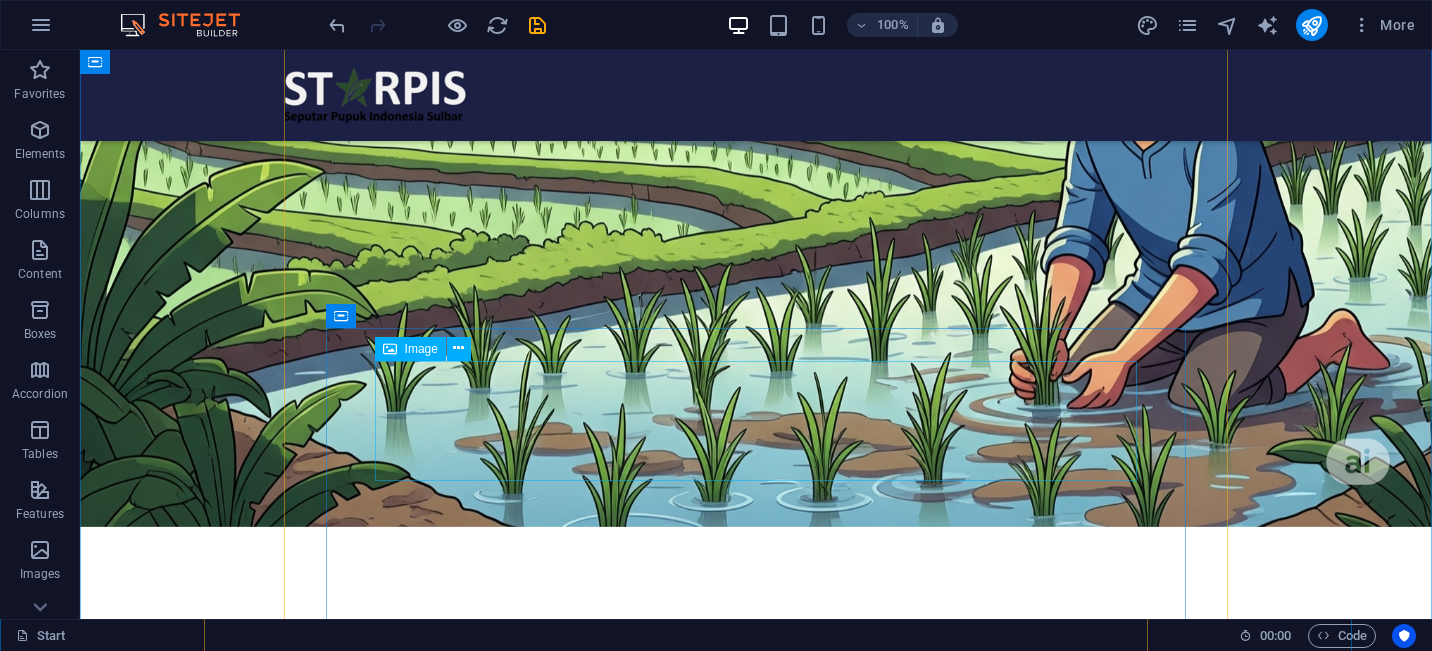 click at bounding box center [756, 3735] 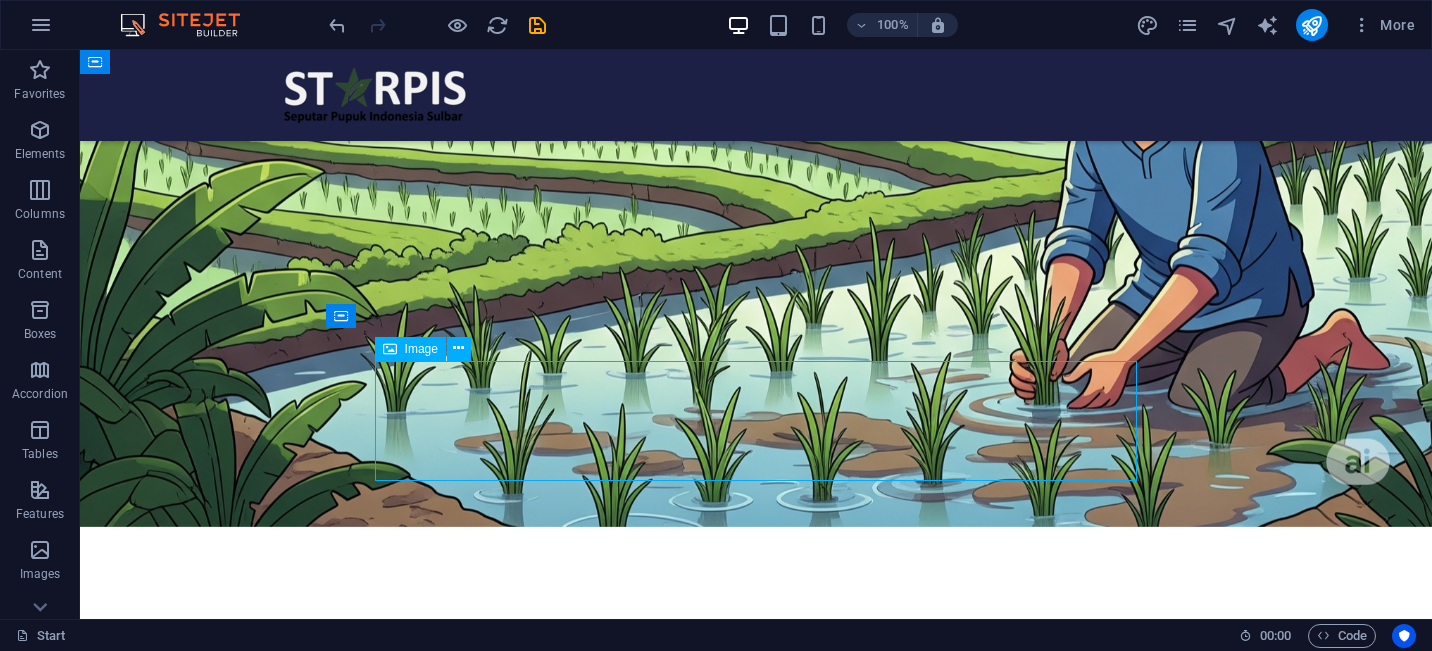 click at bounding box center [756, 3735] 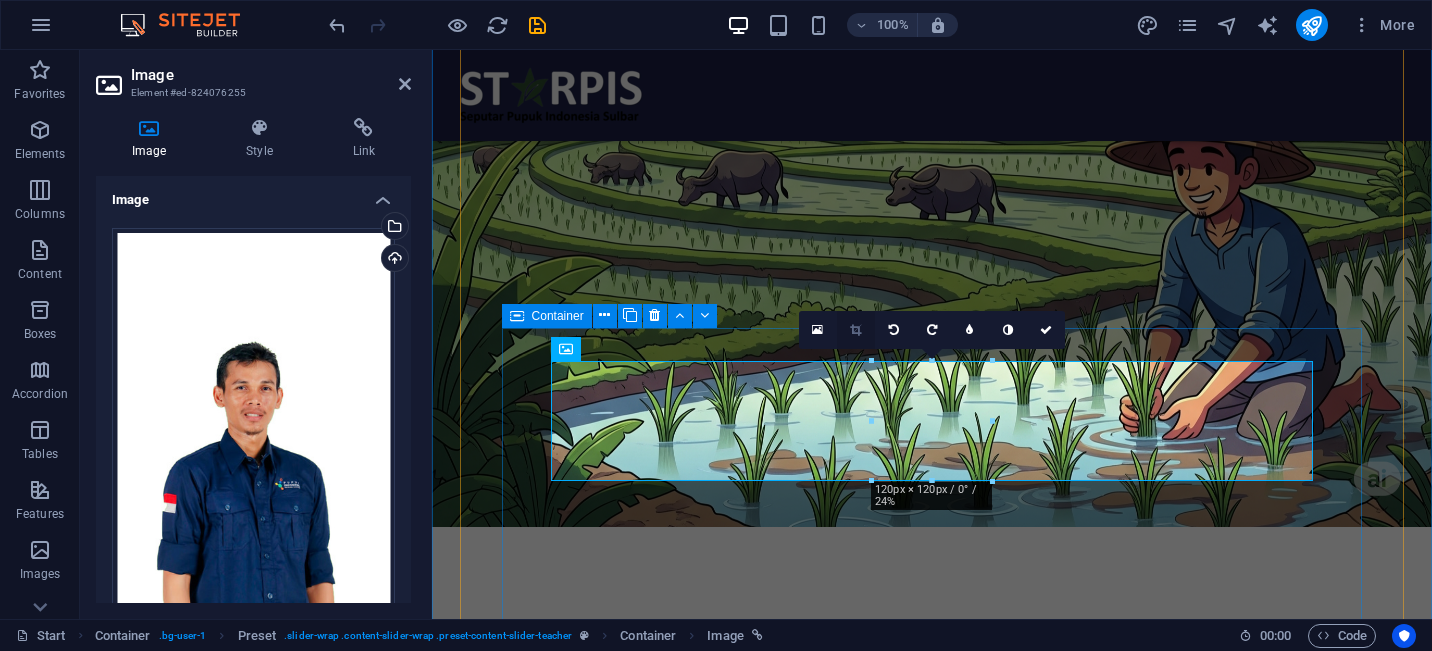 click at bounding box center [856, 330] 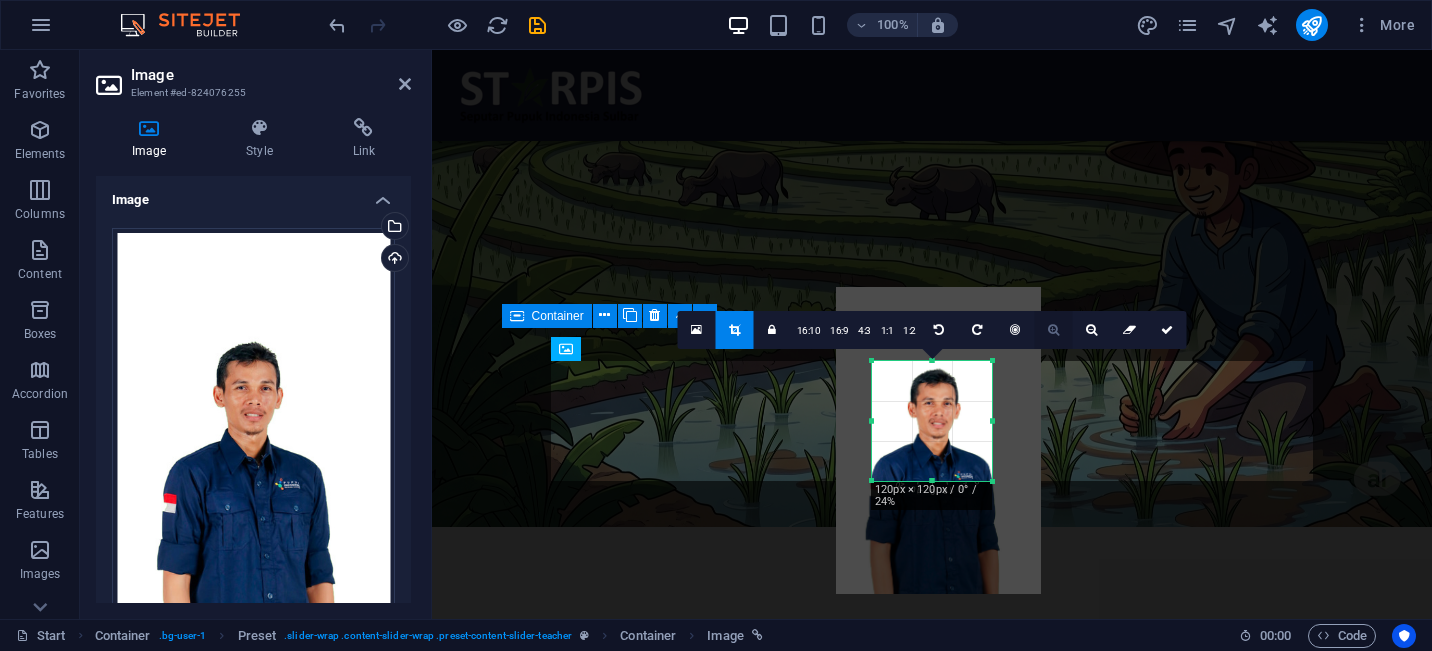 click at bounding box center [1054, 330] 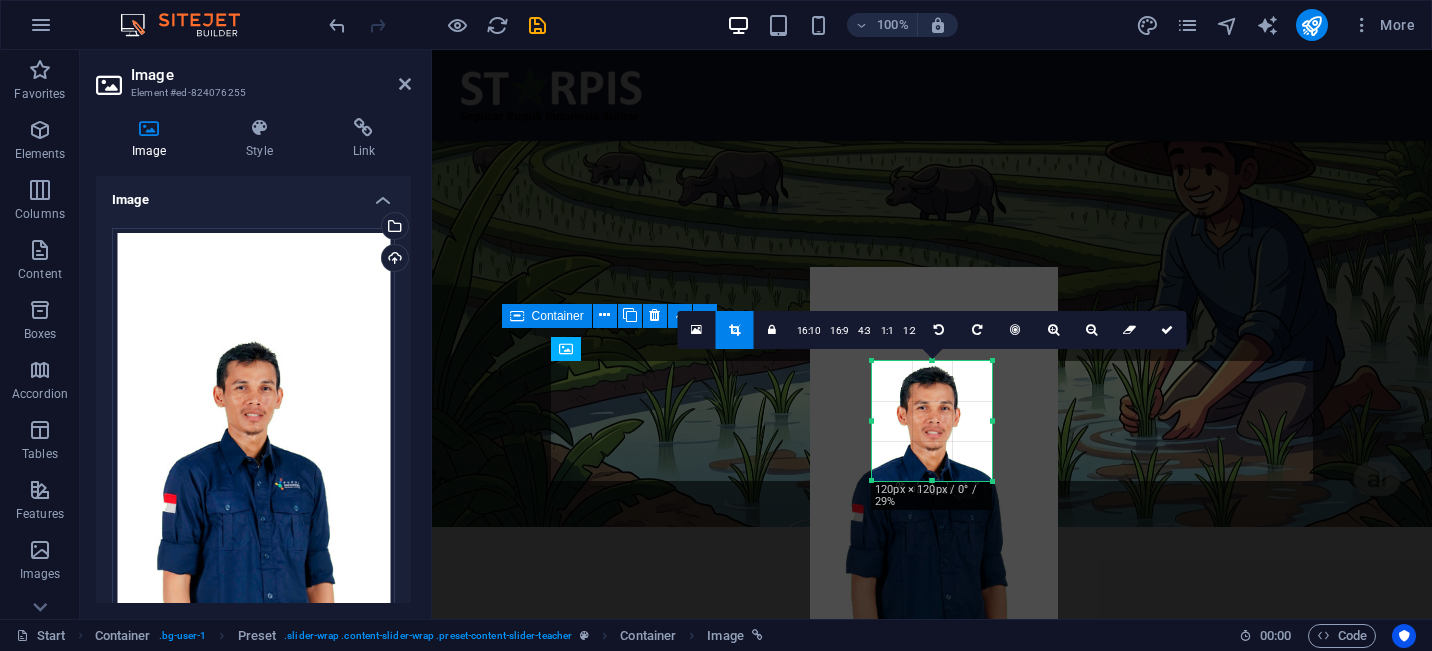 drag, startPoint x: 938, startPoint y: 436, endPoint x: 934, endPoint y: 448, distance: 12.649111 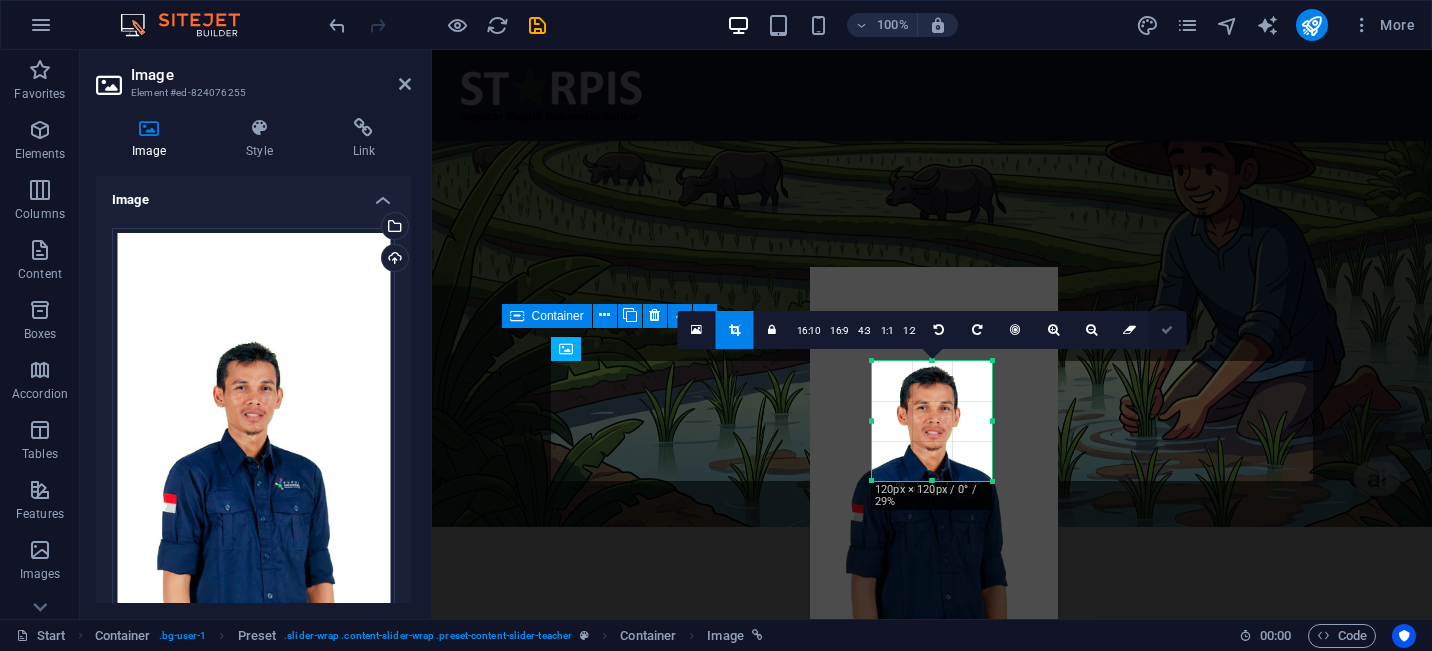 click at bounding box center [1167, 330] 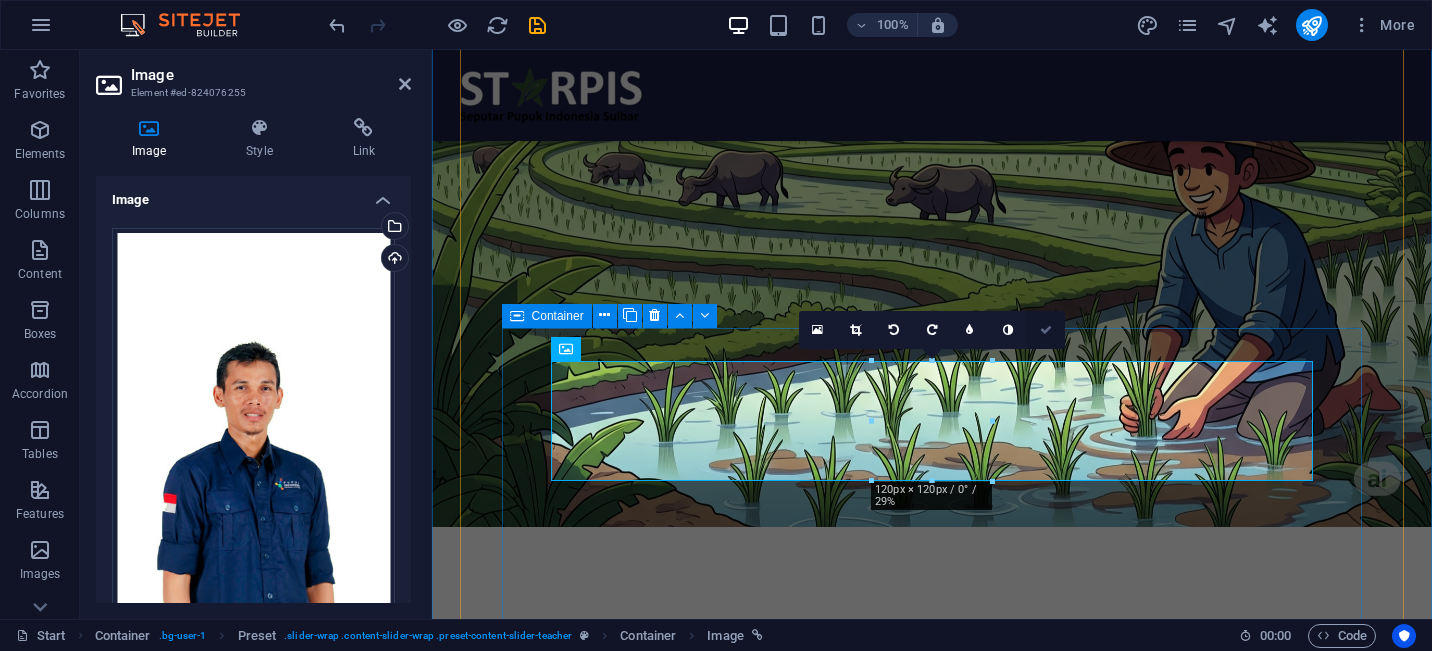 click at bounding box center [1046, 330] 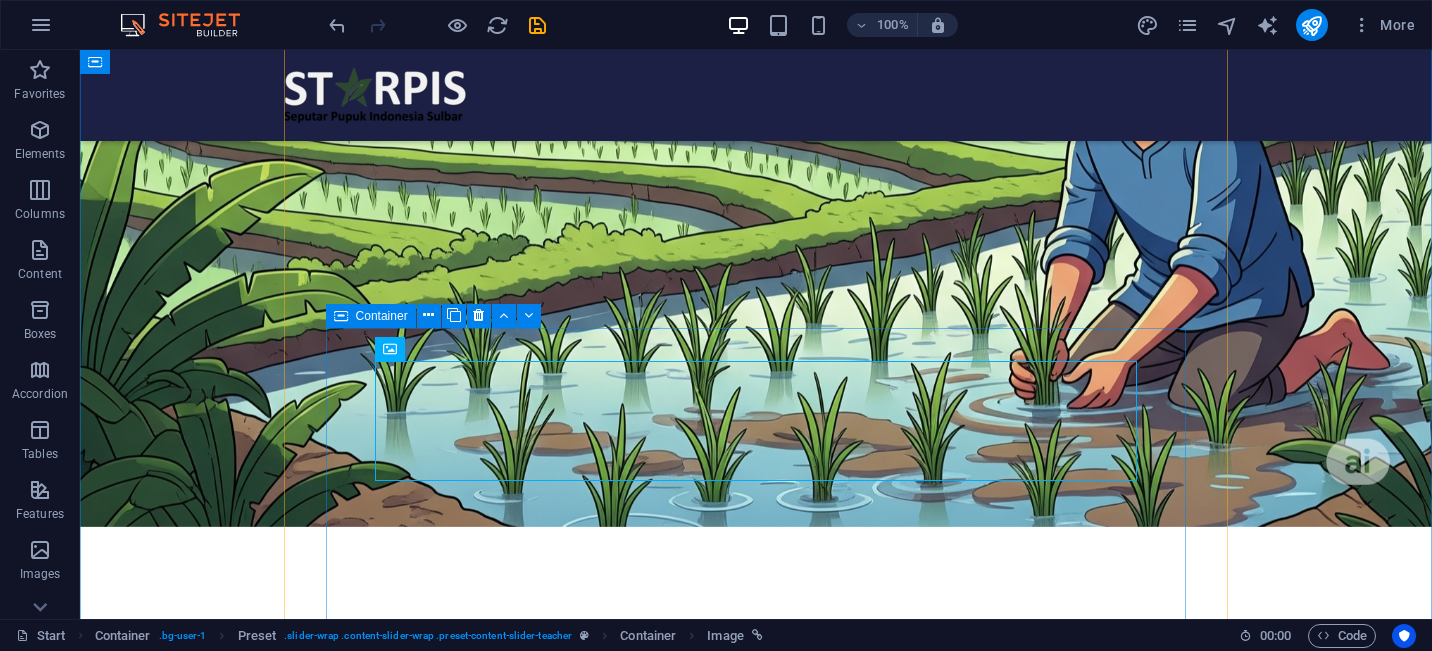 click on "wayan Pasangkayu" at bounding box center (756, 3818) 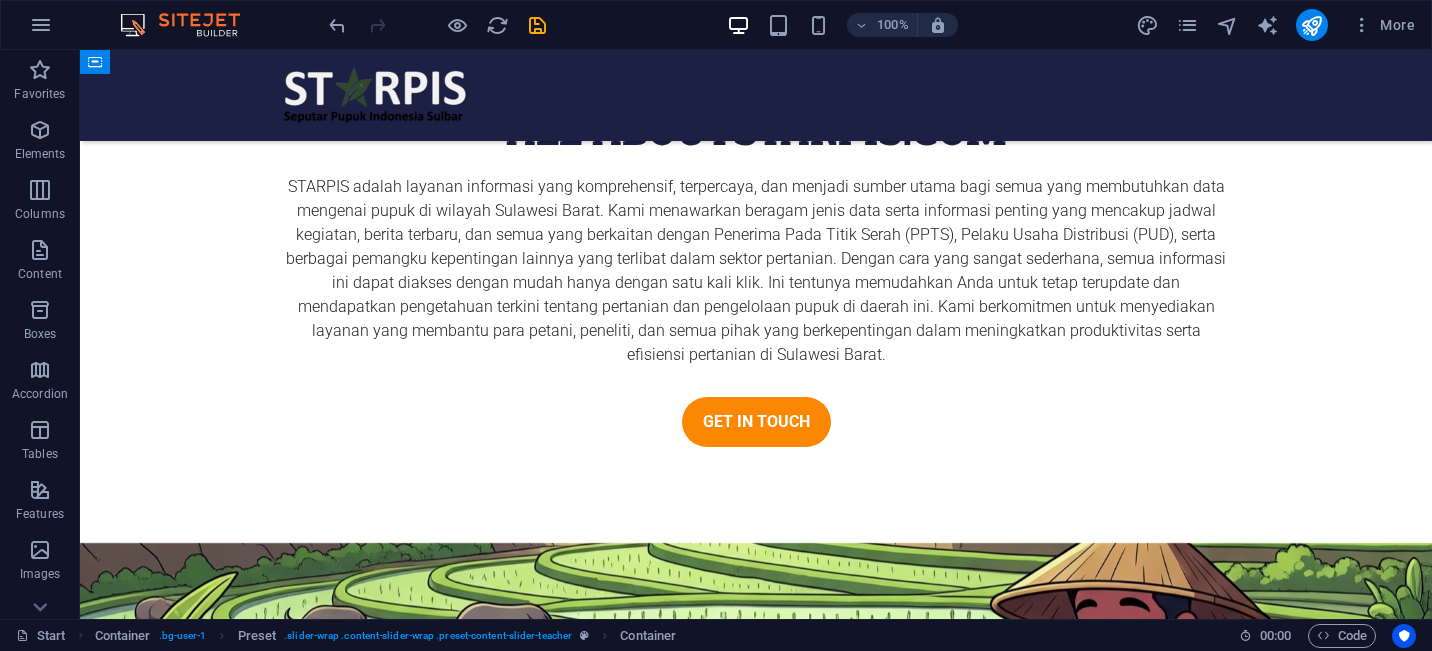 scroll, scrollTop: 5673, scrollLeft: 0, axis: vertical 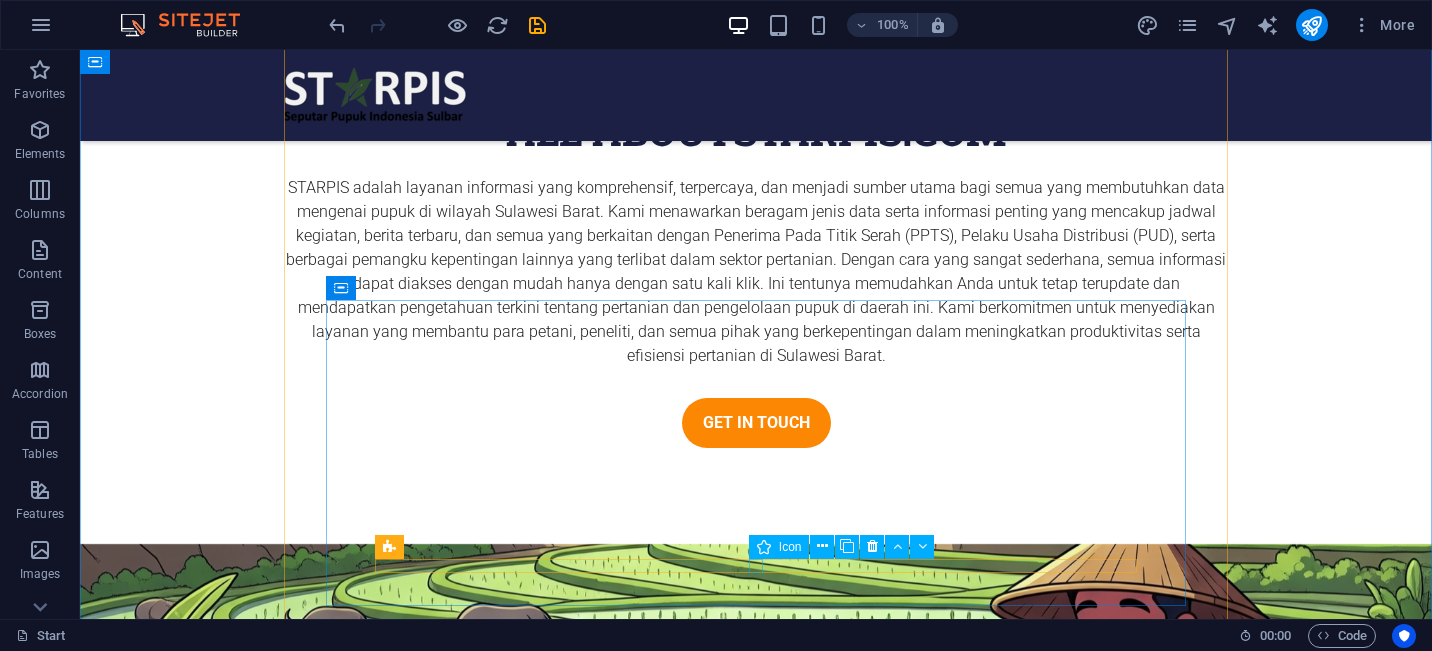click at bounding box center (756, 3813) 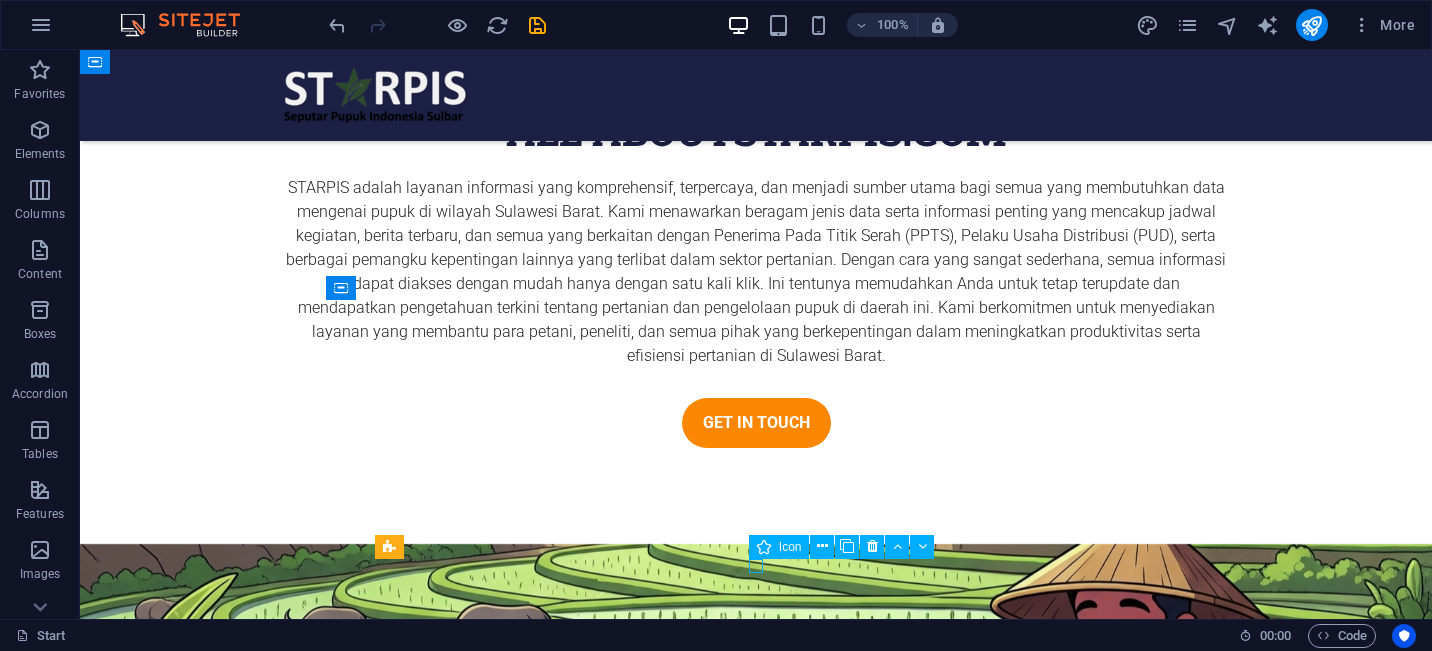 click at bounding box center [756, 3813] 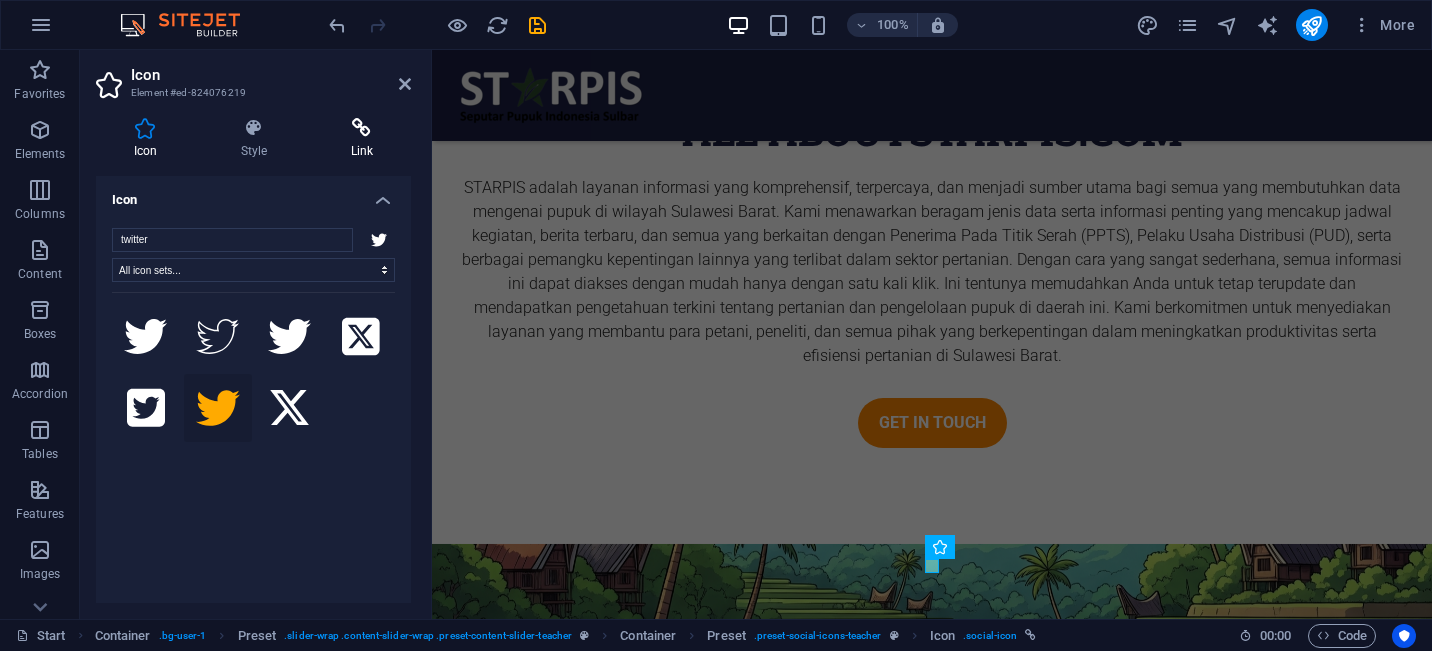 click at bounding box center [362, 128] 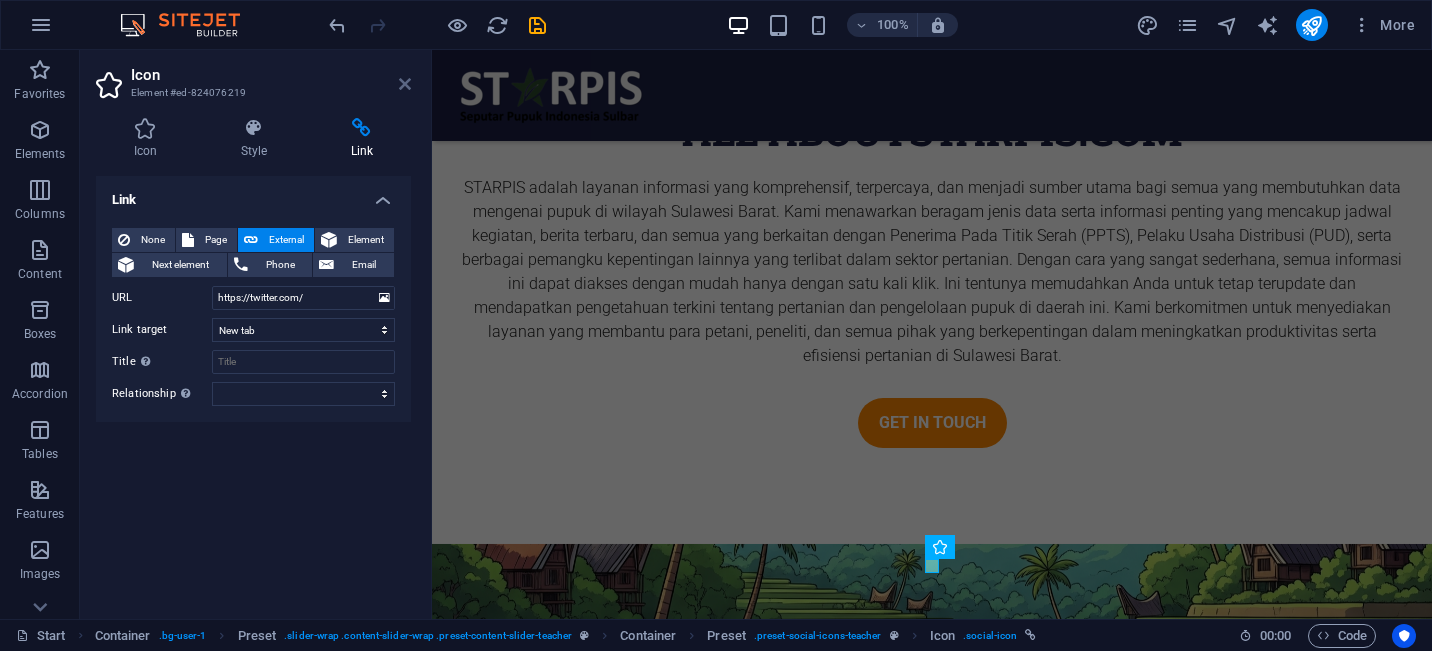 click at bounding box center [405, 84] 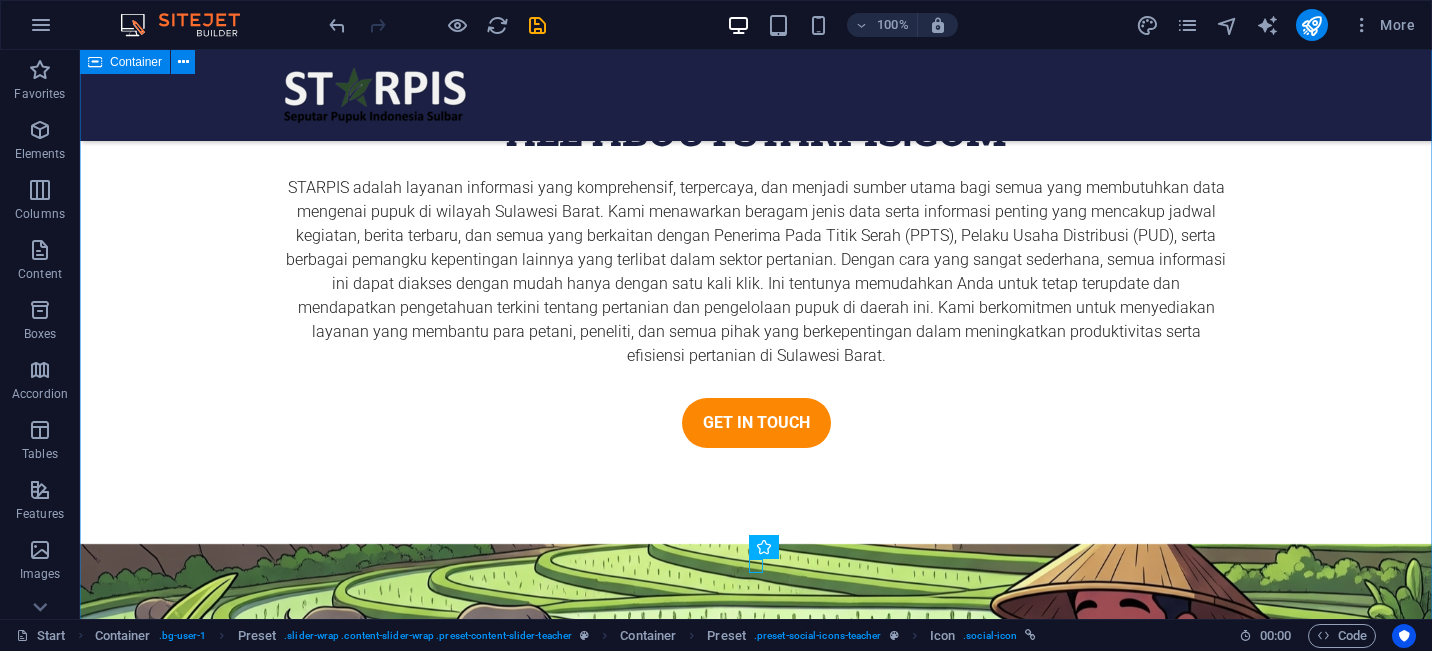 click on "HUBUNGI TIM LAPANGAN KAMI SEKARANG aae sulbar iqram Majene irfan Mamuju pera Mamuju Tengah tiar Polewali Mandar wayan Pasangkayu zul Mamasa" at bounding box center [756, 3823] 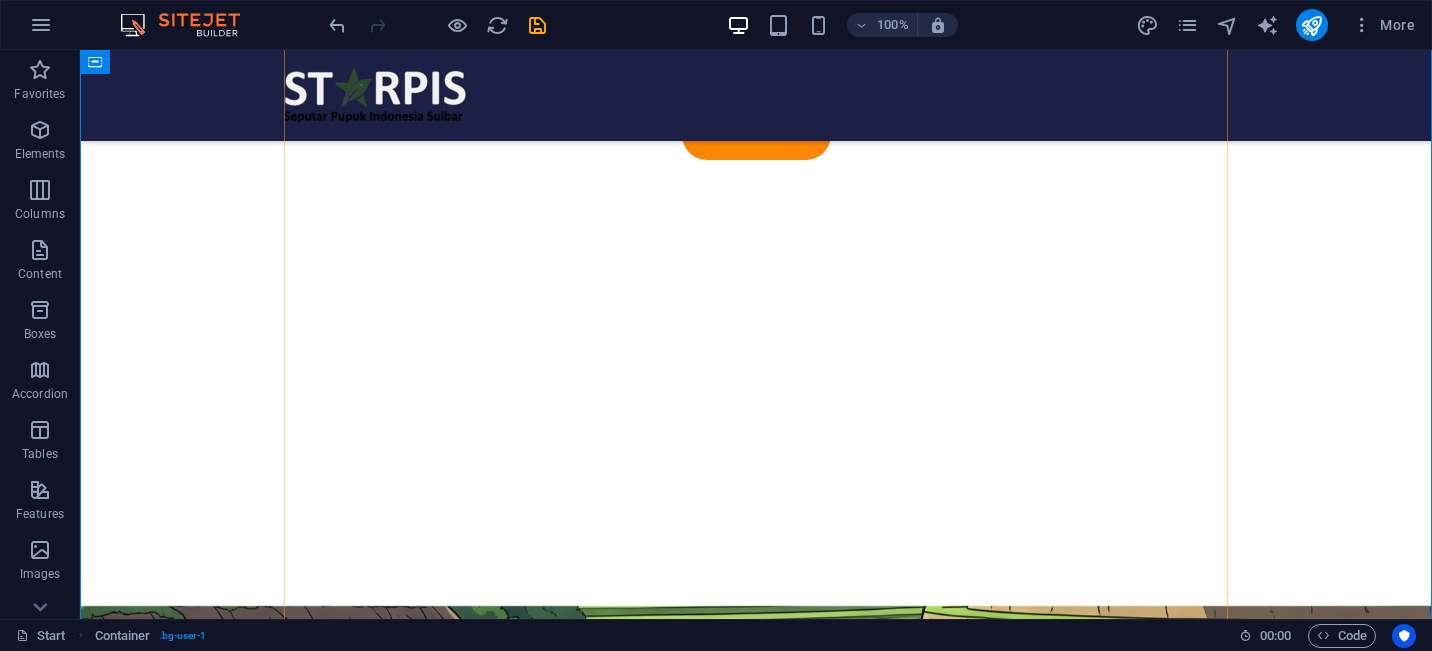 scroll, scrollTop: 5966, scrollLeft: 0, axis: vertical 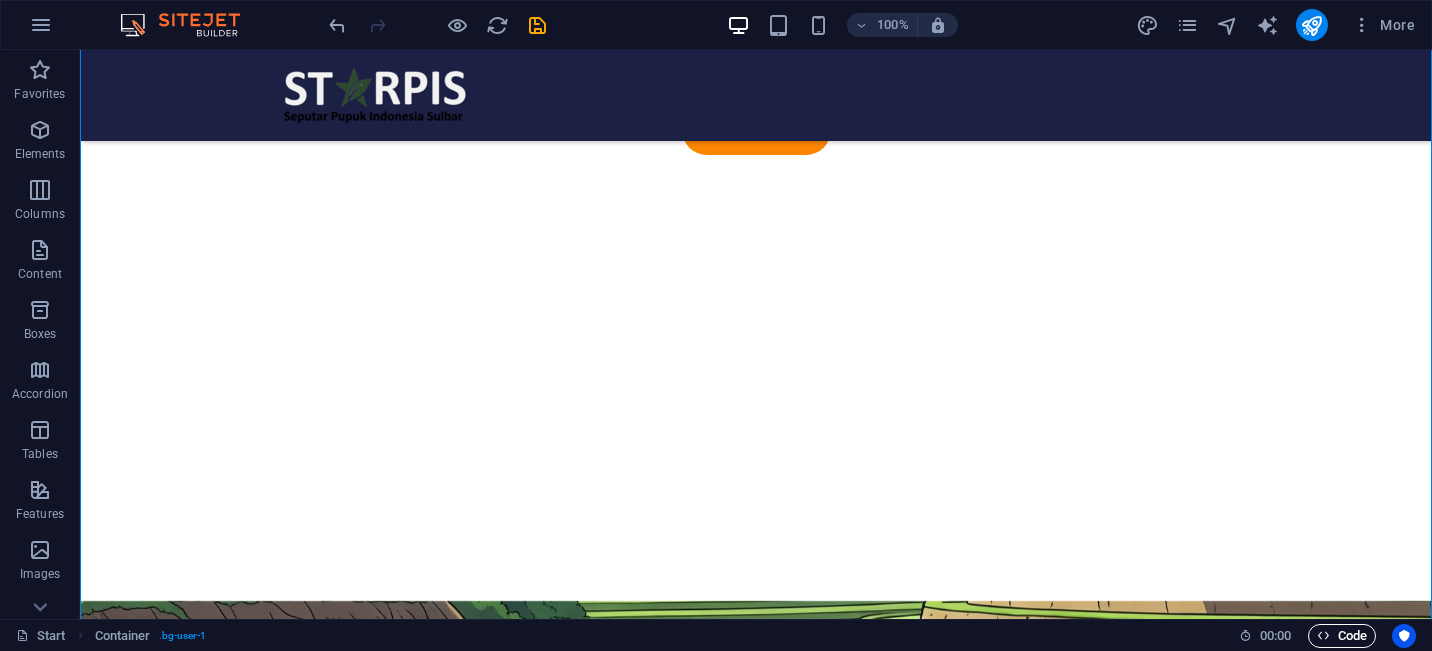 click on "Code" at bounding box center [1342, 636] 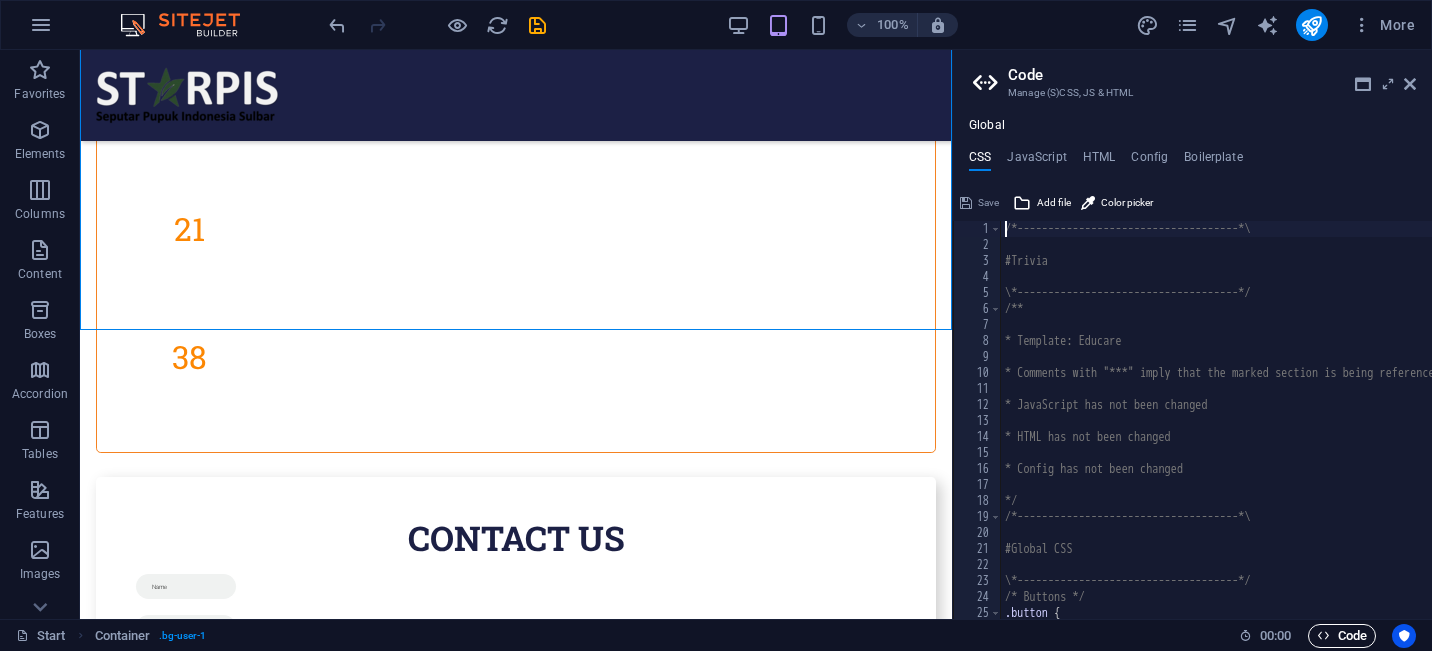 scroll, scrollTop: 4753, scrollLeft: 0, axis: vertical 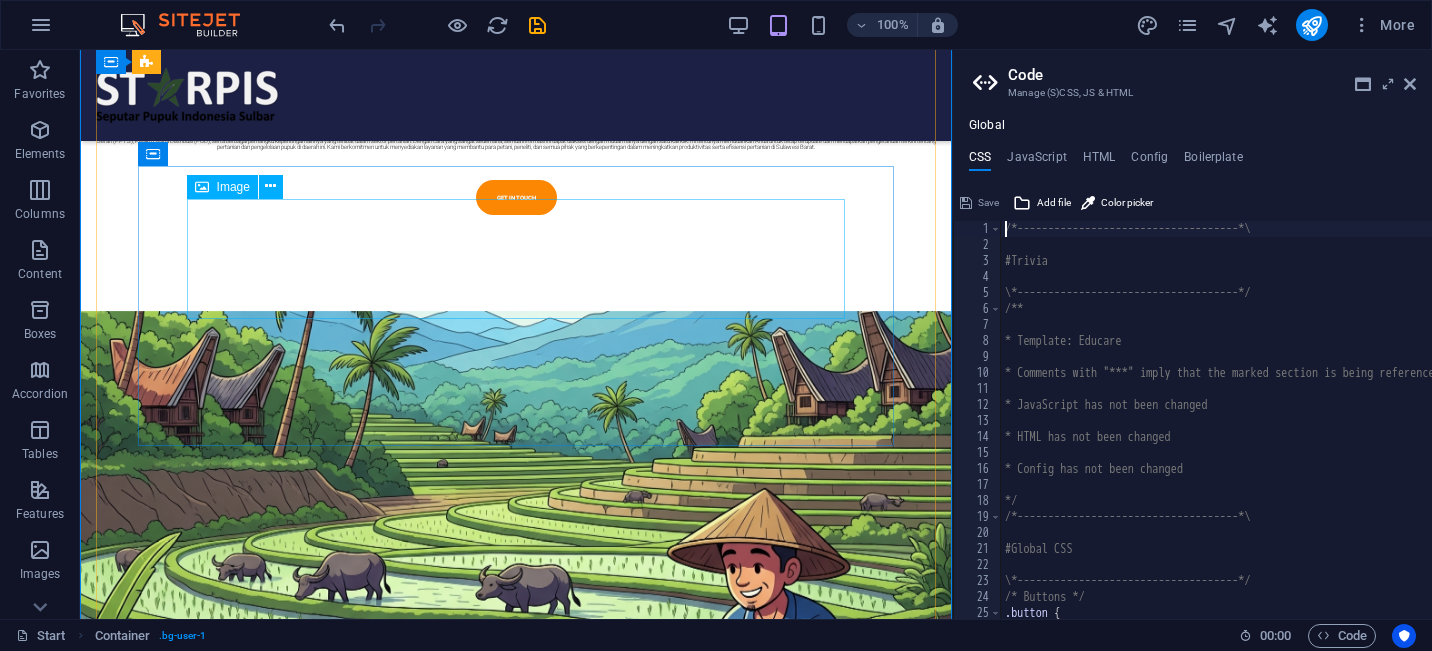 click at bounding box center [516, 3424] 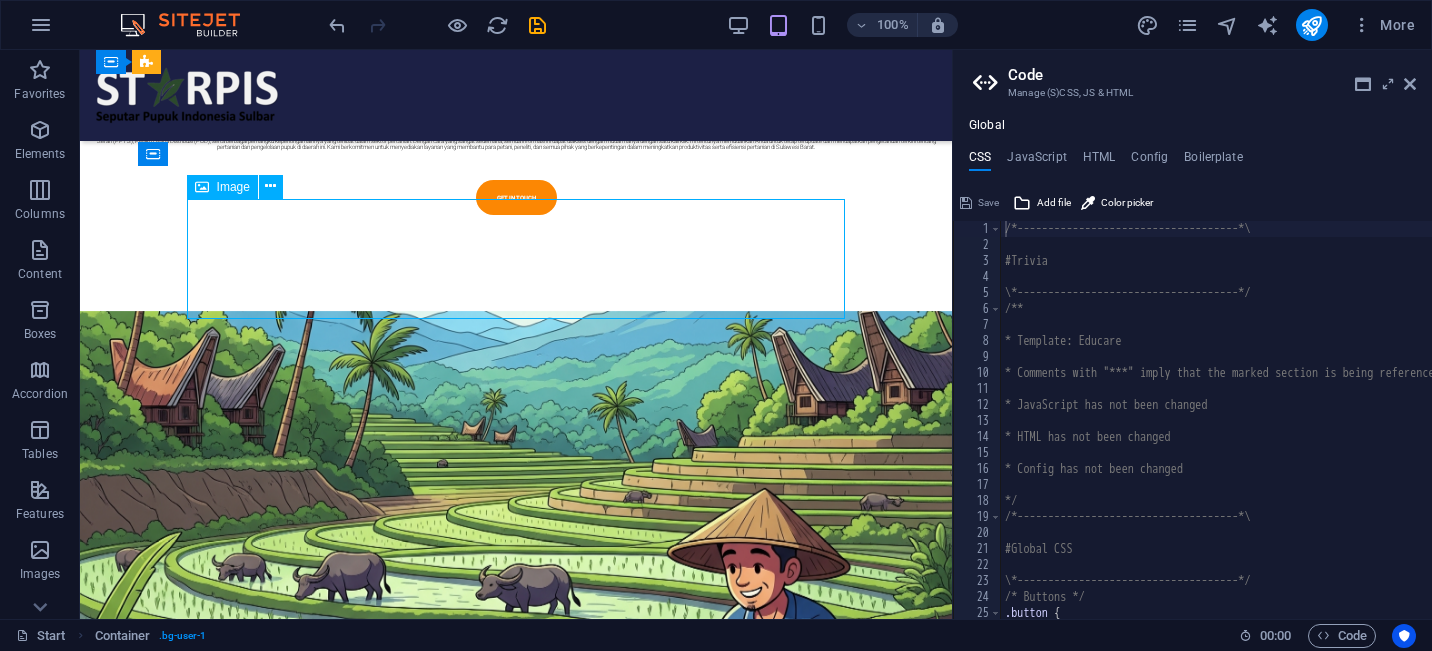 click at bounding box center [516, 3424] 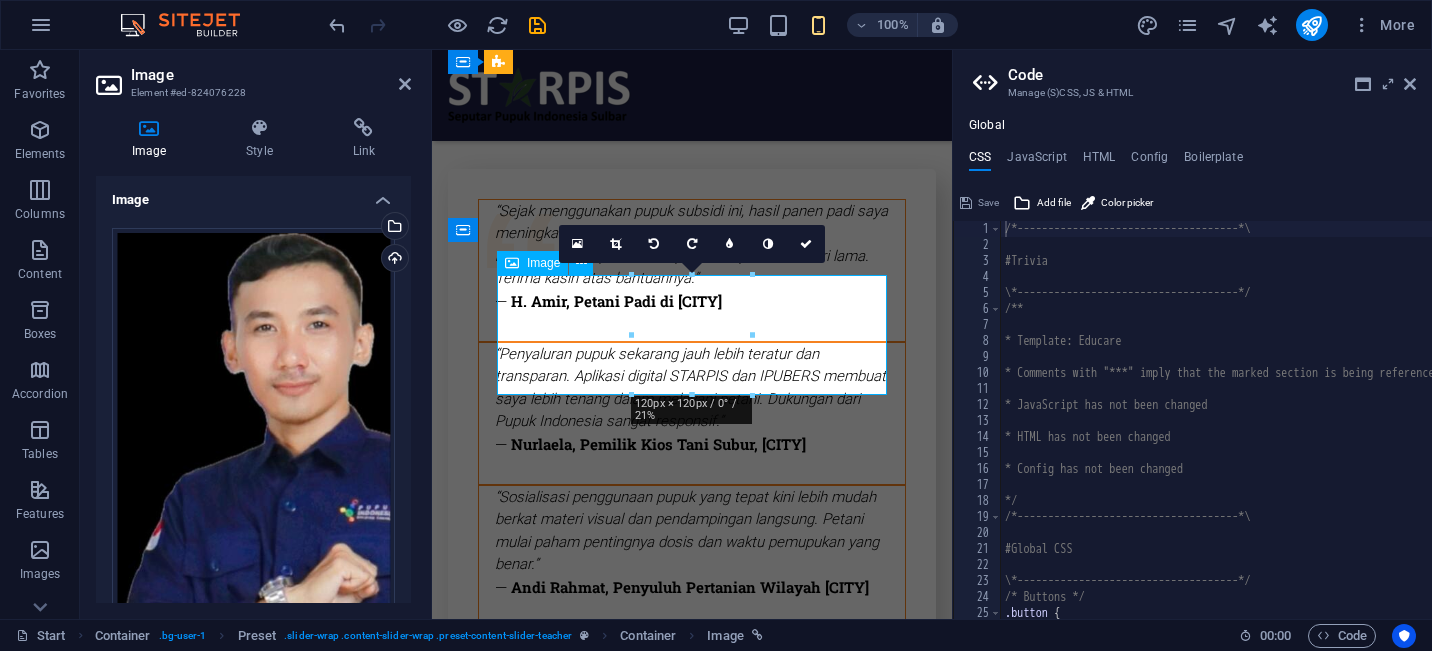 scroll, scrollTop: 7320, scrollLeft: 0, axis: vertical 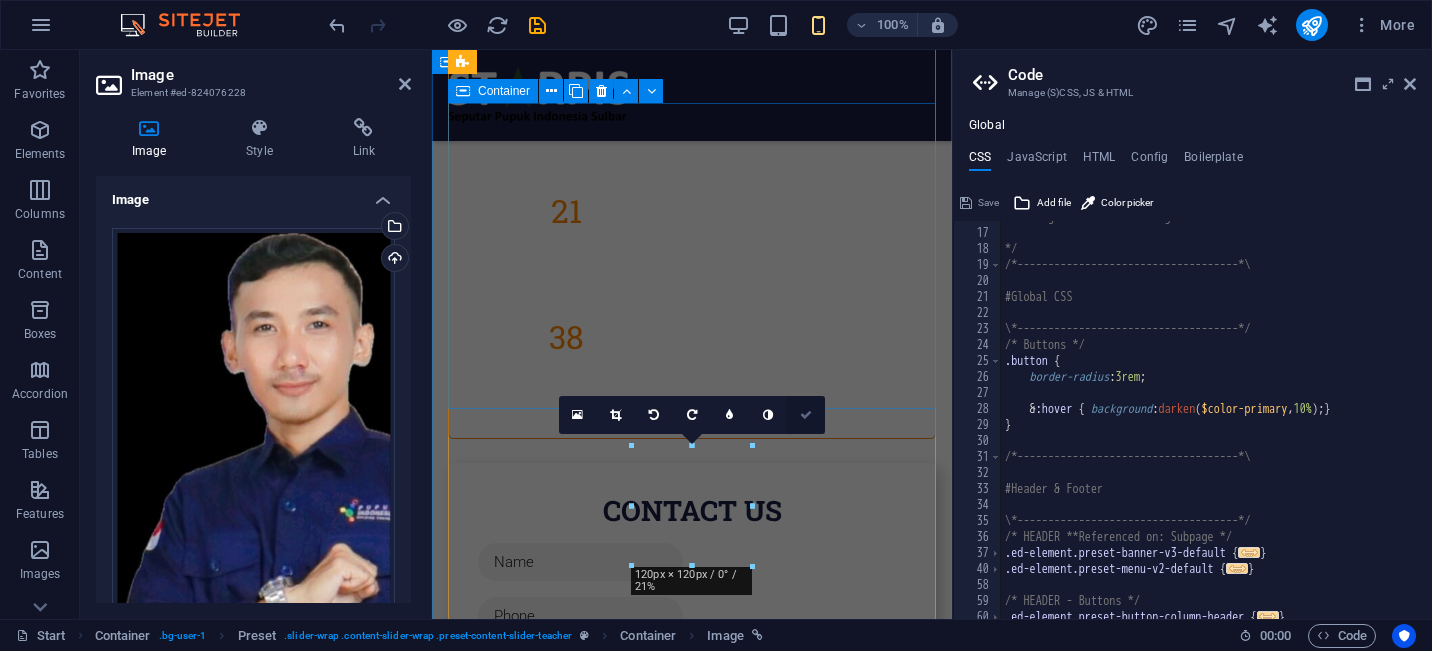 click at bounding box center (806, 415) 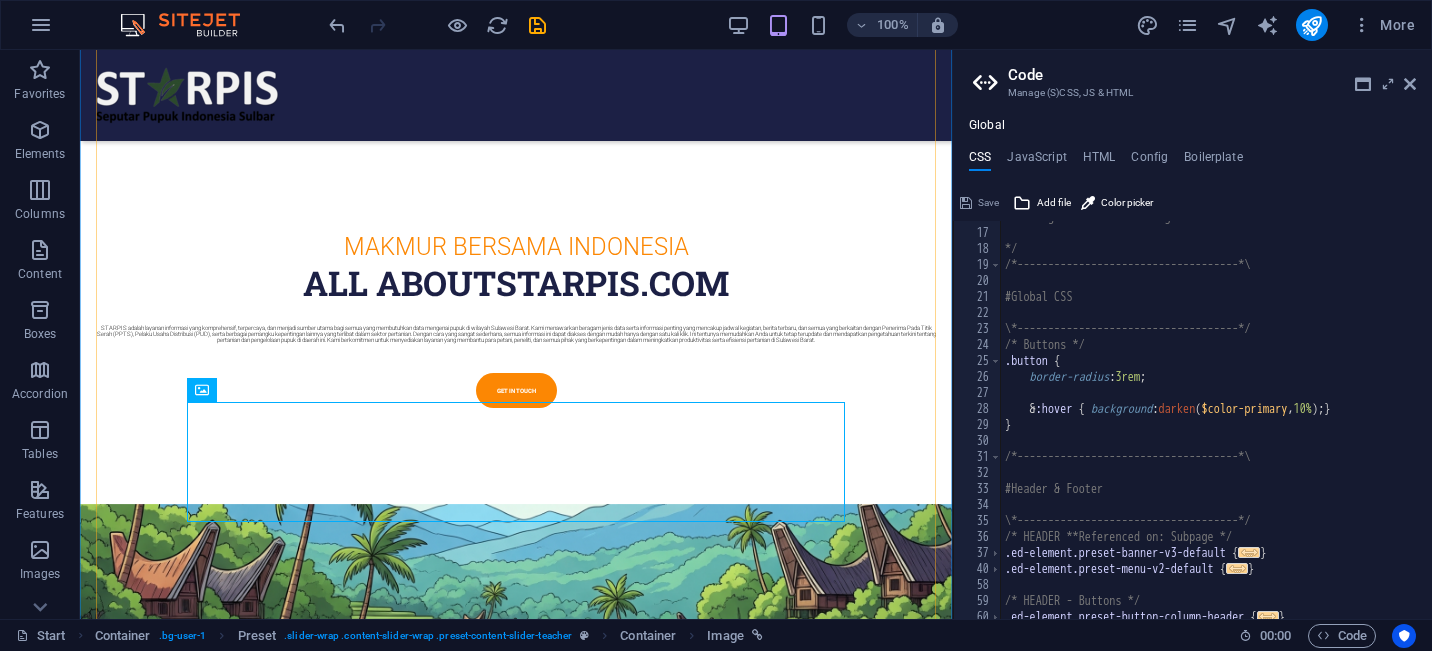 scroll, scrollTop: 4541, scrollLeft: 0, axis: vertical 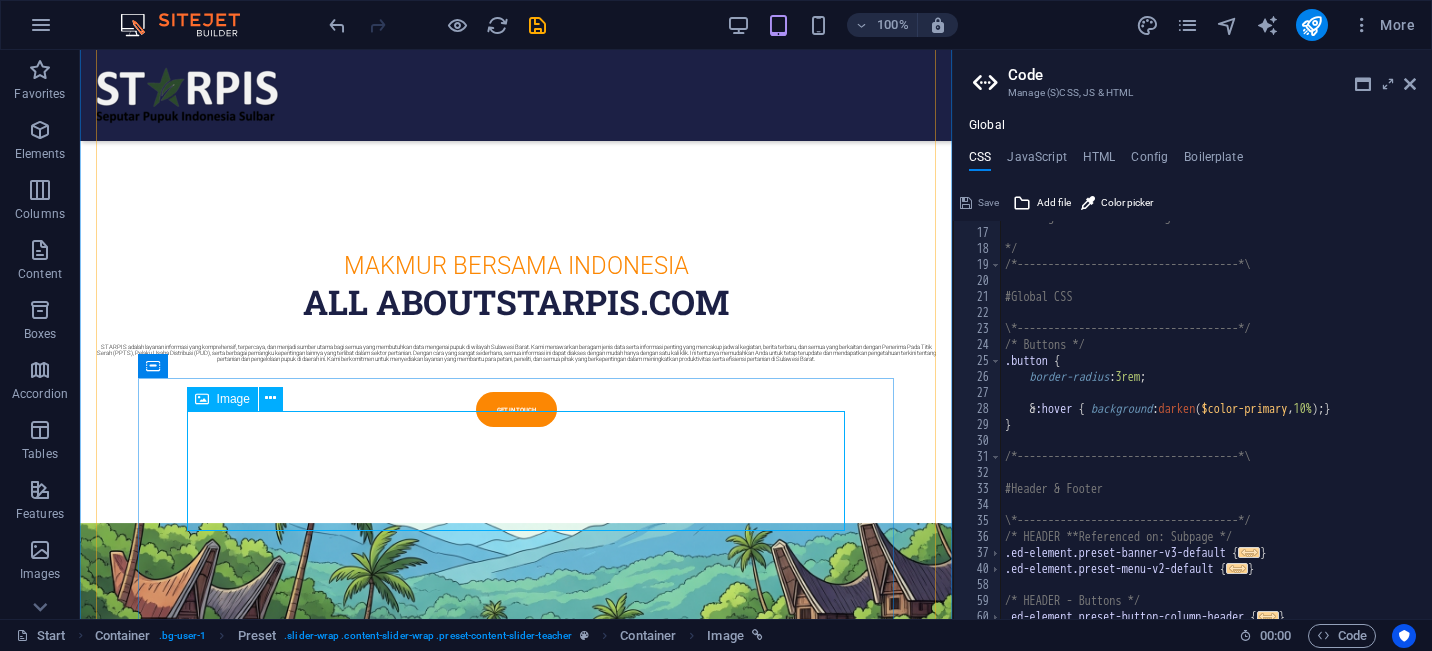 click at bounding box center [516, 3635] 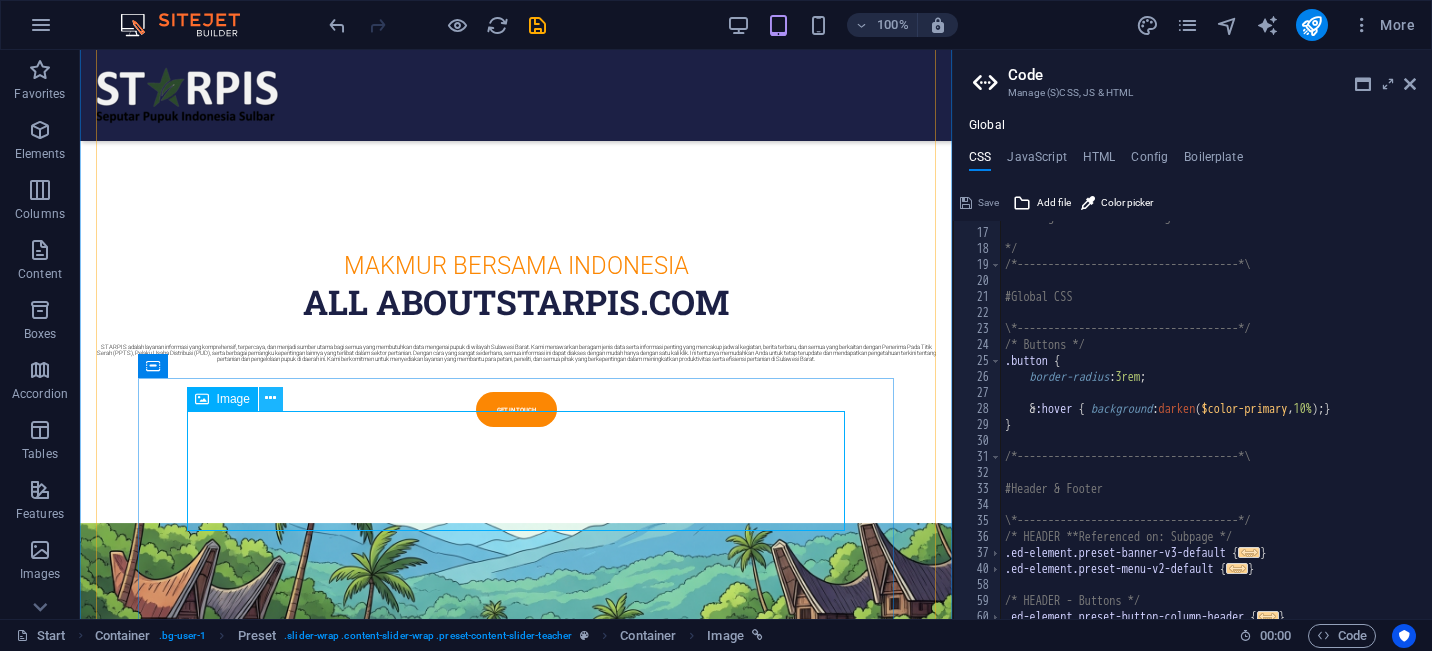 click at bounding box center [271, 399] 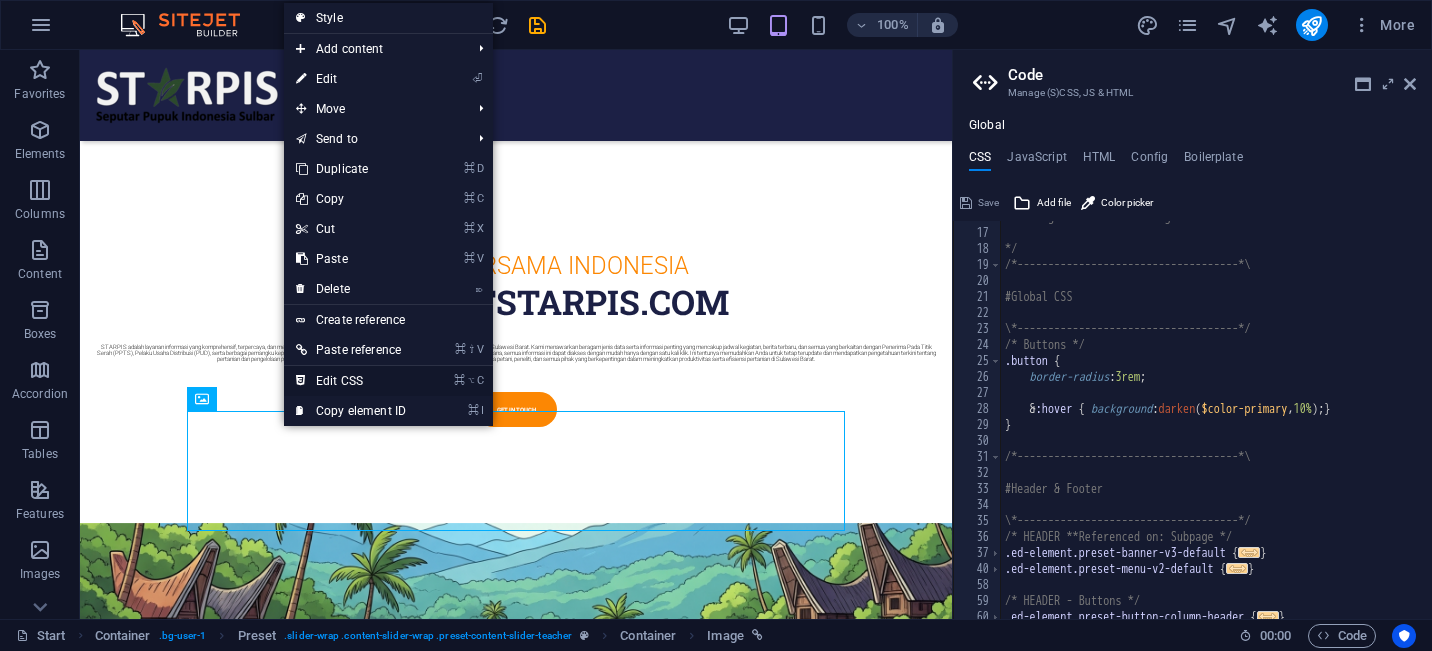 click on "⌘ ⌥ C  Edit CSS" at bounding box center (351, 381) 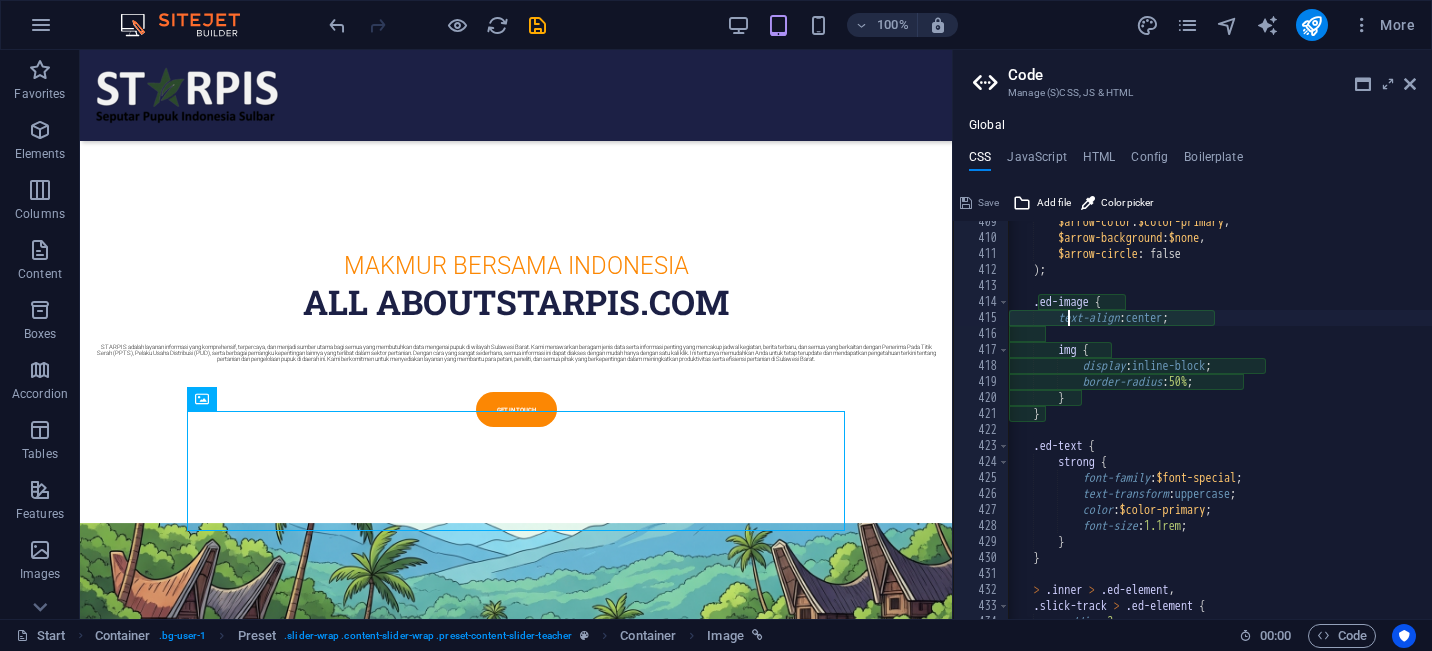 scroll, scrollTop: 1520, scrollLeft: 0, axis: vertical 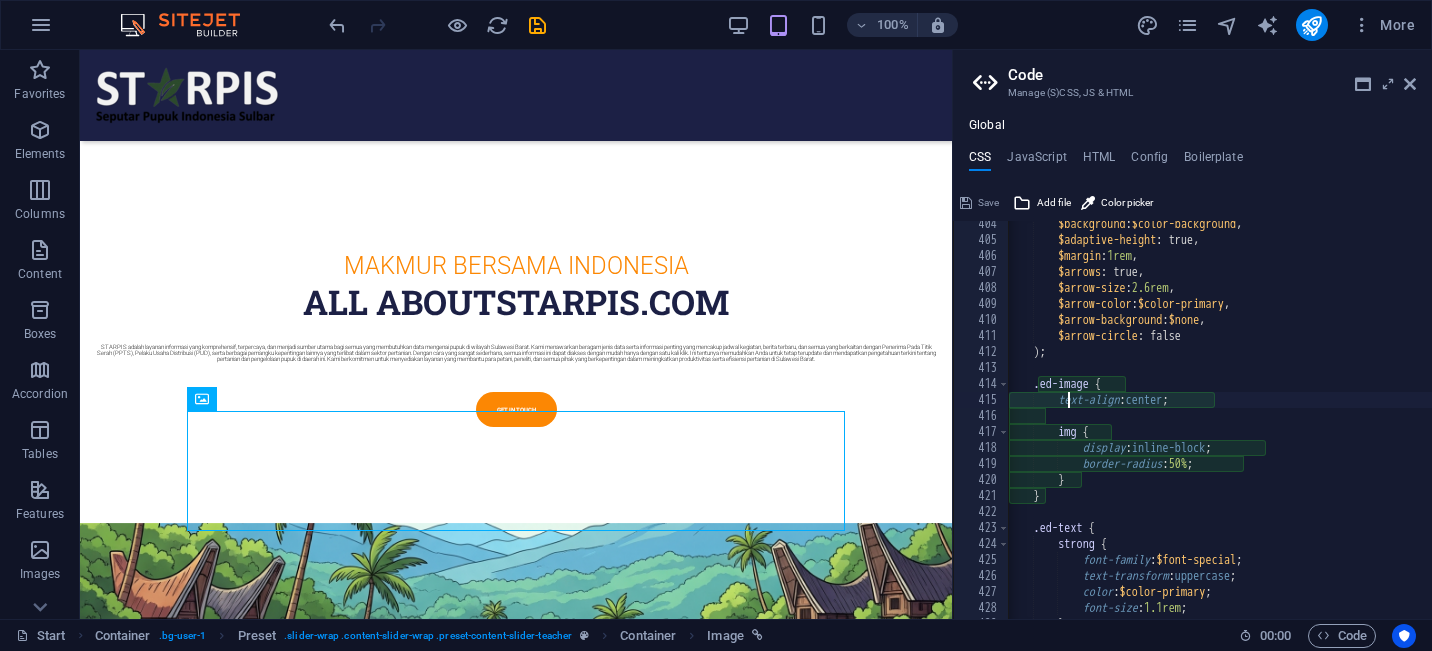 click on "$background :  $color-background ,            $adaptive-height : true,            $margin :  1rem ,            $arrows : true,            $arrow-size :  2.6rem ,            $arrow-color :  $color-primary ,            $arrow-background :  $none ,            $arrow-circle : false      ) ;      .ed-image   {           text-align :  center ;                img   {                display :  inline-block ;                border-radius :  50% ;           }      }      .ed-text   {           strong   {                font-family :  $font-special ;                text-transform :  uppercase ;                color :  $color-primary ;                font-size :  1.1rem ;           }" at bounding box center (1332, 431) 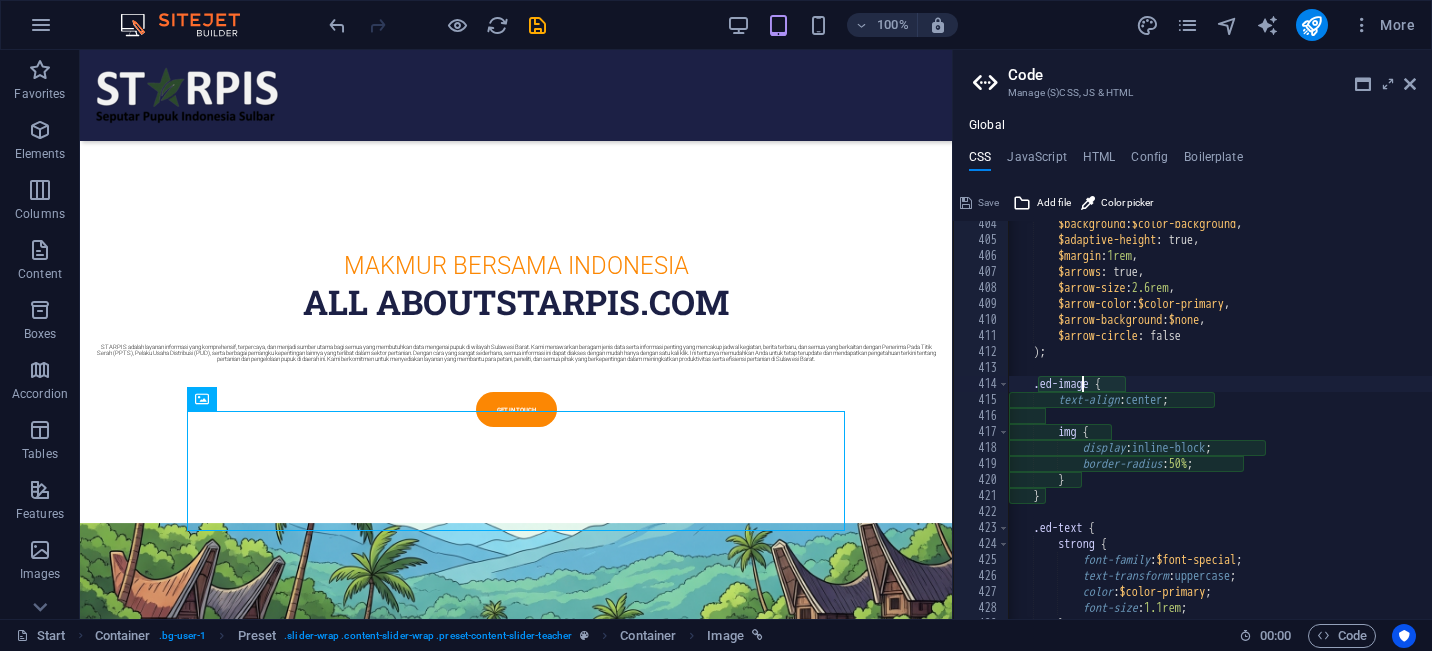 click on "$background :  $color-background ,            $adaptive-height : true,            $margin :  1rem ,            $arrows : true,            $arrow-size :  2.6rem ,            $arrow-color :  $color-primary ,            $arrow-background :  $none ,            $arrow-circle : false      ) ;      .ed-image   {           text-align :  center ;                img   {                display :  inline-block ;                border-radius :  50% ;           }      }      .ed-text   {           strong   {                font-family :  $font-special ;                text-transform :  uppercase ;                color :  $color-primary ;                font-size :  1.1rem ;           }" at bounding box center (1332, 431) 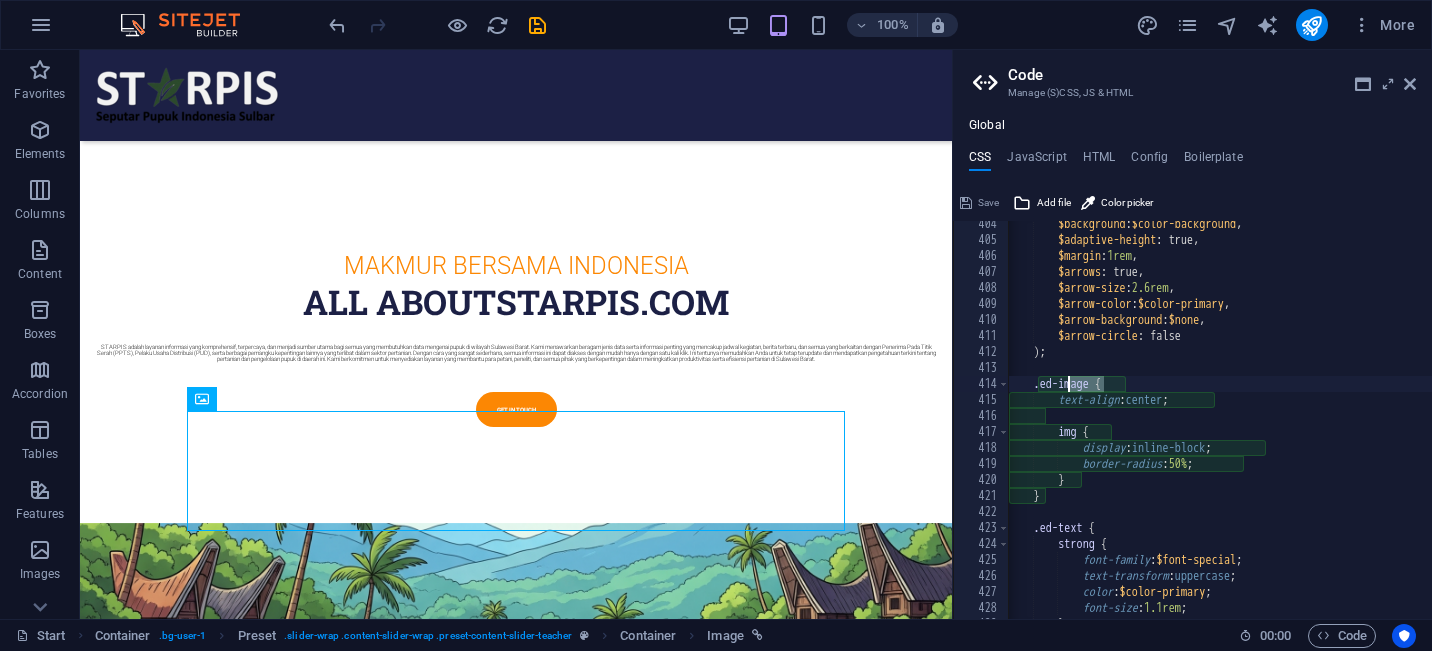 click on "$background :  $color-background ,            $adaptive-height : true,            $margin :  1rem ,            $arrows : true,            $arrow-size :  2.6rem ,            $arrow-color :  $color-primary ,            $arrow-background :  $none ,            $arrow-circle : false      ) ;      .ed-image   {           text-align :  center ;                img   {                display :  inline-block ;                border-radius :  50% ;           }      }      .ed-text   {           strong   {                font-family :  $font-special ;                text-transform :  uppercase ;                color :  $color-primary ;                font-size :  1.1rem ;           }" at bounding box center [1332, 431] 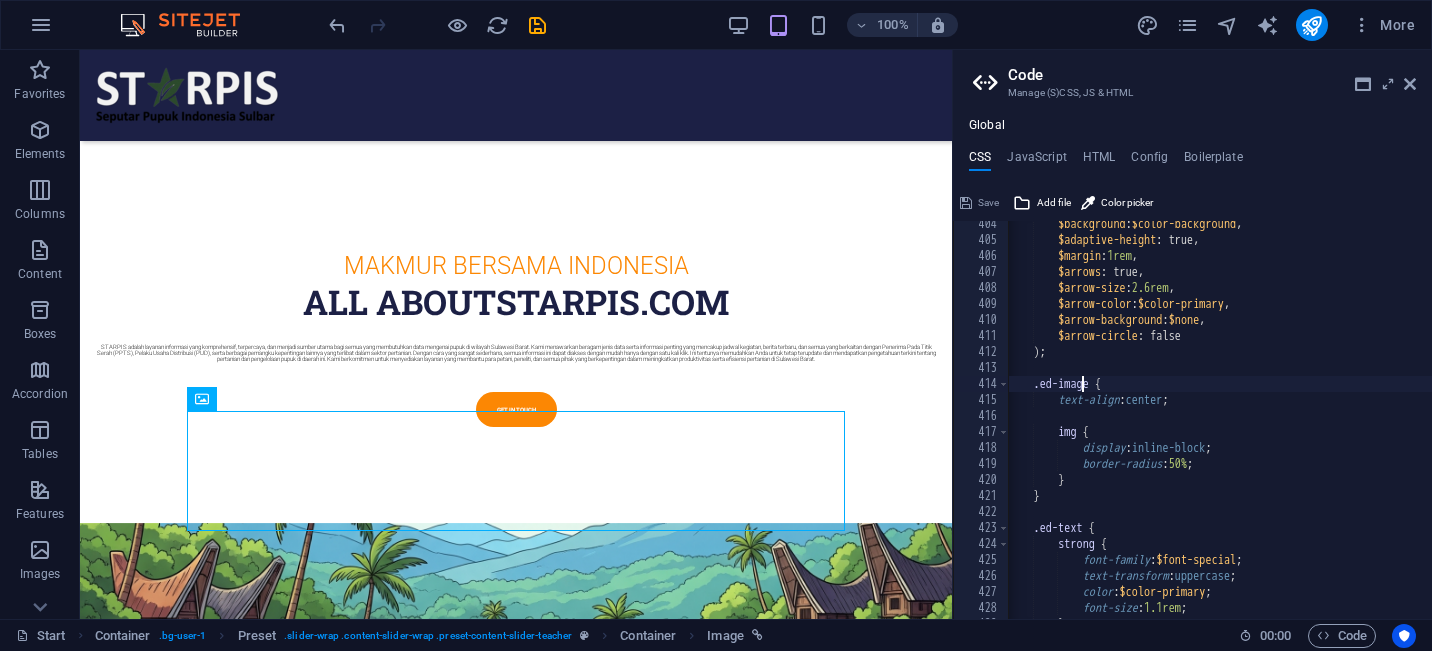 click on "$background :  $color-background ,            $adaptive-height : true,            $margin :  1rem ,            $arrows : true,            $arrow-size :  2.6rem ,            $arrow-color :  $color-primary ,            $arrow-background :  $none ,            $arrow-circle : false      ) ;      .ed-image   {           text-align :  center ;                img   {                display :  inline-block ;                border-radius :  50% ;           }      }      .ed-text   {           strong   {                font-family :  $font-special ;                text-transform :  uppercase ;                color :  $color-primary ;                font-size :  1.1rem ;           }" at bounding box center (1332, 431) 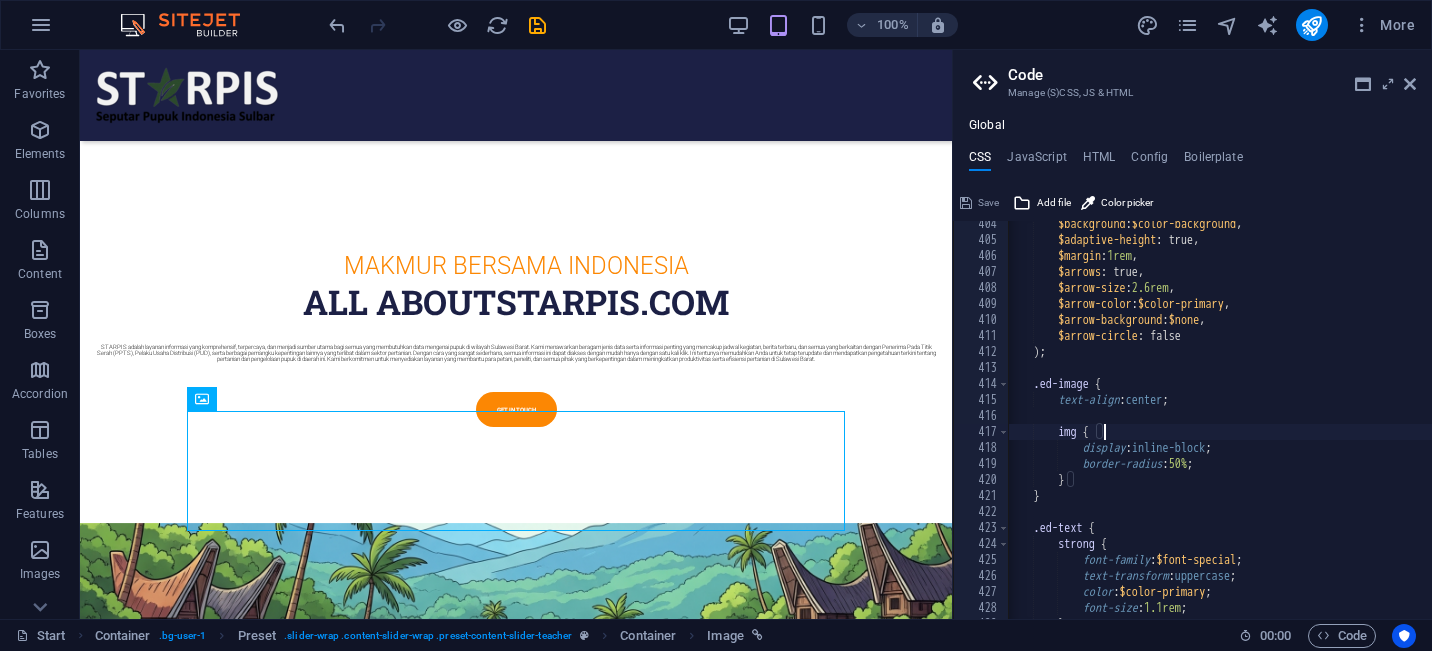click on "$background :  $color-background ,            $adaptive-height : true,            $margin :  1rem ,            $arrows : true,            $arrow-size :  2.6rem ,            $arrow-color :  $color-primary ,            $arrow-background :  $none ,            $arrow-circle : false      ) ;      .ed-image   {           text-align :  center ;                img   {                display :  inline-block ;                border-radius :  50% ;           }      }      .ed-text   {           strong   {                font-family :  $font-special ;                text-transform :  uppercase ;                color :  $color-primary ;                font-size :  1.1rem ;           }" at bounding box center (1332, 431) 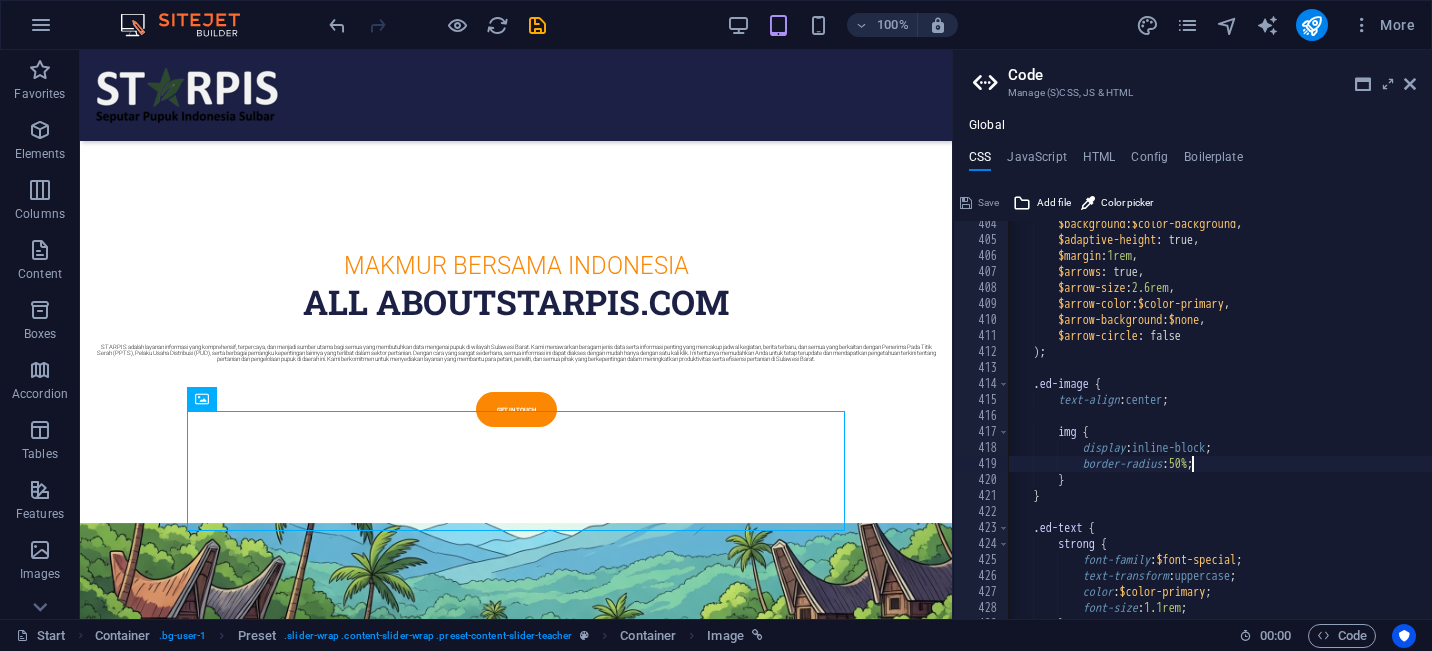 click on "$background :  $color-background ,            $adaptive-height : true,            $margin :  1rem ,            $arrows : true,            $arrow-size :  2.6rem ,            $arrow-color :  $color-primary ,            $arrow-background :  $none ,            $arrow-circle : false      ) ;      .ed-image   {           text-align :  center ;                img   {                display :  inline-block ;                border-radius :  50% ;           }      }      .ed-text   {           strong   {                font-family :  $font-special ;                text-transform :  uppercase ;                color :  $color-primary ;                font-size :  1.1rem ;           }" at bounding box center [1332, 431] 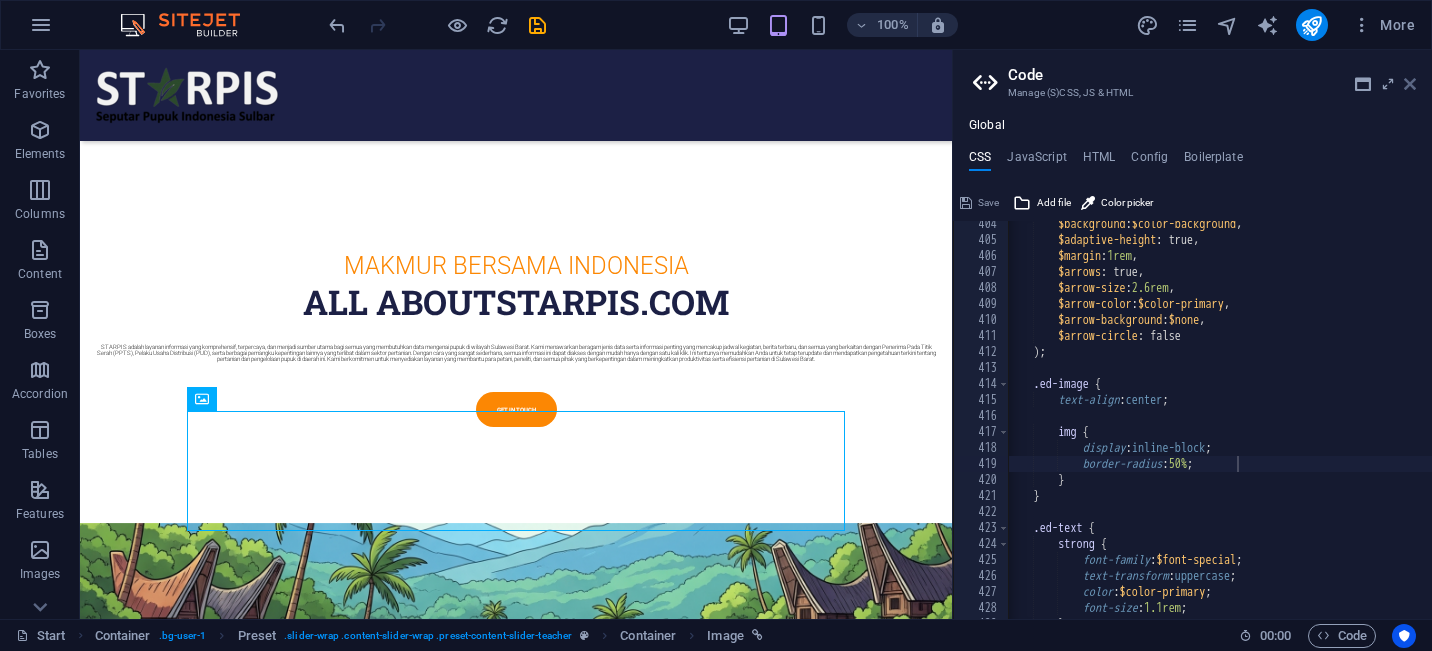click at bounding box center (1410, 84) 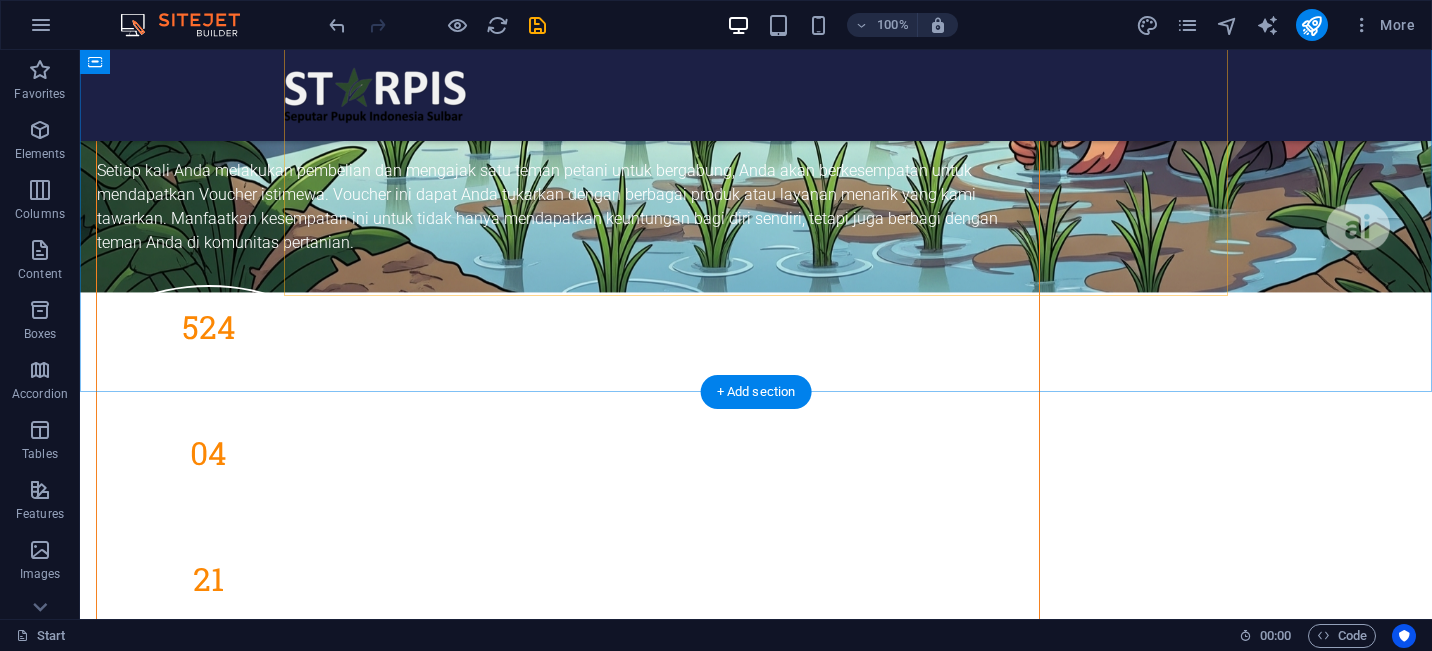 scroll, scrollTop: 6908, scrollLeft: 0, axis: vertical 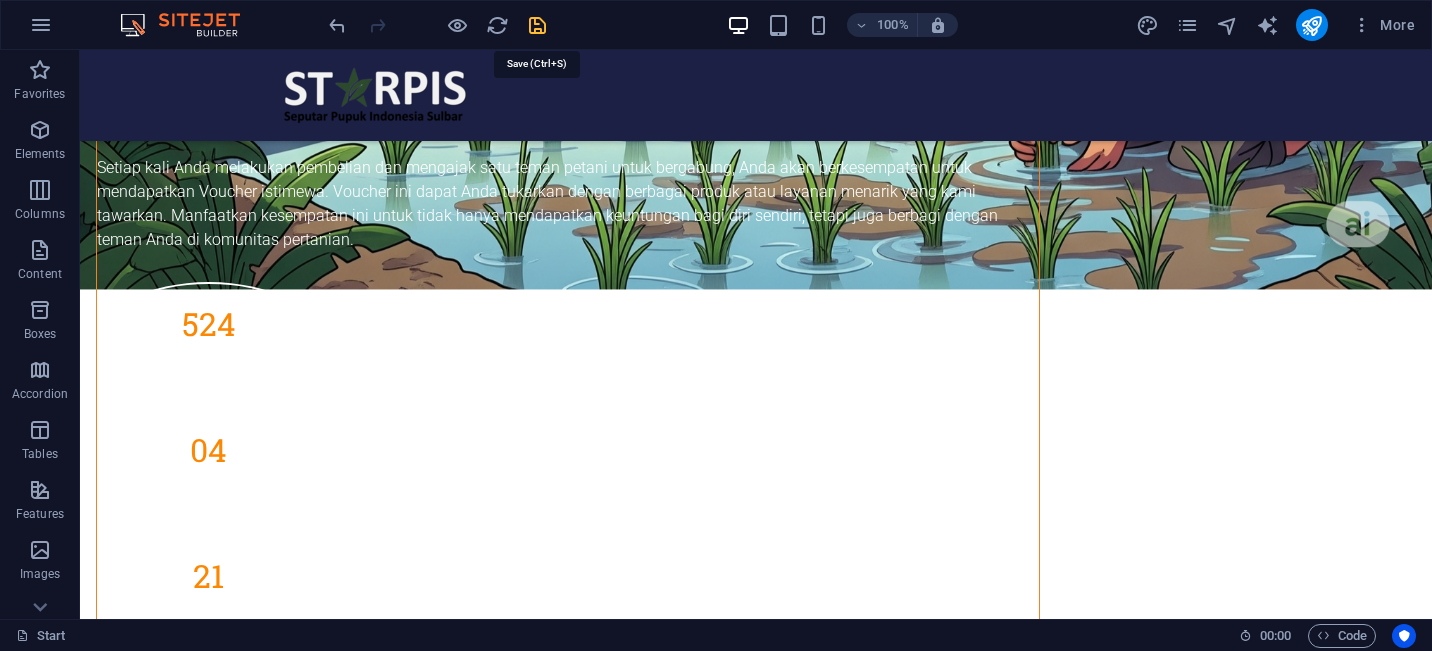 click at bounding box center [537, 25] 